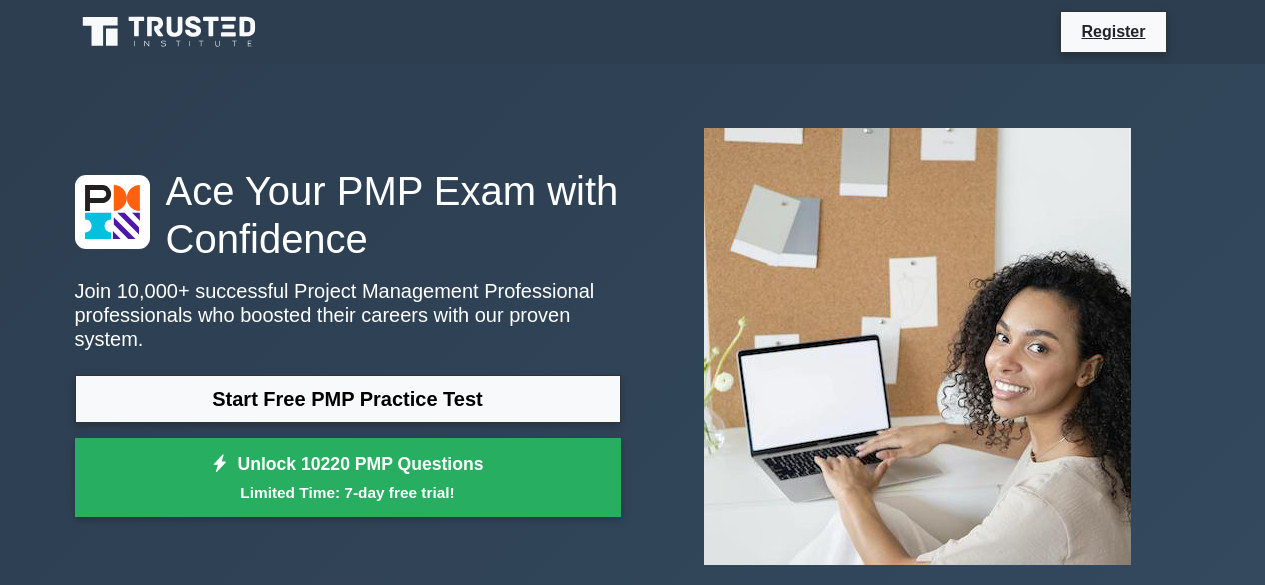 scroll, scrollTop: 0, scrollLeft: 0, axis: both 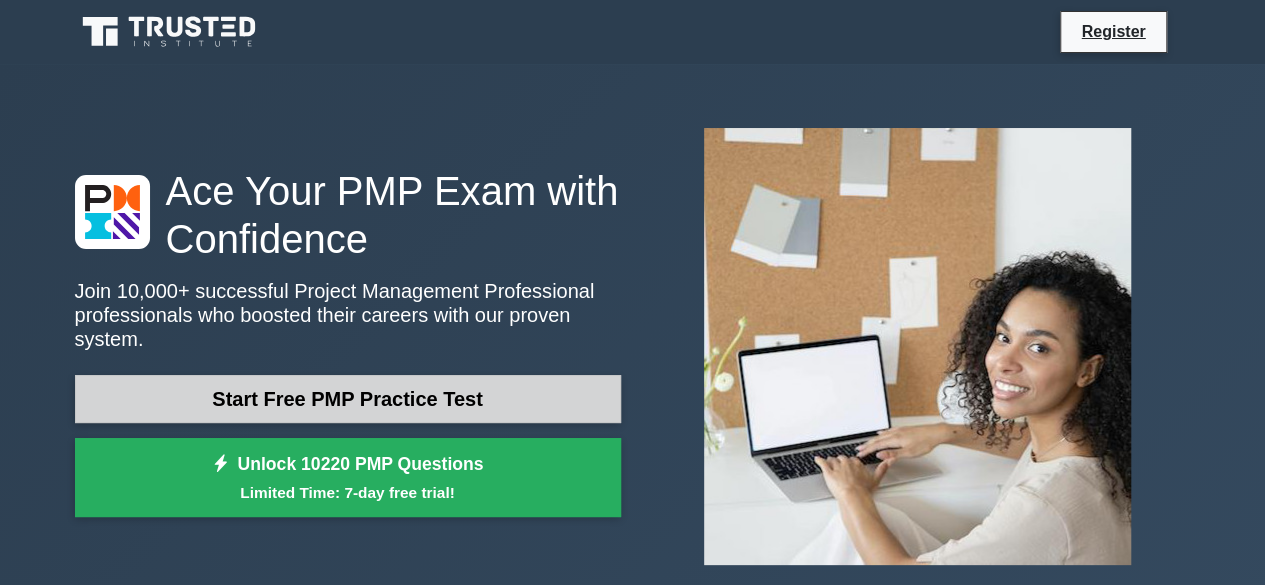 click on "Start Free PMP Practice Test" at bounding box center (348, 399) 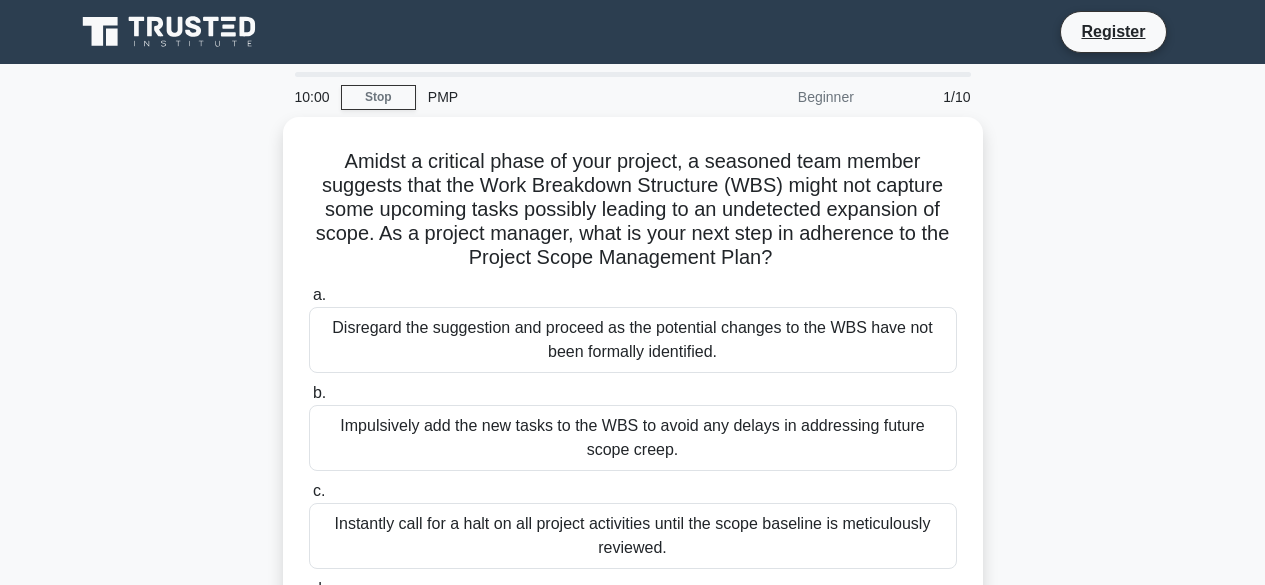scroll, scrollTop: 0, scrollLeft: 0, axis: both 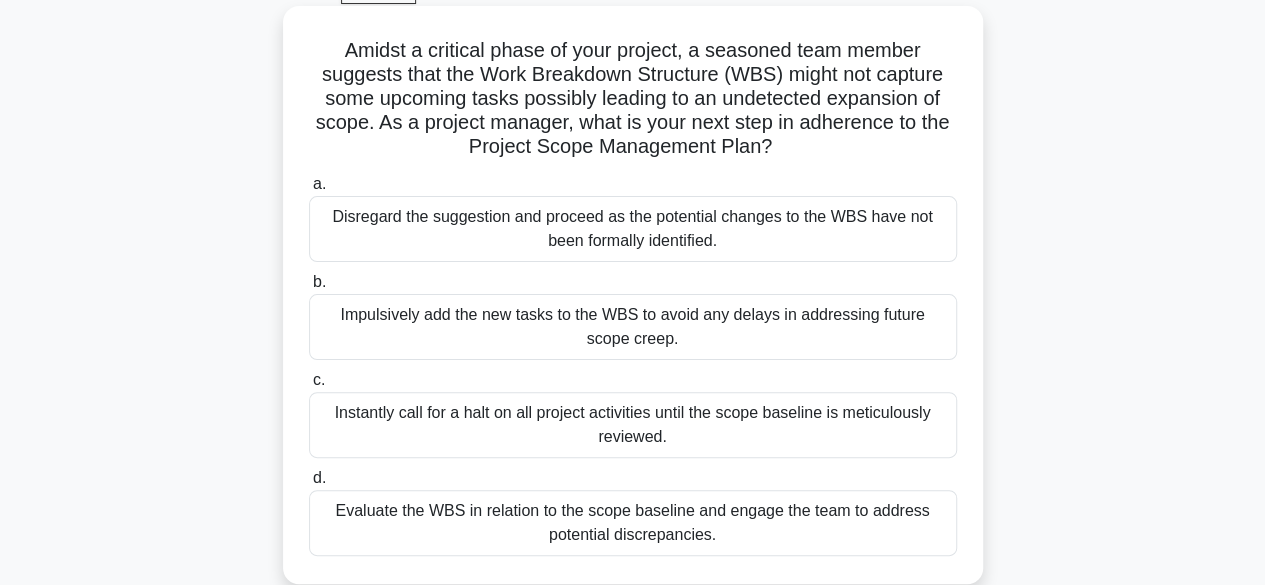click on "Evaluate the WBS in relation to the scope baseline and engage the team to address potential discrepancies." at bounding box center [633, 523] 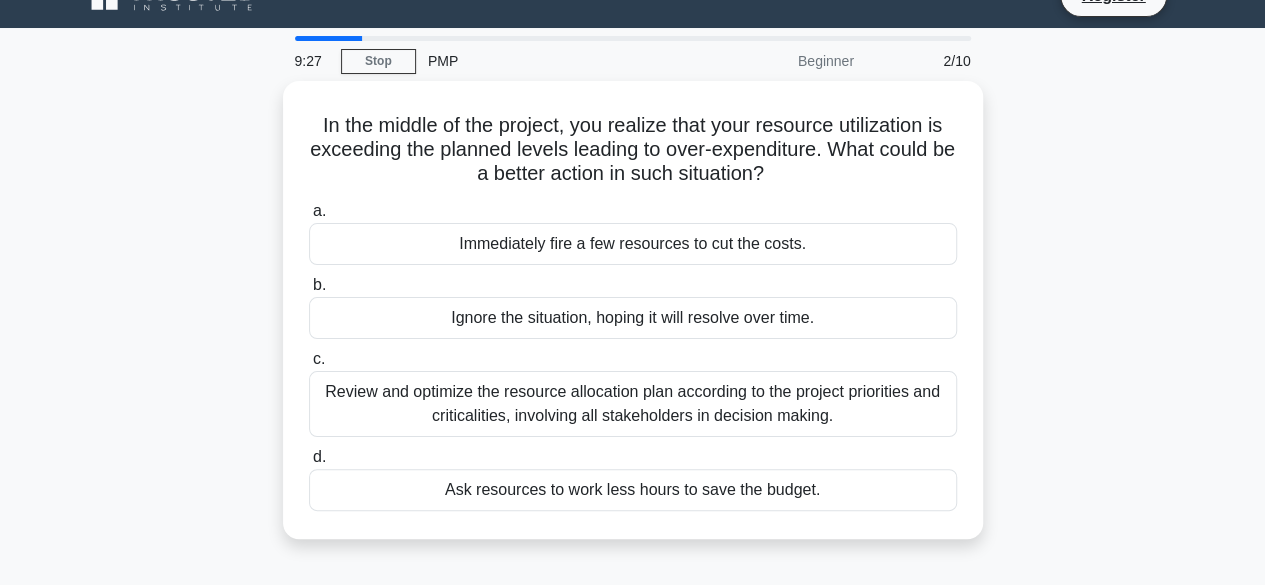 scroll, scrollTop: 0, scrollLeft: 0, axis: both 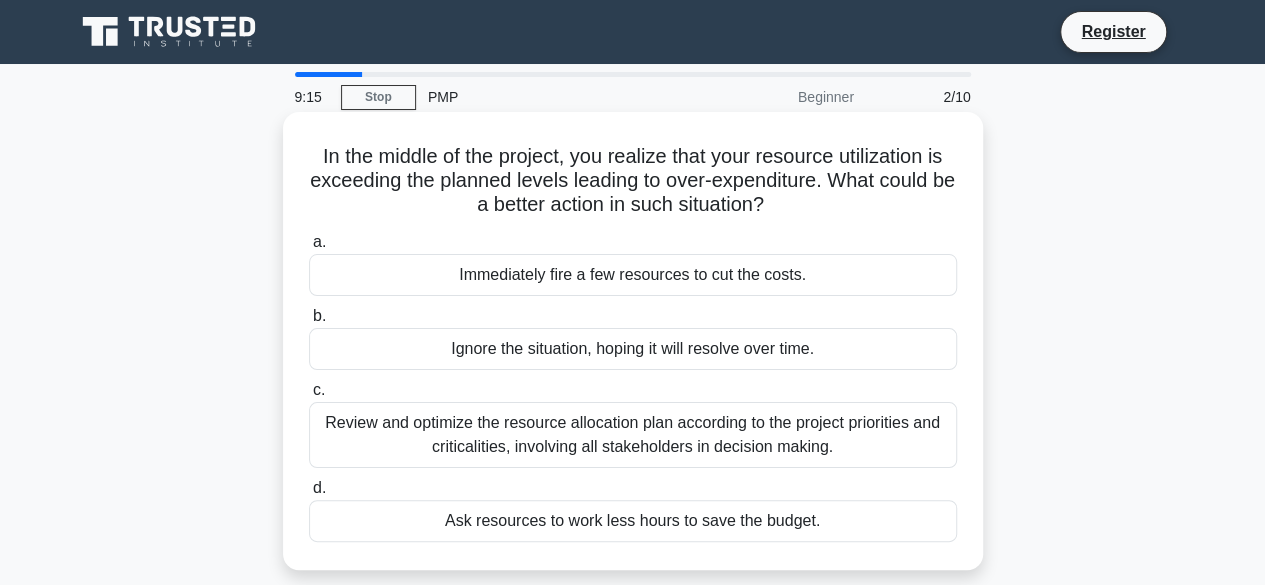 click on "Review and optimize the resource allocation plan according to the project priorities and criticalities, involving all stakeholders in decision making." at bounding box center (633, 435) 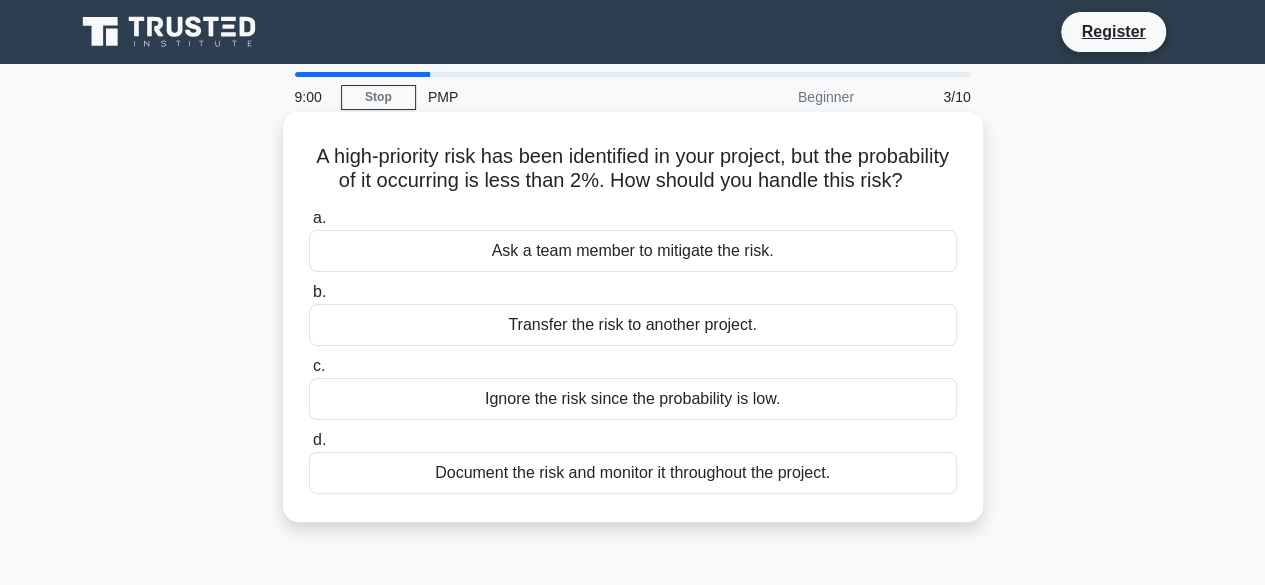 click on "Document the risk and monitor it throughout the project." at bounding box center (633, 473) 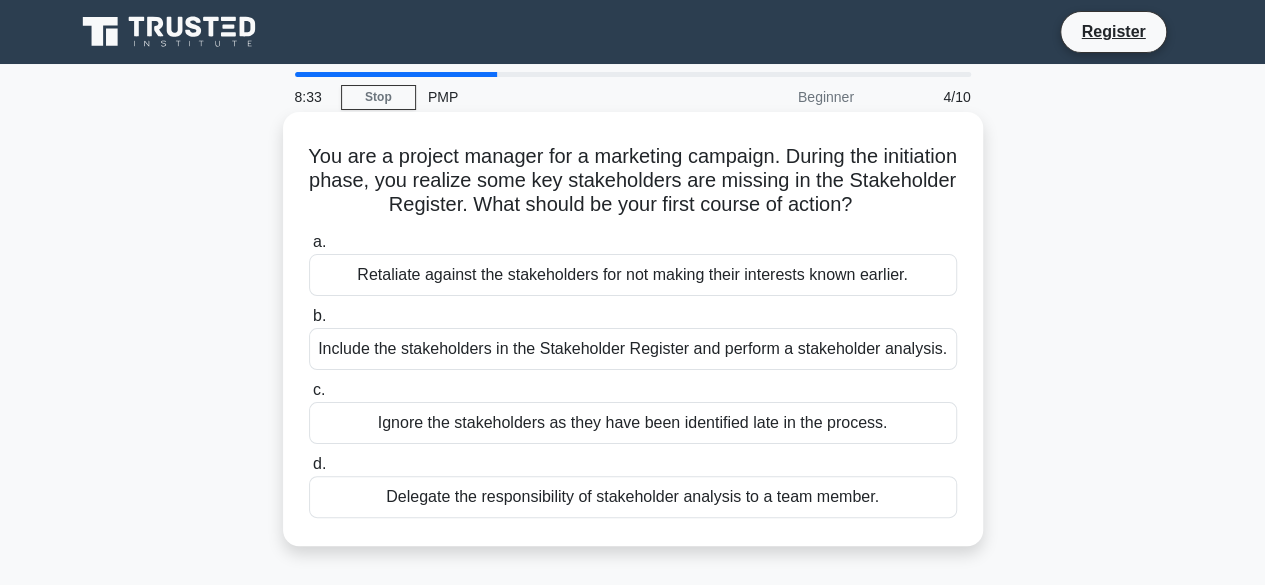 click on "Include the stakeholders in the Stakeholder Register and perform a stakeholder analysis." at bounding box center [633, 349] 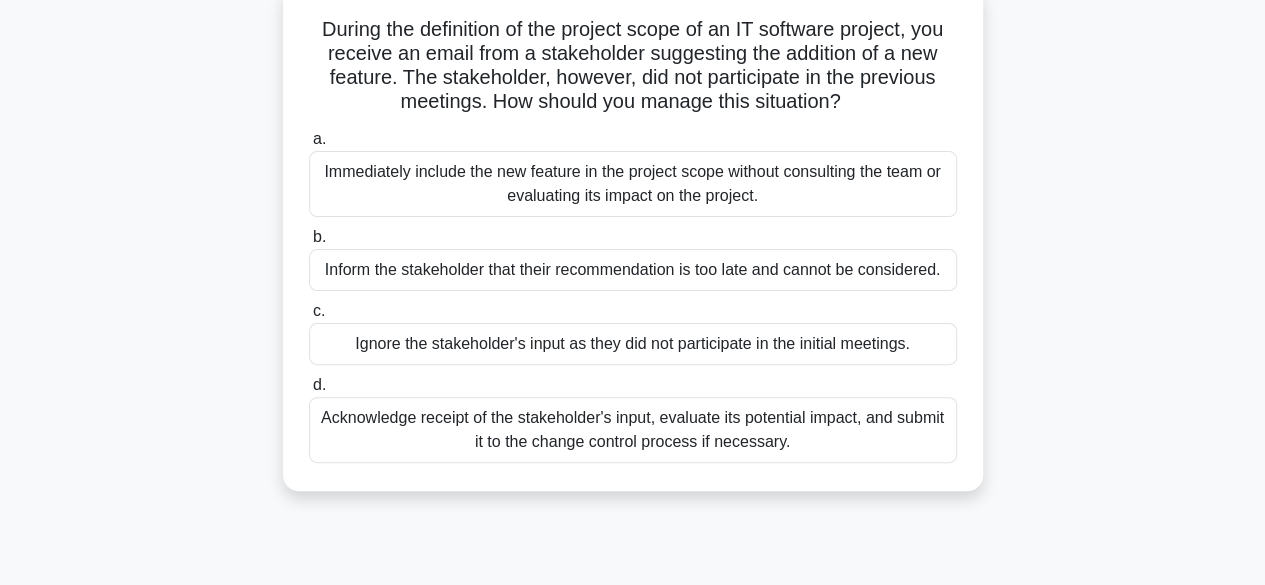 scroll, scrollTop: 137, scrollLeft: 0, axis: vertical 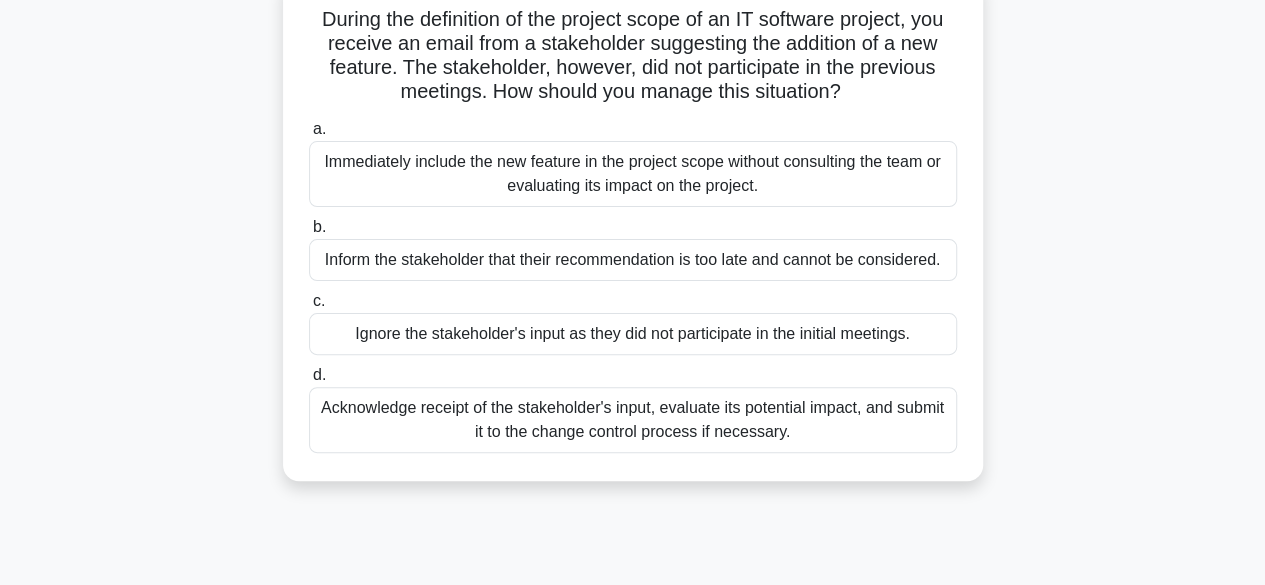 click on "Acknowledge receipt of the stakeholder's input, evaluate its potential impact, and submit it to the change control process if necessary." at bounding box center [633, 420] 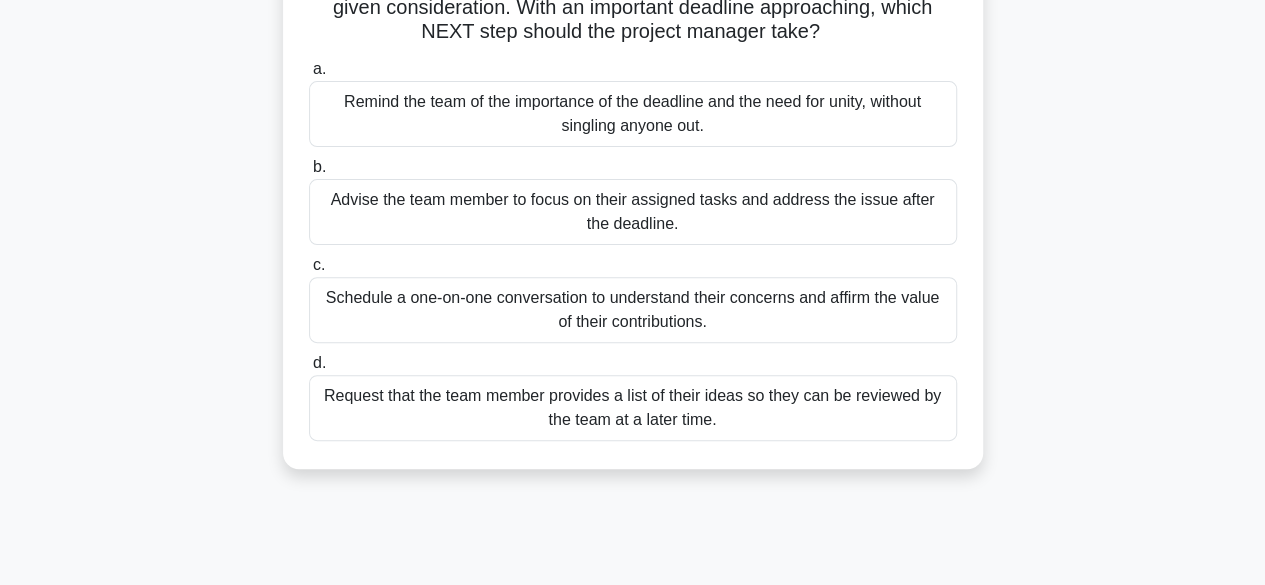 scroll, scrollTop: 204, scrollLeft: 0, axis: vertical 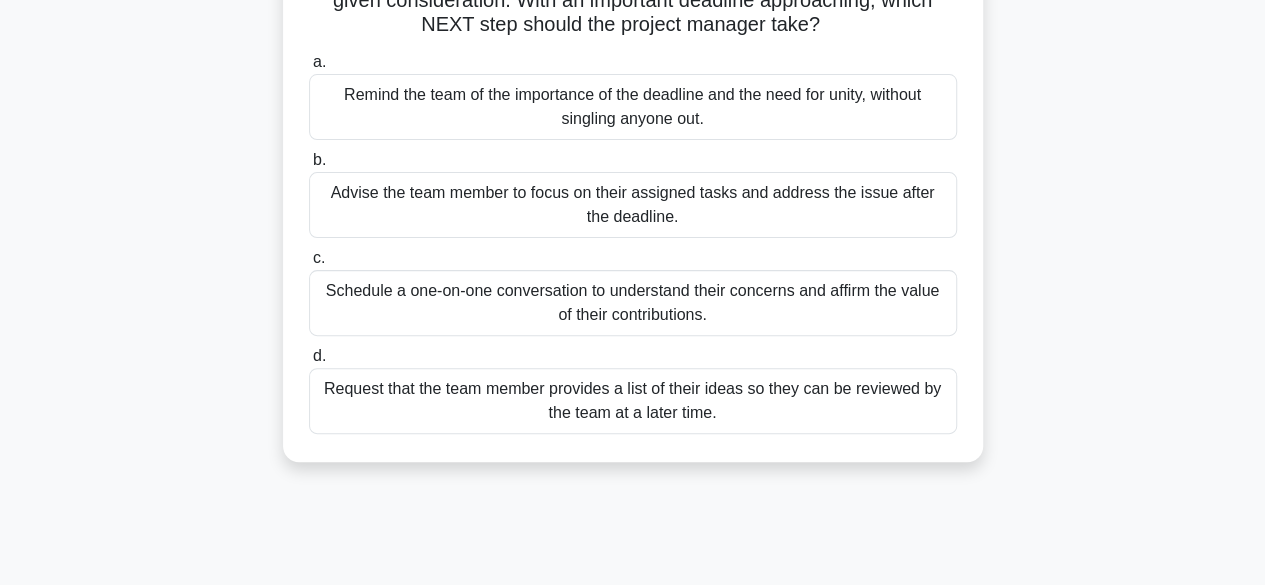click on "Schedule a one-on-one conversation to understand their concerns and affirm the value of their contributions." at bounding box center (633, 303) 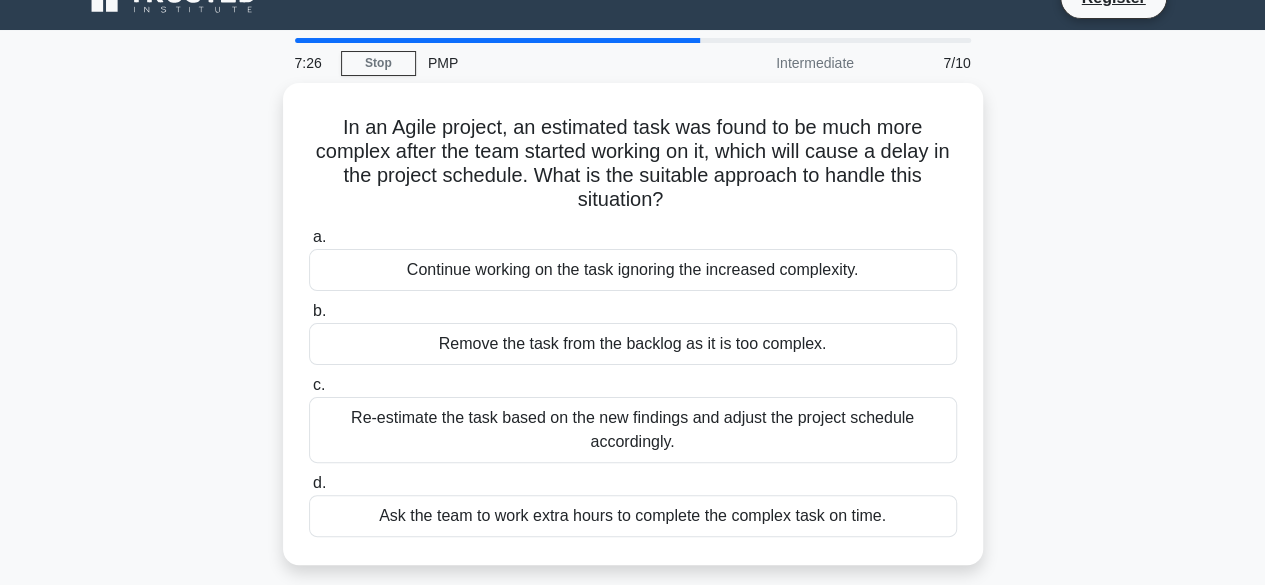 scroll, scrollTop: 0, scrollLeft: 0, axis: both 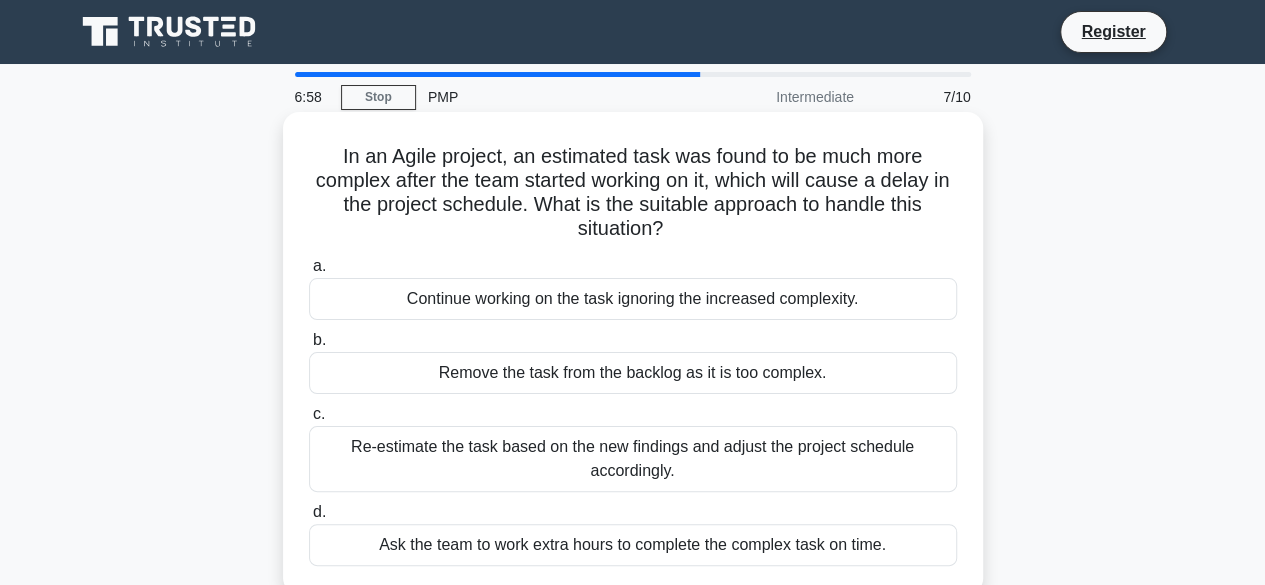 click on "Re-estimate the task based on the new findings and adjust the project schedule accordingly." at bounding box center (633, 459) 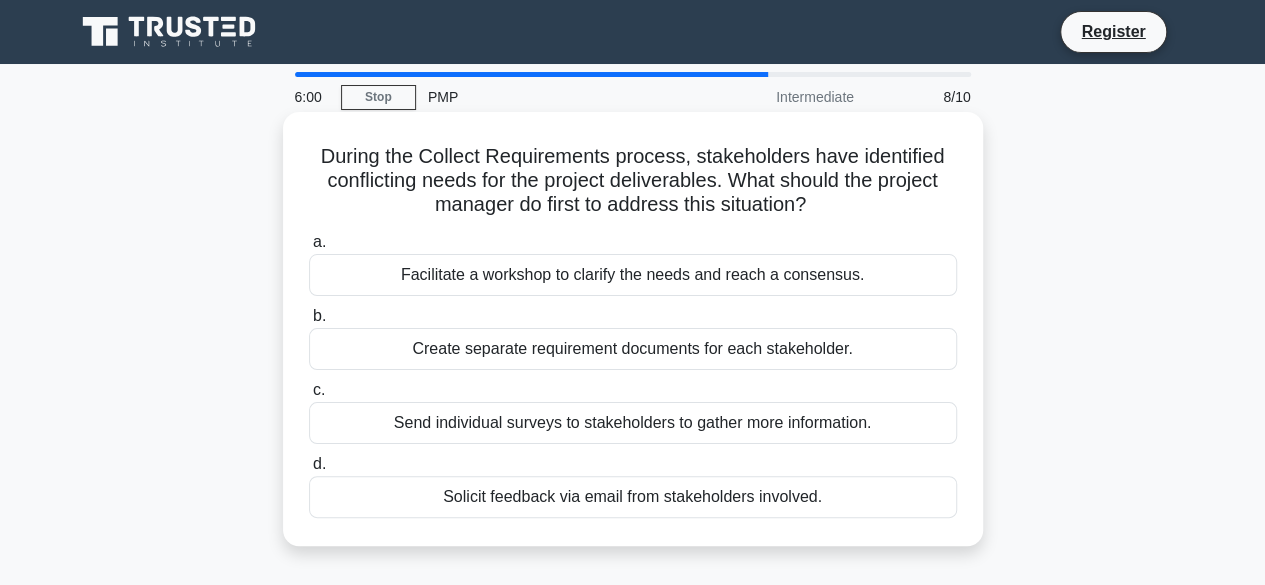 click on "Send individual surveys to stakeholders to gather more information." at bounding box center (633, 423) 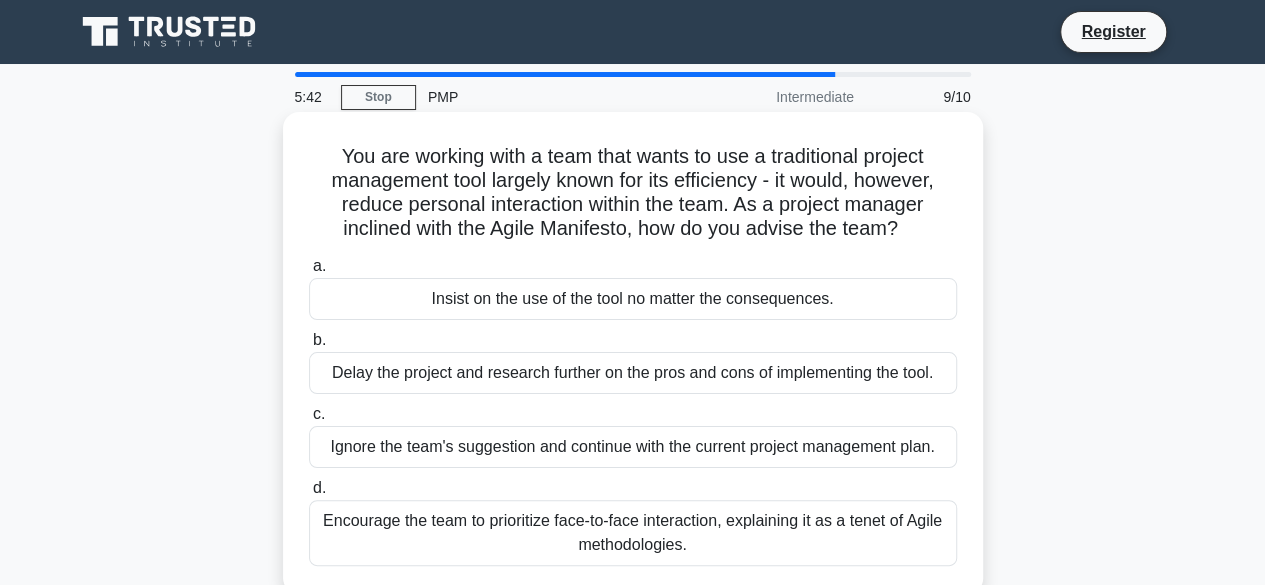 click on "Encourage the team to prioritize face-to-face interaction, explaining it as a tenet of Agile methodologies." at bounding box center [633, 533] 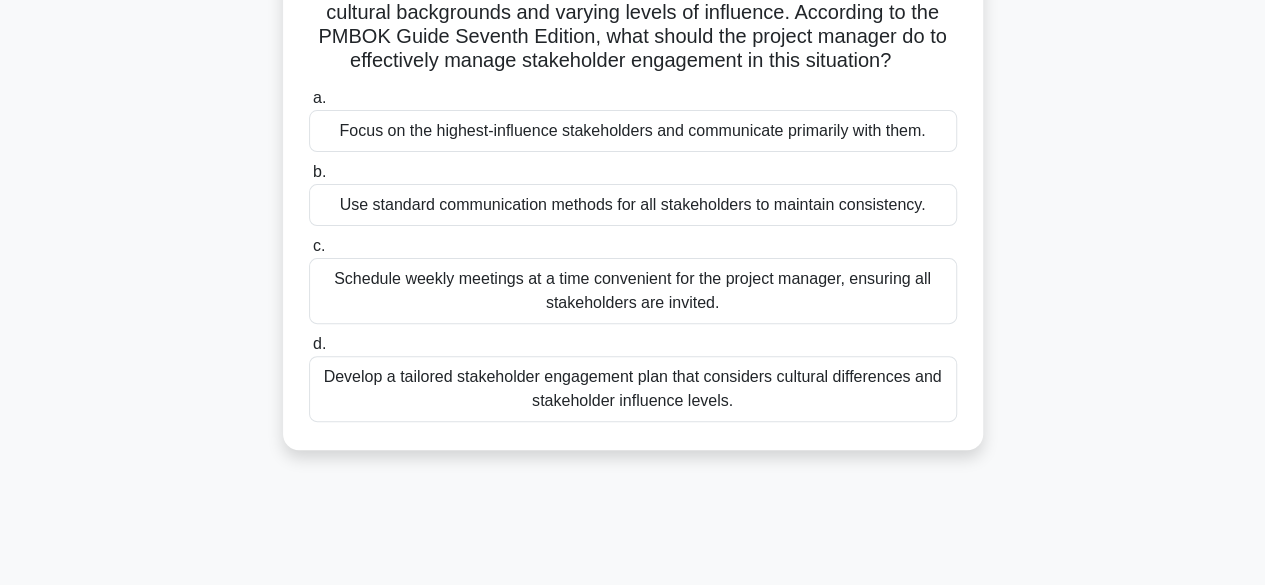 scroll, scrollTop: 167, scrollLeft: 0, axis: vertical 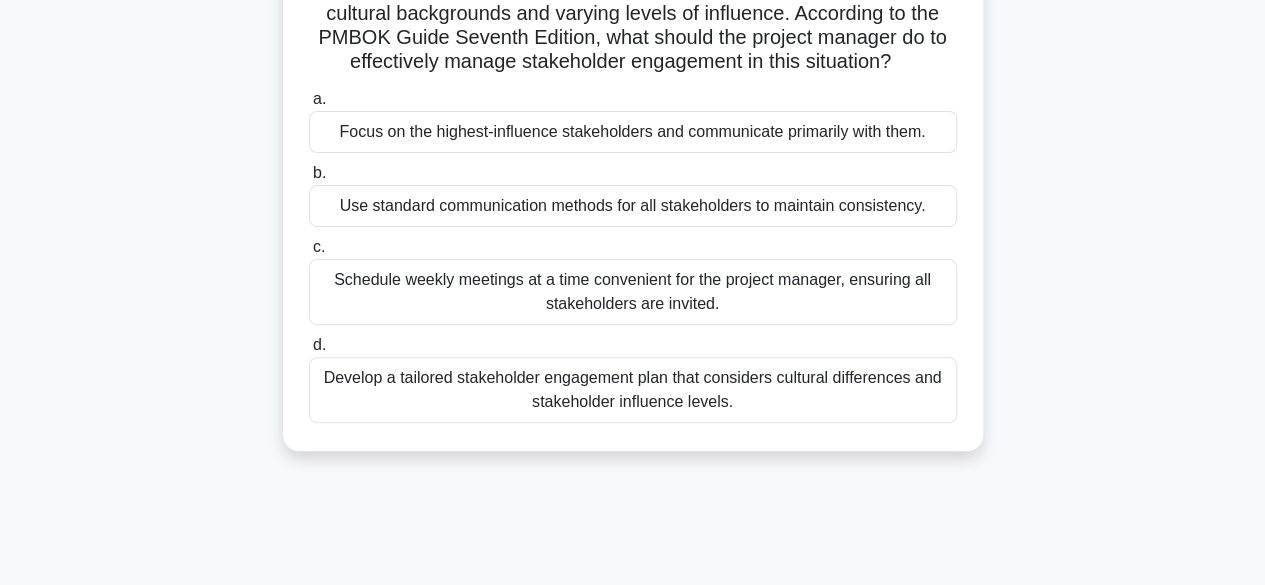 click on "Develop a tailored stakeholder engagement plan that considers cultural differences and stakeholder influence levels." at bounding box center (633, 390) 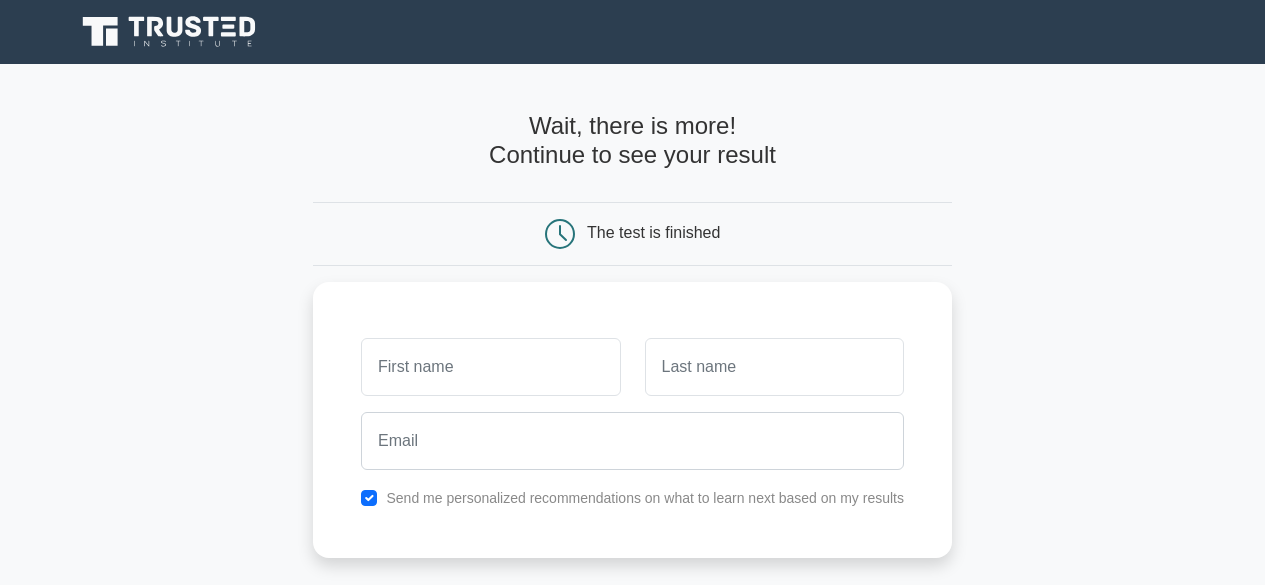 scroll, scrollTop: 0, scrollLeft: 0, axis: both 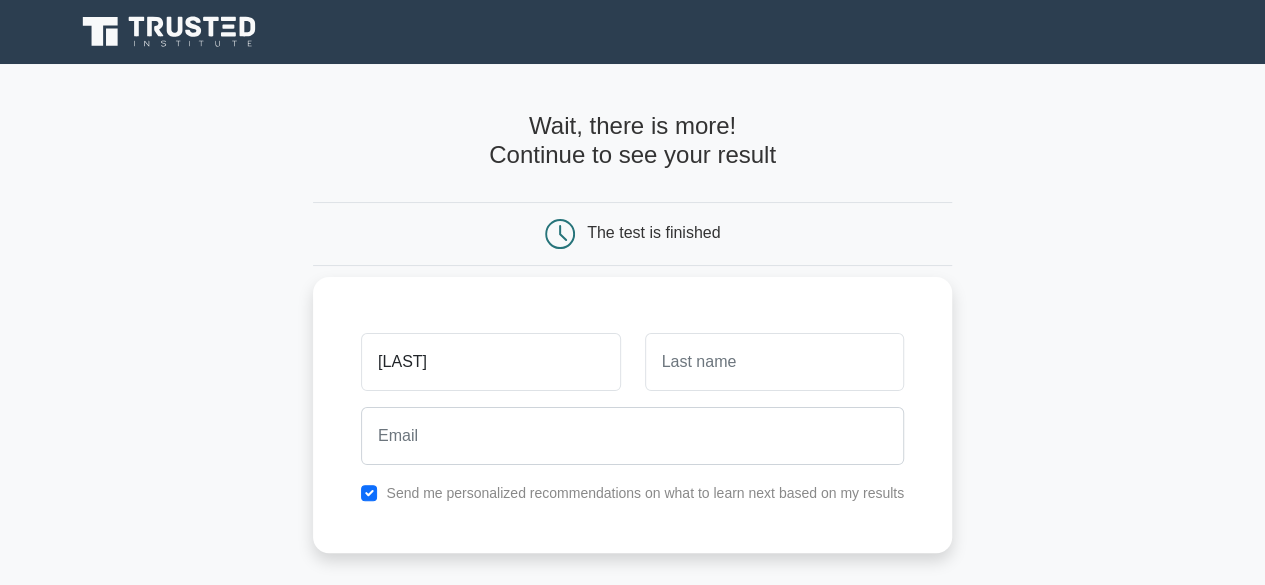 type on "[FIRST]" 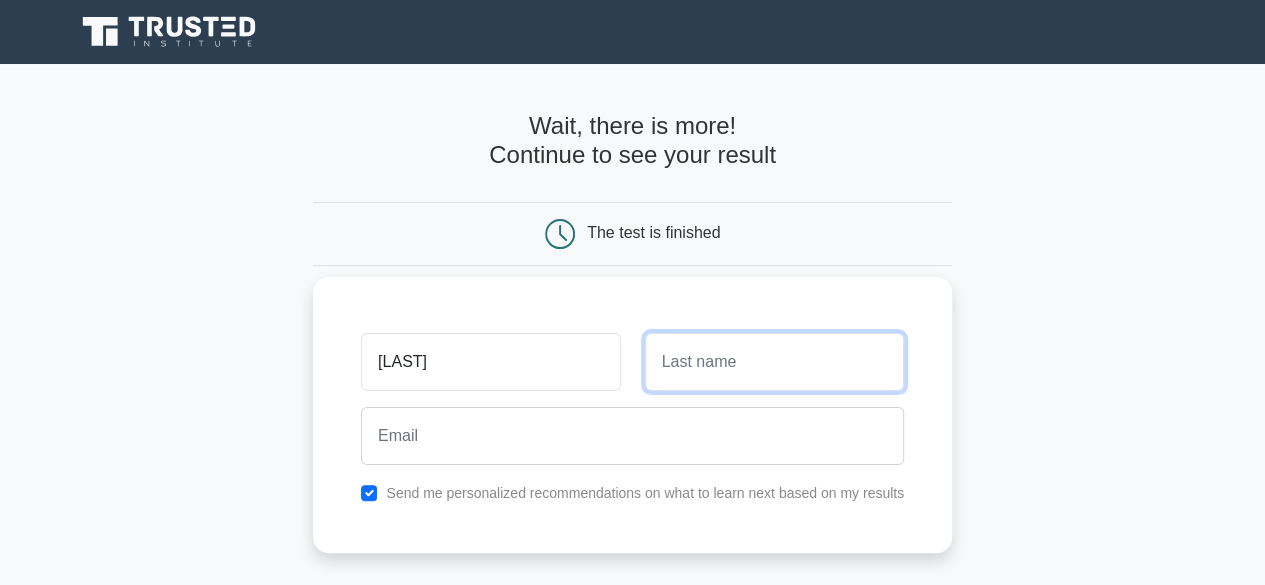 click at bounding box center (774, 362) 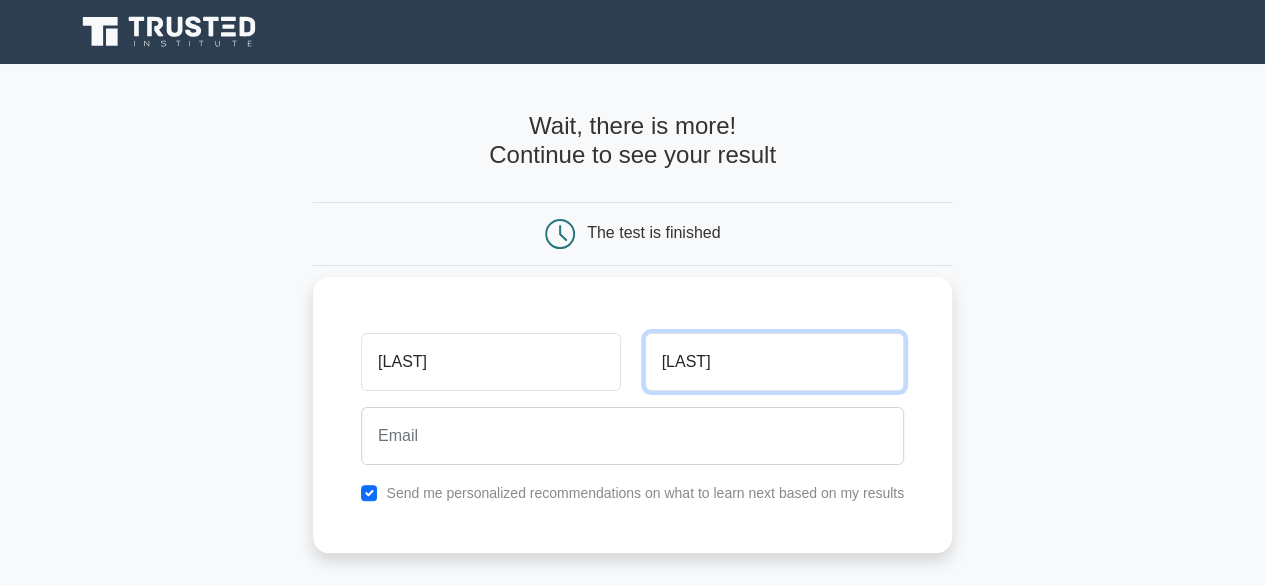 type on "Kyomugisha" 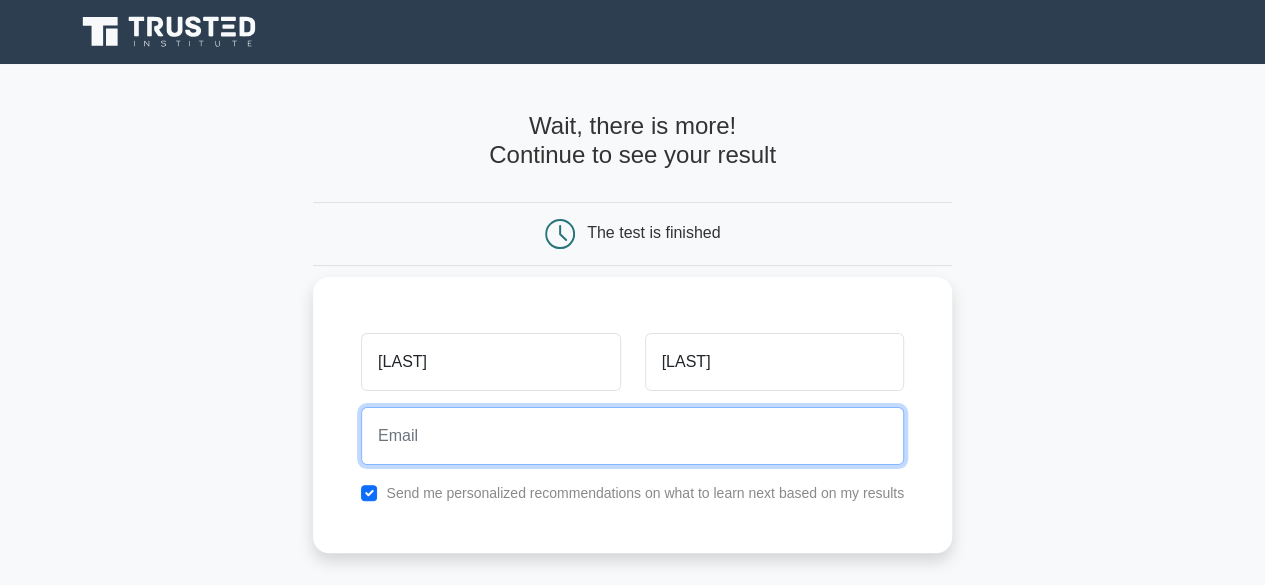 click at bounding box center [632, 436] 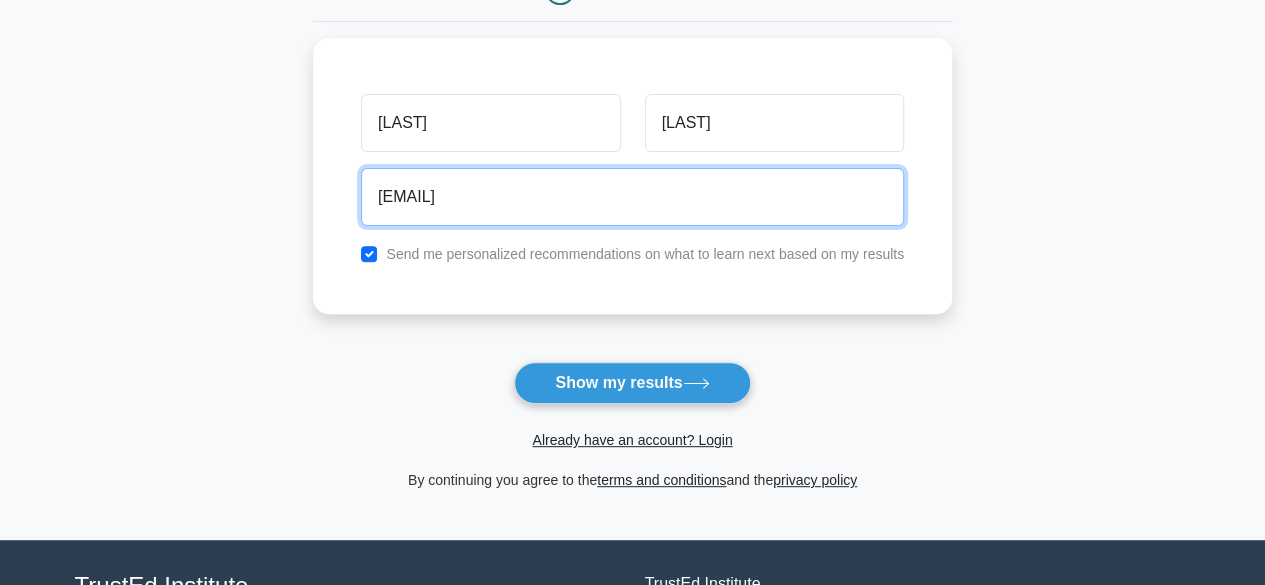 scroll, scrollTop: 248, scrollLeft: 0, axis: vertical 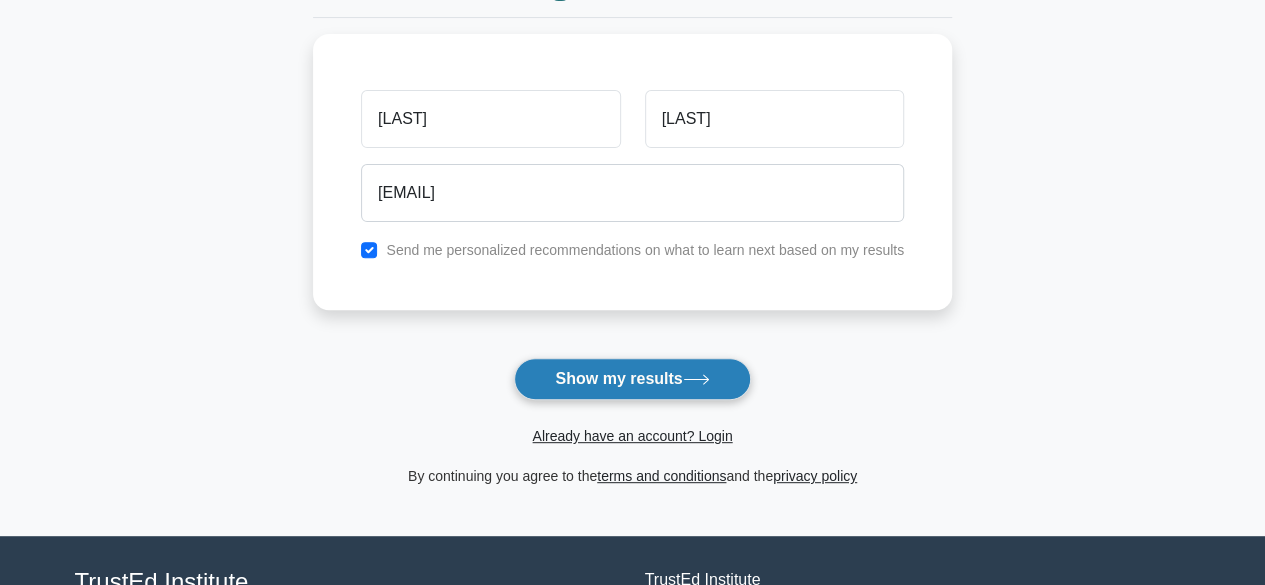 click on "Show my results" at bounding box center [632, 379] 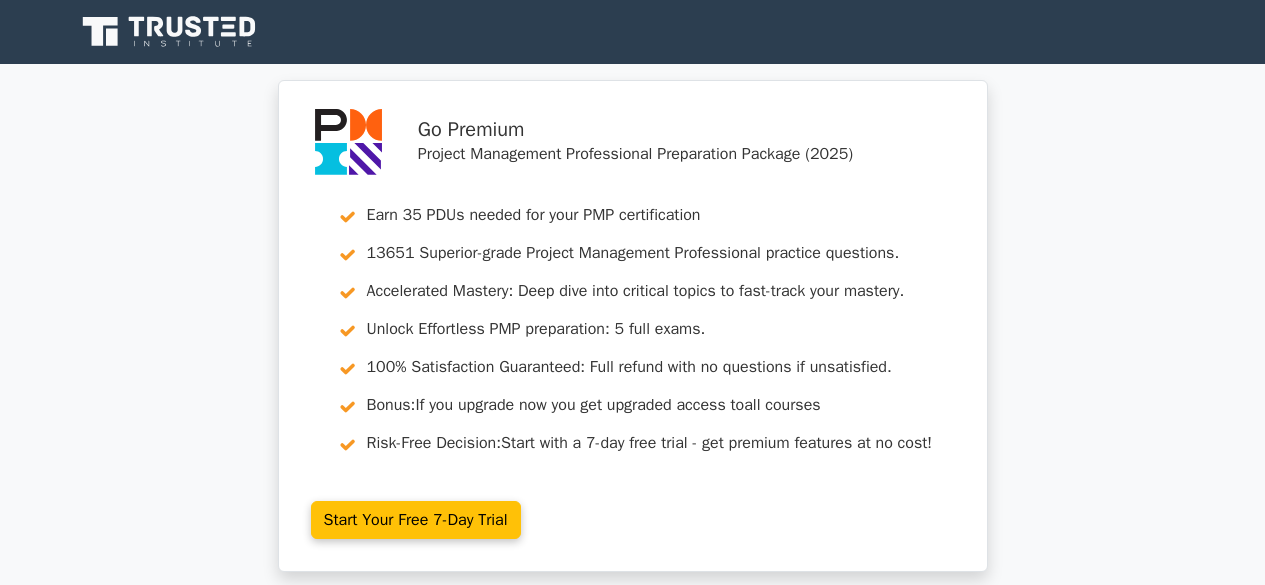 scroll, scrollTop: 0, scrollLeft: 0, axis: both 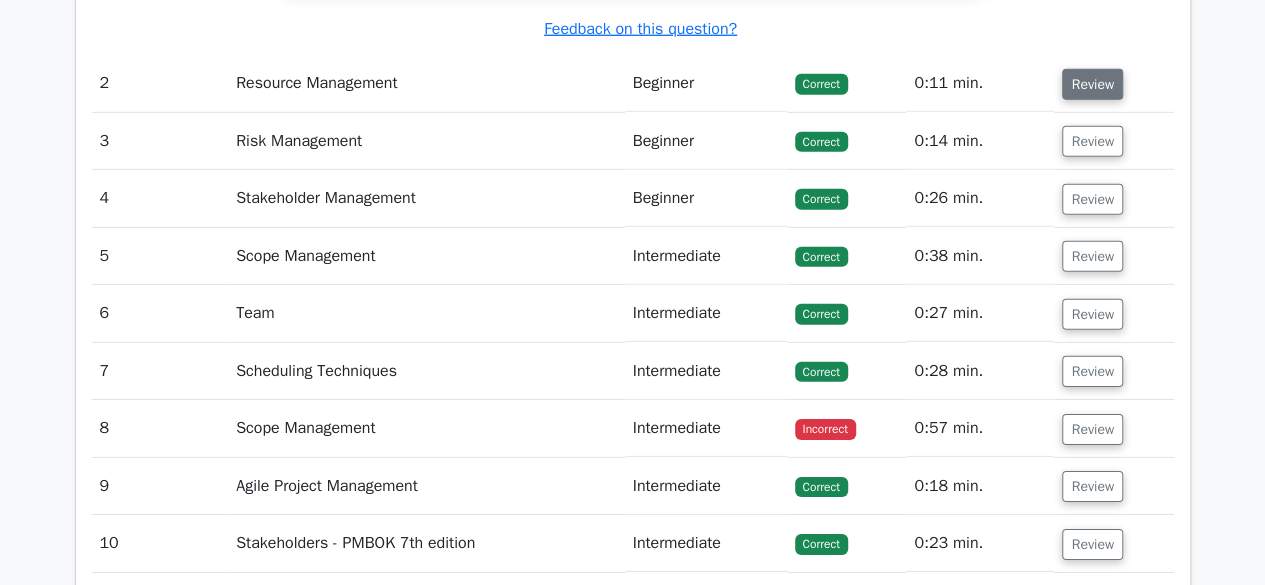 click on "Review" at bounding box center (1092, 84) 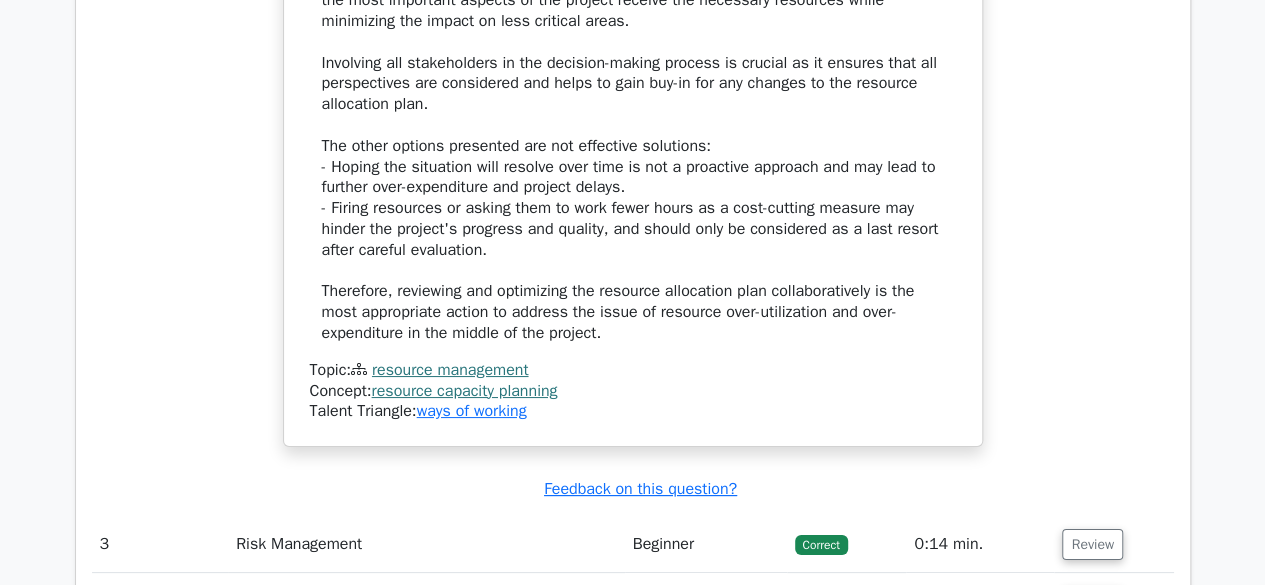 scroll, scrollTop: 3690, scrollLeft: 0, axis: vertical 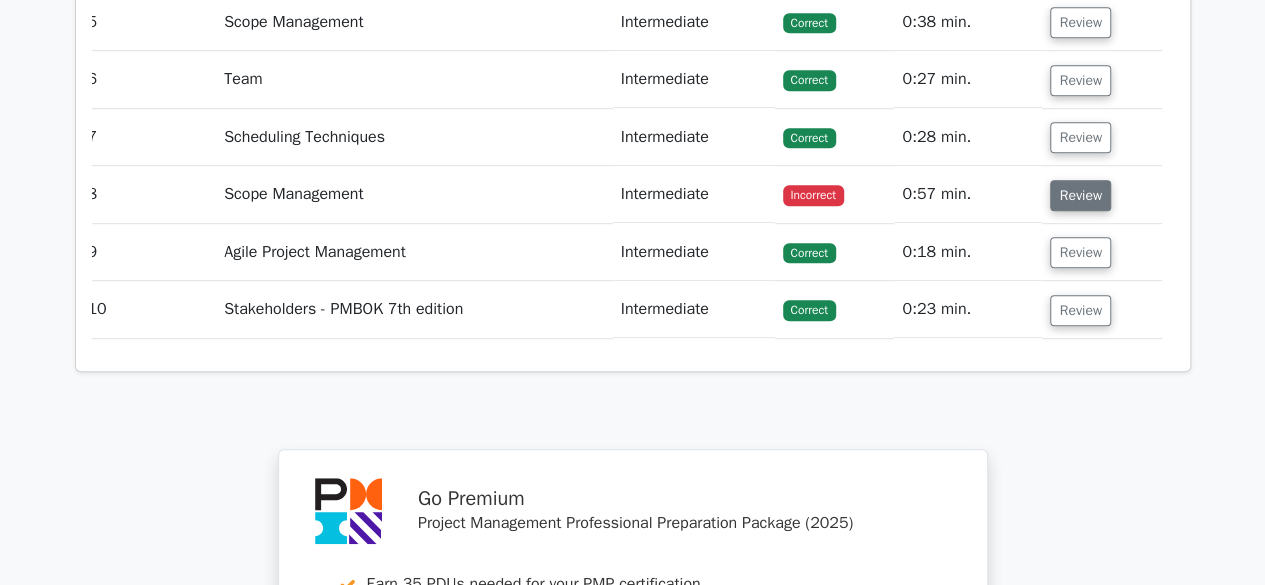 click on "Review" at bounding box center [1080, 195] 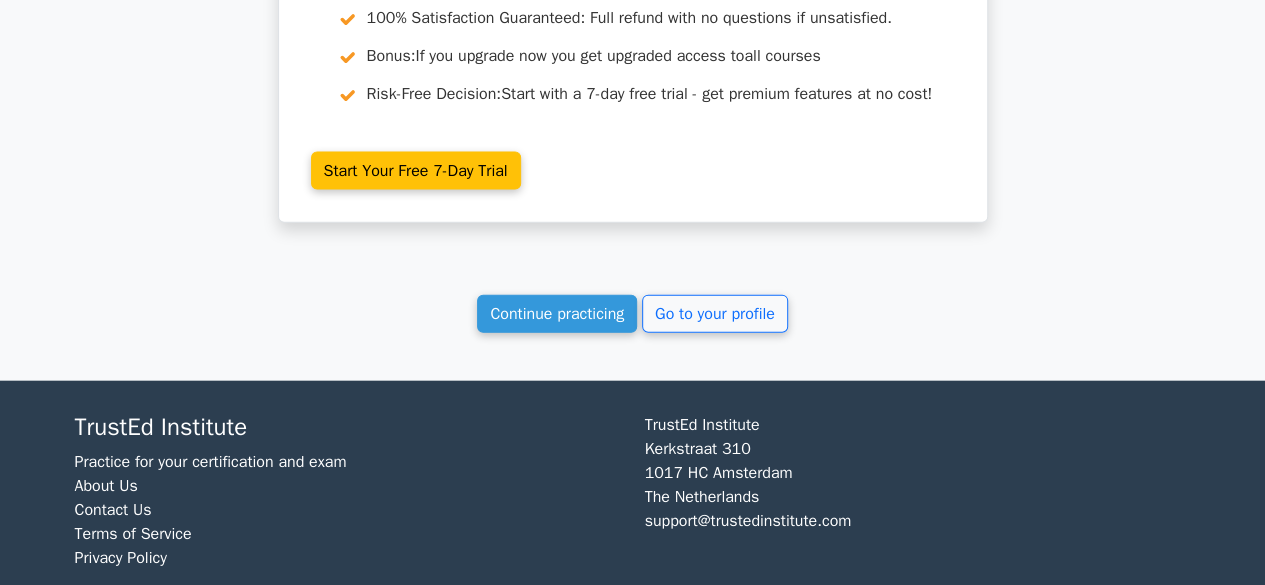 scroll, scrollTop: 6006, scrollLeft: 0, axis: vertical 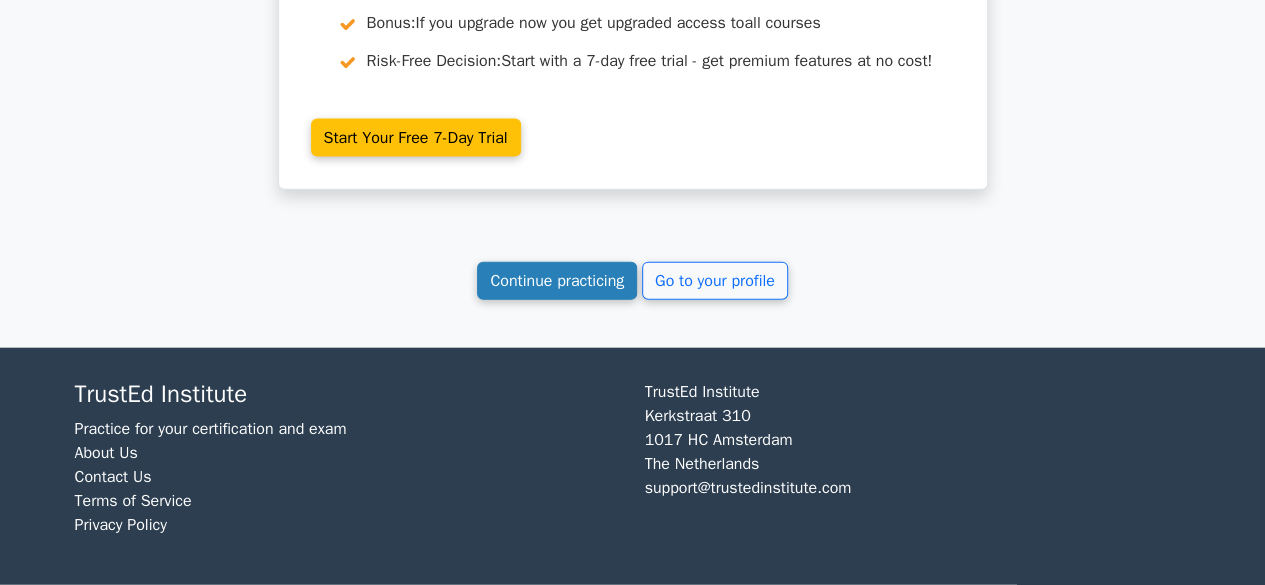 click on "Continue practicing" at bounding box center [557, 281] 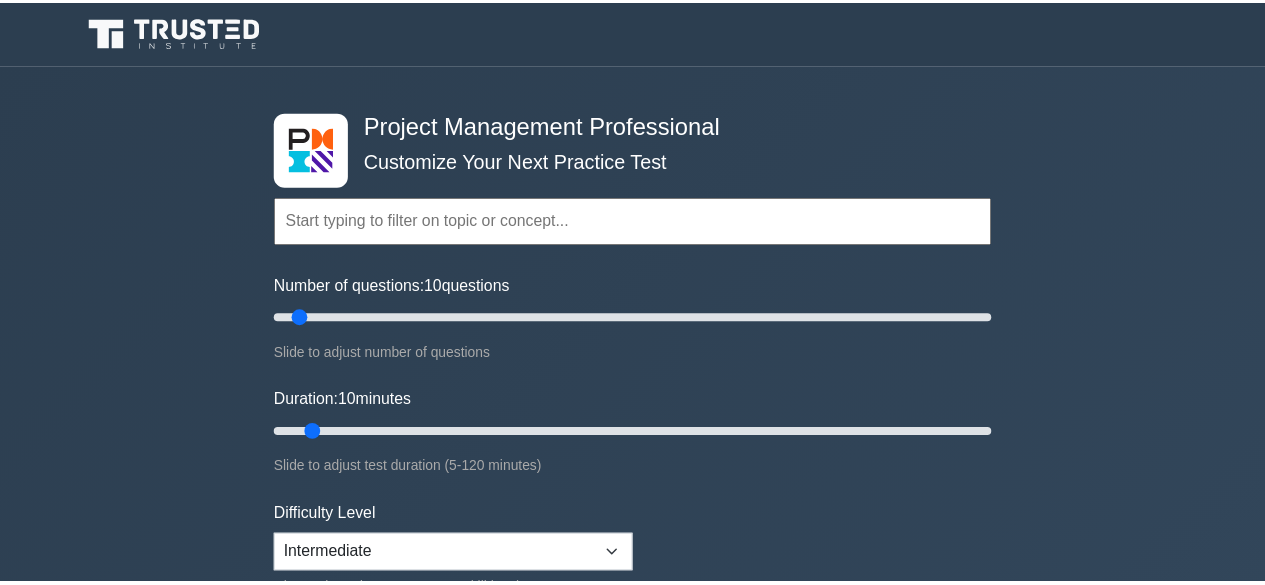 scroll, scrollTop: 0, scrollLeft: 0, axis: both 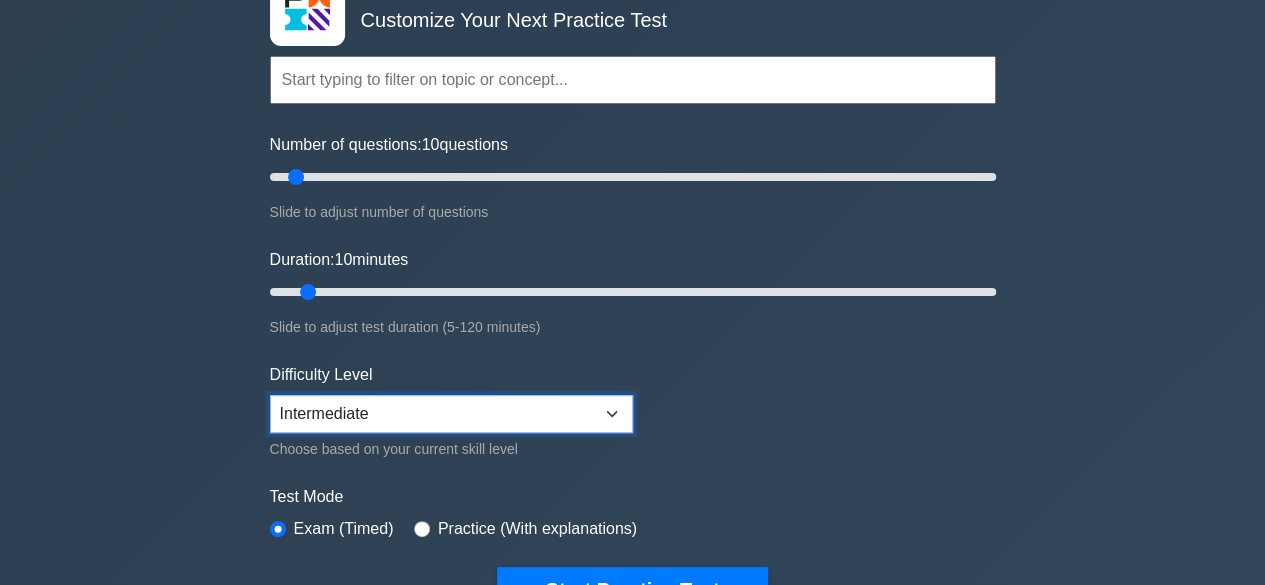 click on "Beginner
Intermediate
Expert" at bounding box center [451, 414] 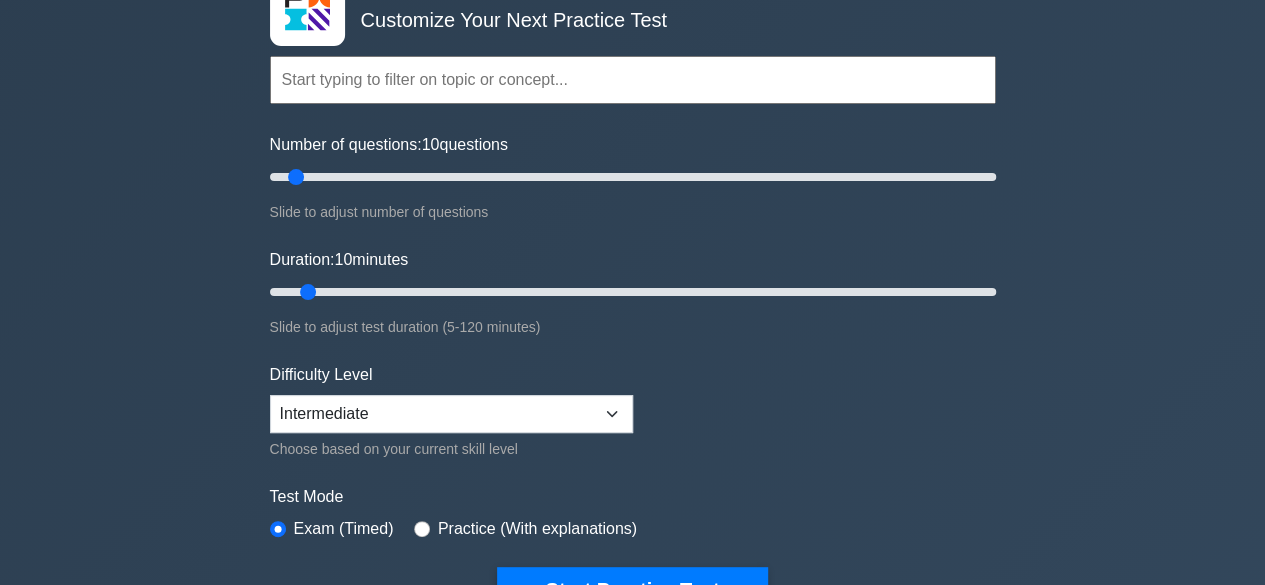 click on "Topics
Scope Management
Time Management
Cost Management
Quality Management
Risk Management
Integration Management
Human Resource Management
Communication Management
Procurement Management" at bounding box center [633, 304] 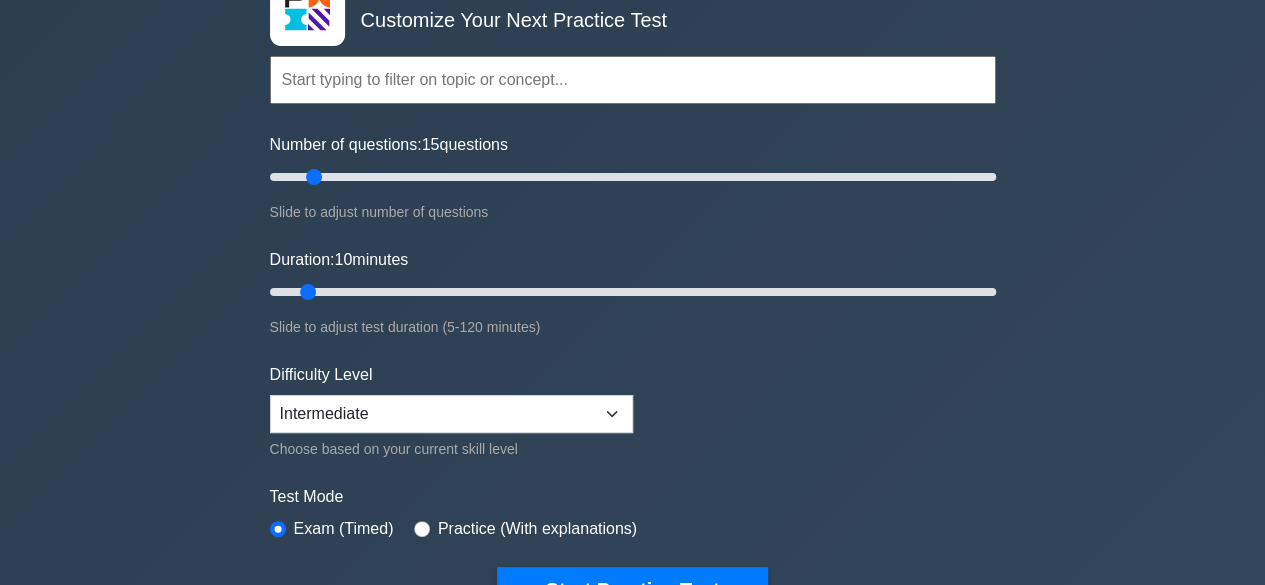 drag, startPoint x: 294, startPoint y: 179, endPoint x: 316, endPoint y: 175, distance: 22.36068 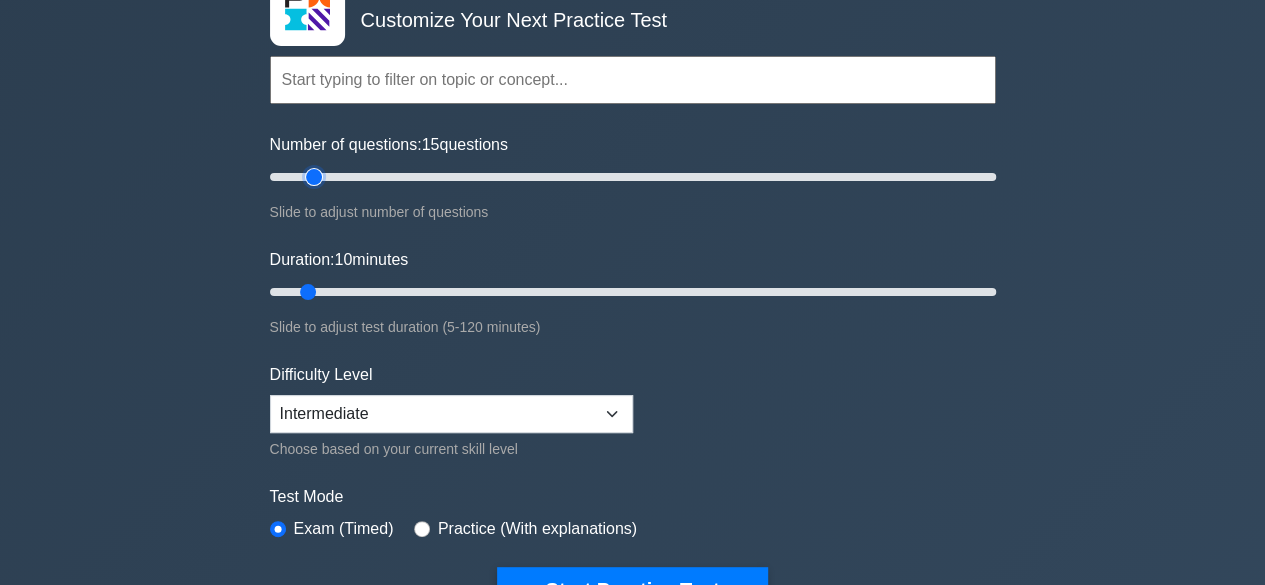 type on "15" 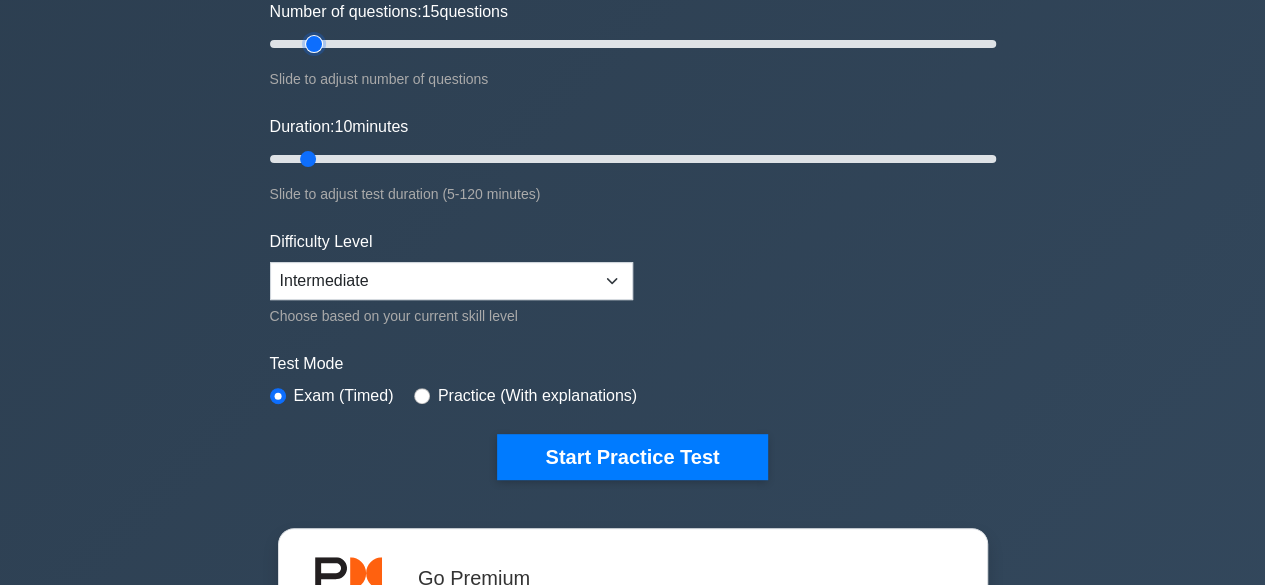 scroll, scrollTop: 277, scrollLeft: 0, axis: vertical 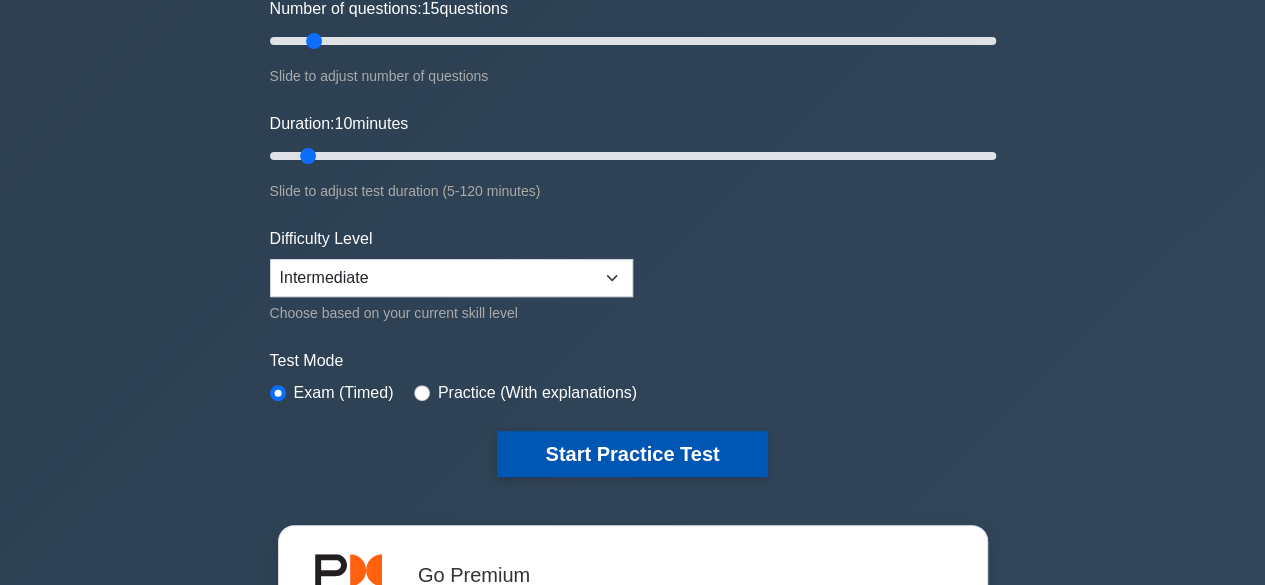 click on "Start Practice Test" at bounding box center (632, 454) 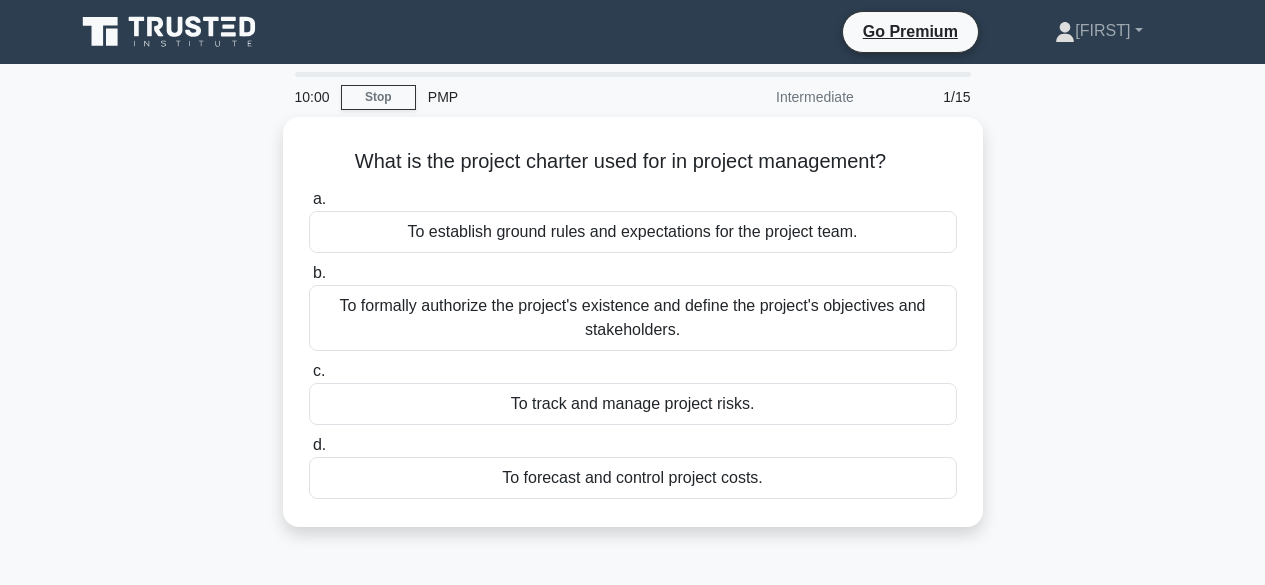 scroll, scrollTop: 0, scrollLeft: 0, axis: both 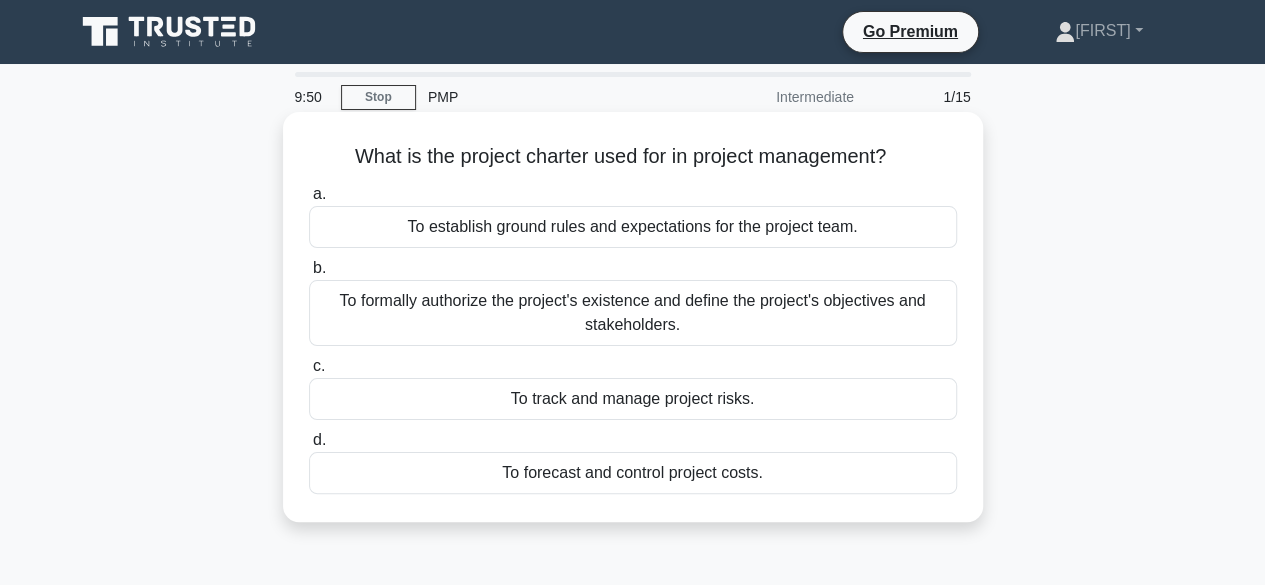 click on "To establish ground rules and expectations for the project team." at bounding box center (633, 227) 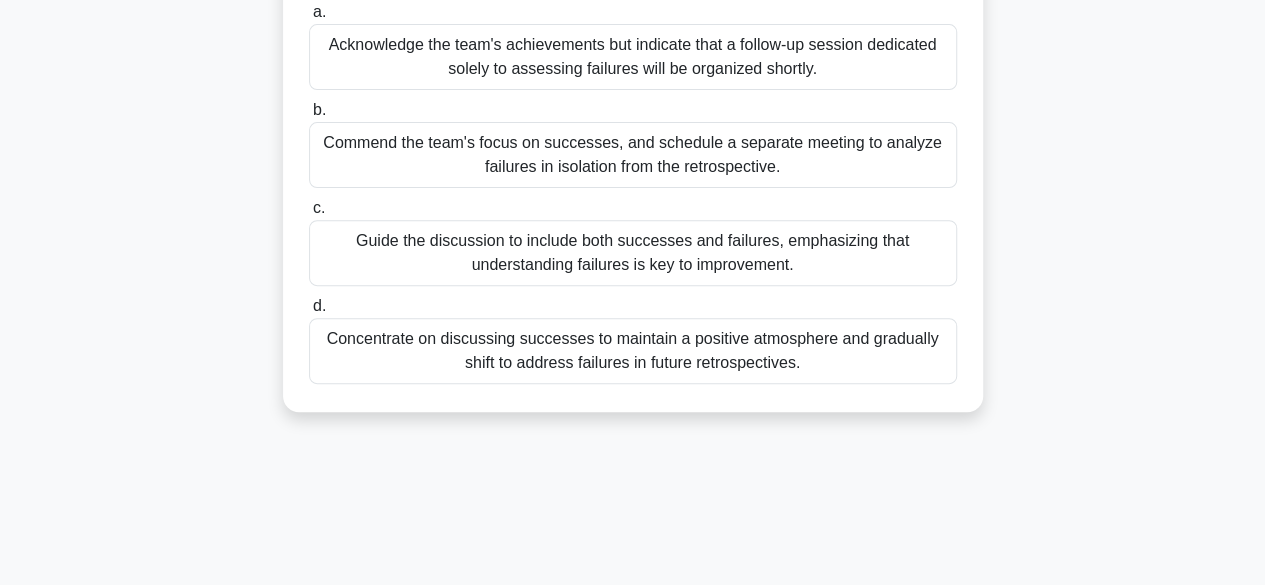 scroll, scrollTop: 260, scrollLeft: 0, axis: vertical 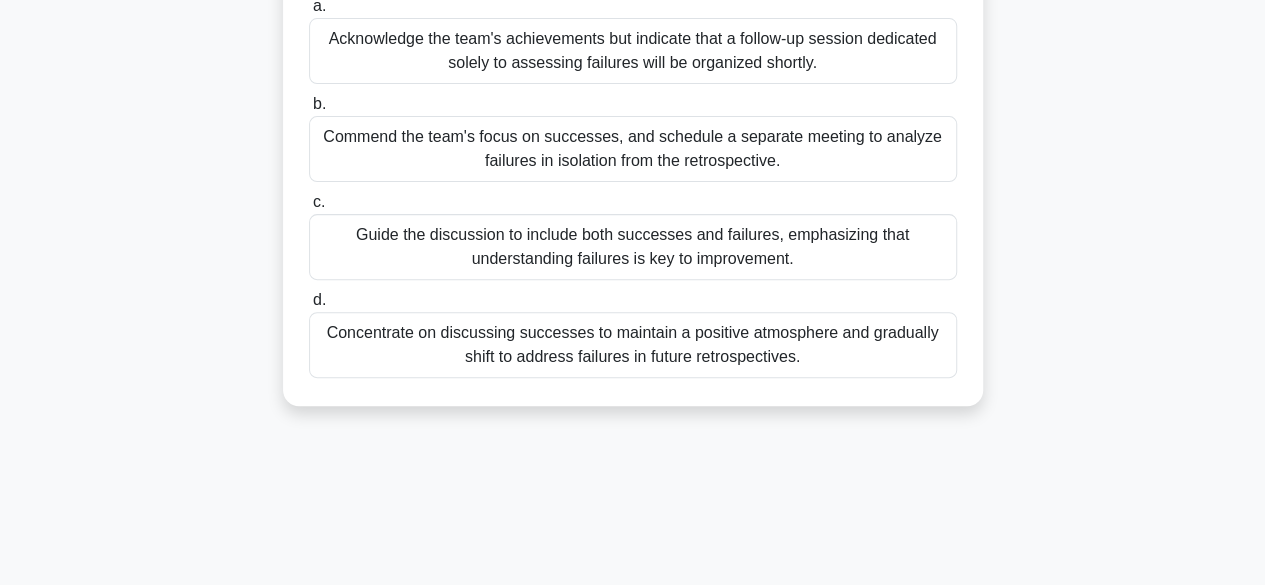 click on "Guide the discussion to include both successes and failures, emphasizing that understanding failures is key to improvement." at bounding box center (633, 247) 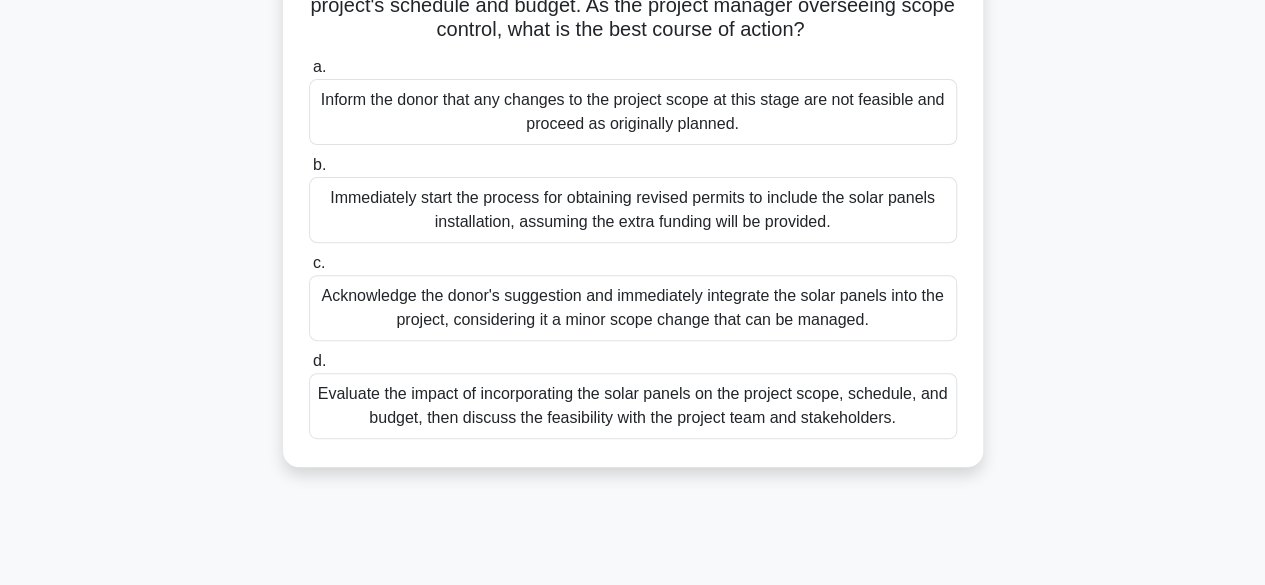 scroll, scrollTop: 277, scrollLeft: 0, axis: vertical 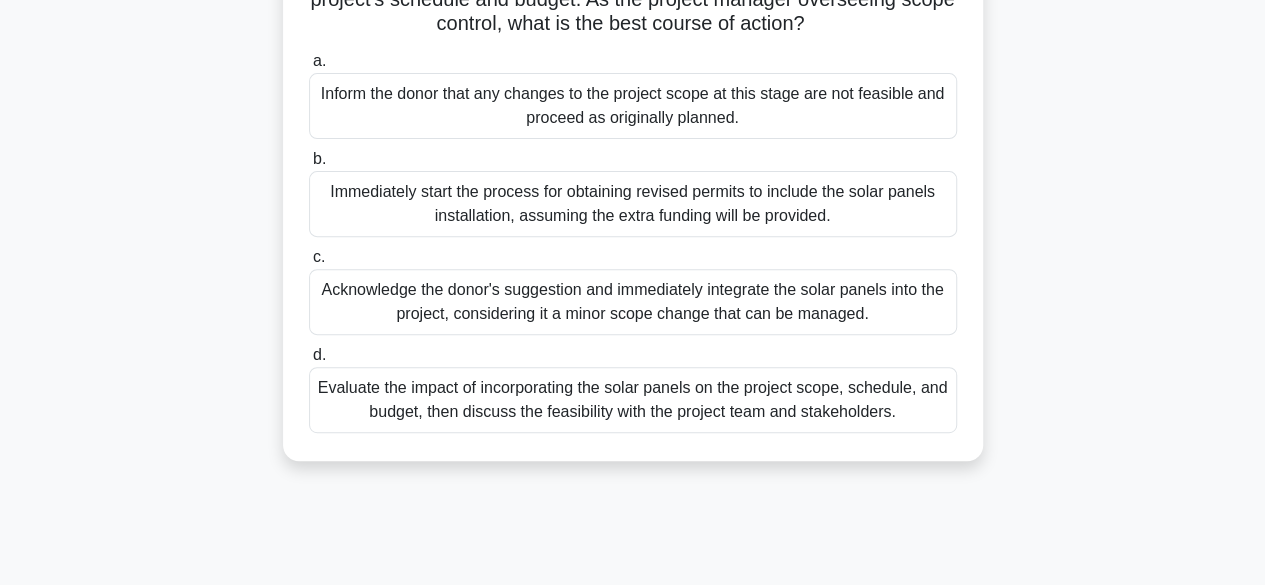 click on "Evaluate the impact of incorporating the solar panels on the project scope, schedule, and budget, then discuss the feasibility with the project team and stakeholders." at bounding box center (633, 400) 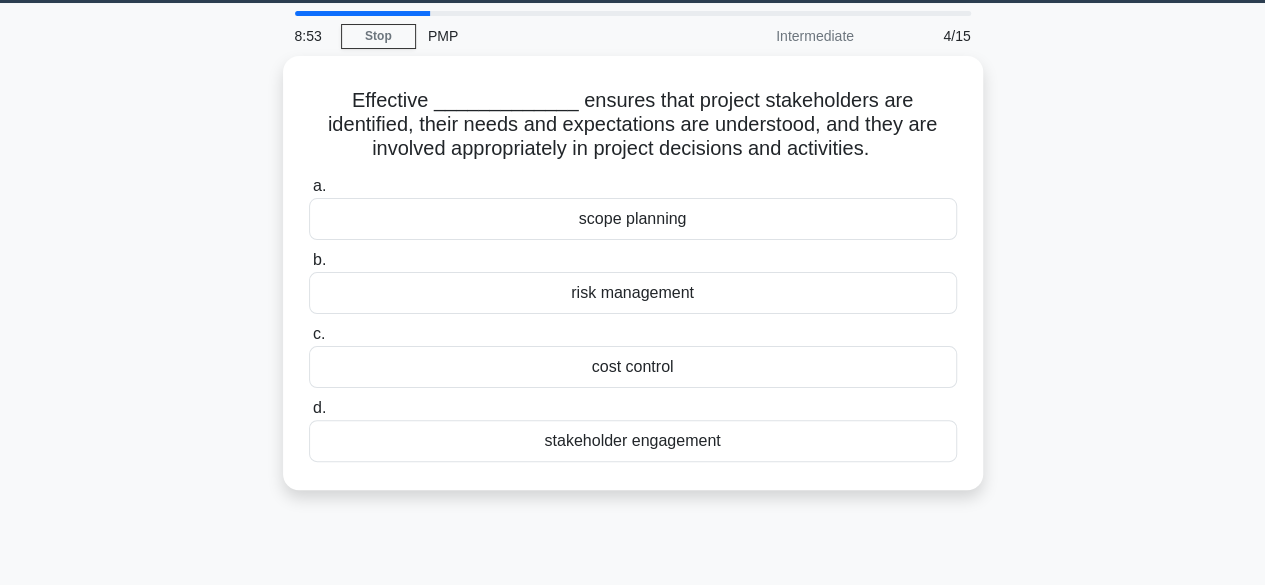 scroll, scrollTop: 0, scrollLeft: 0, axis: both 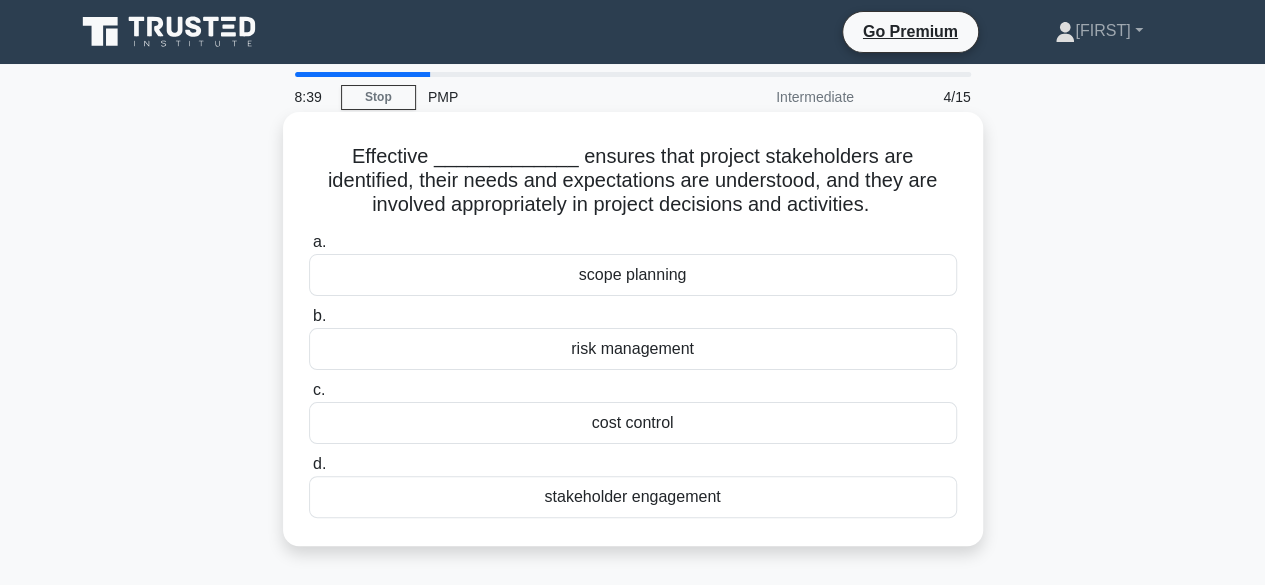 click on "stakeholder engagement" at bounding box center (633, 497) 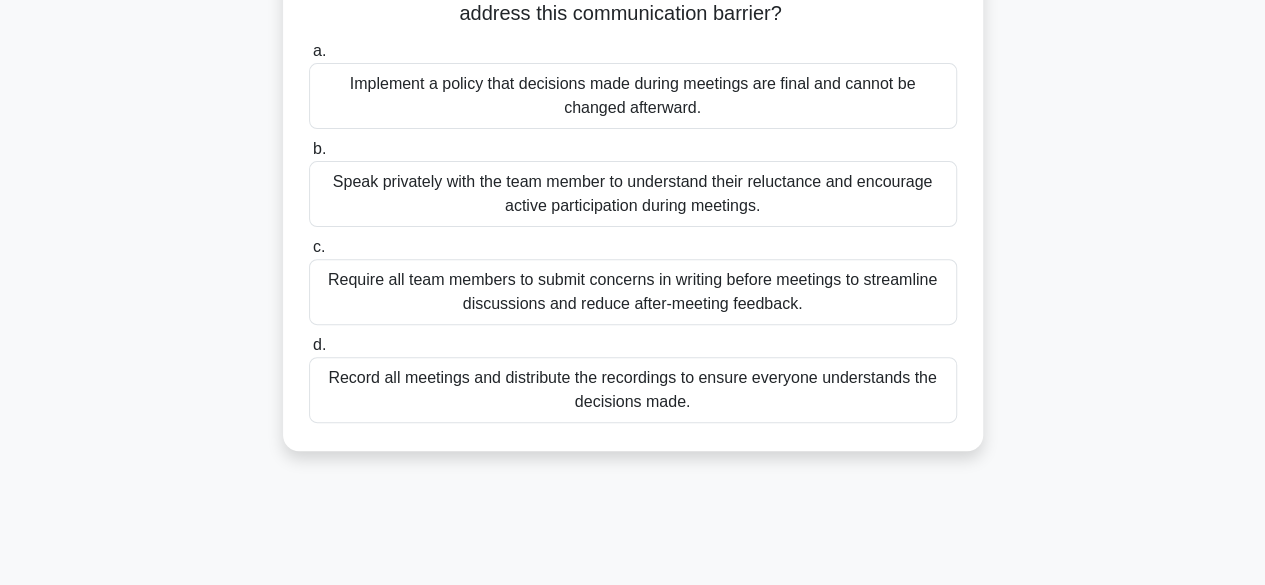 scroll, scrollTop: 245, scrollLeft: 0, axis: vertical 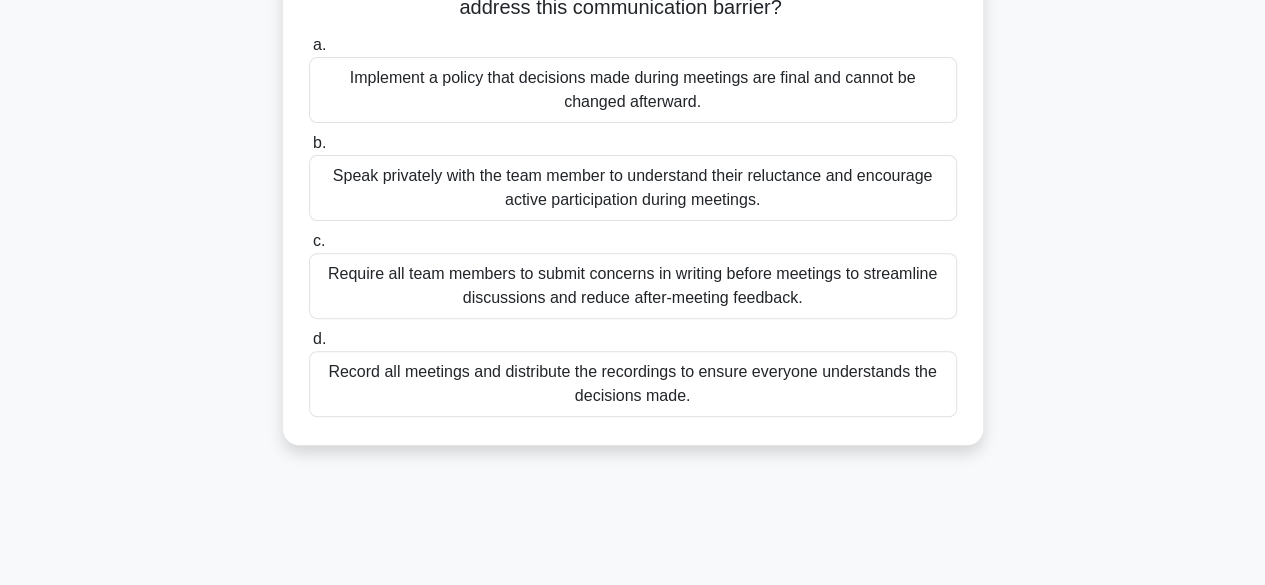 click on "Speak privately with the team member to understand their reluctance and encourage active participation during meetings." at bounding box center (633, 188) 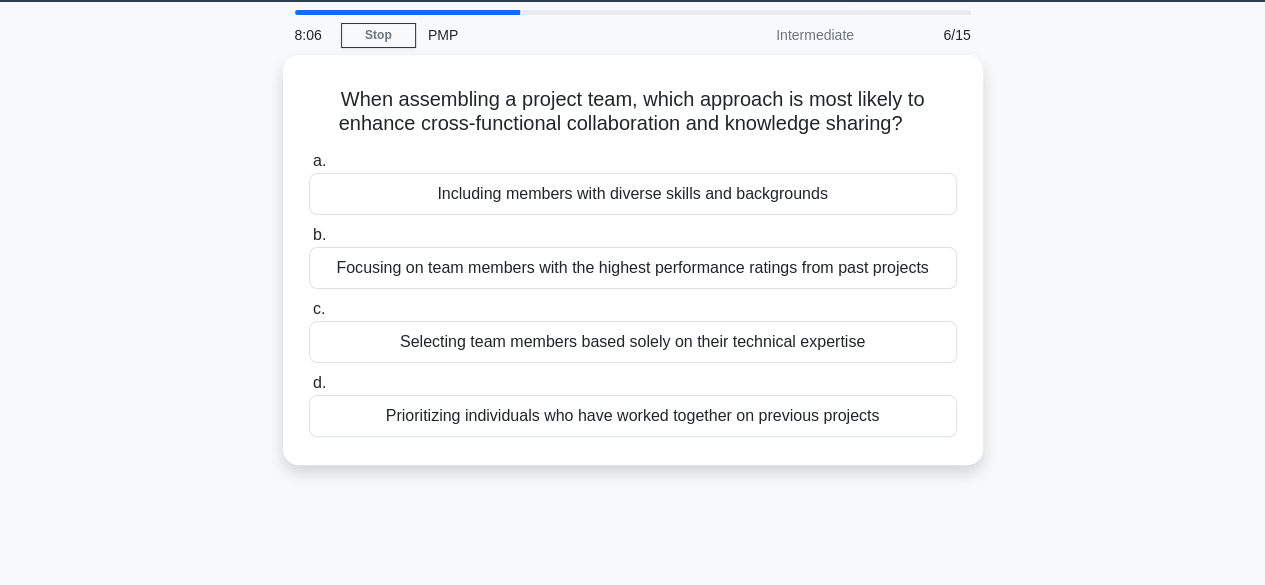 scroll, scrollTop: 0, scrollLeft: 0, axis: both 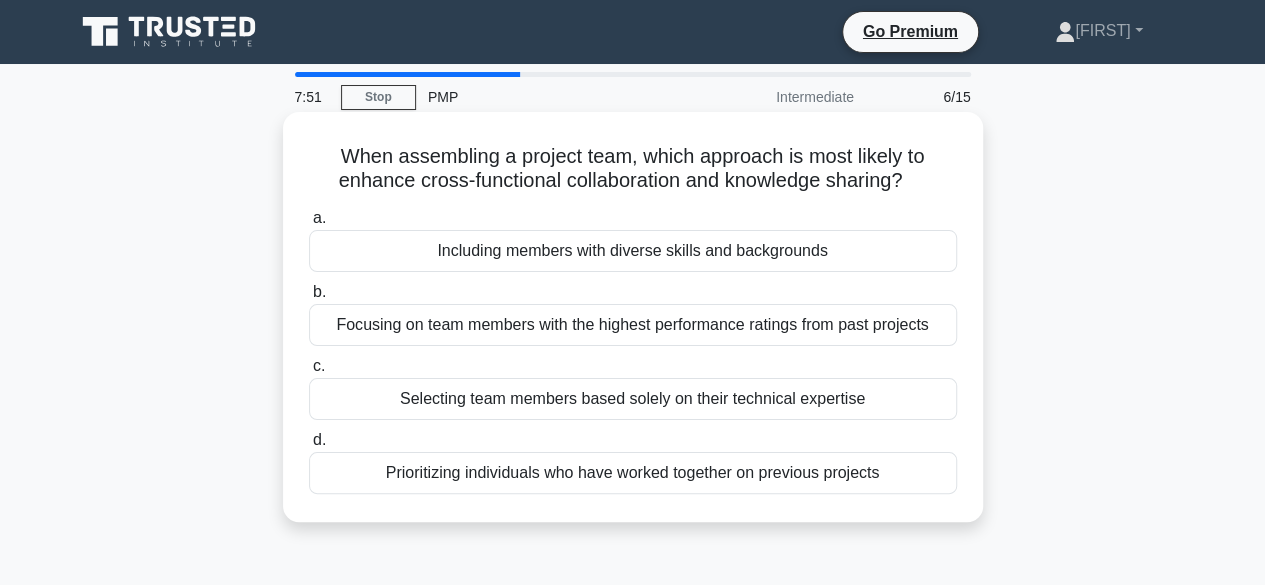 click on "Including members with diverse skills and backgrounds" at bounding box center [633, 251] 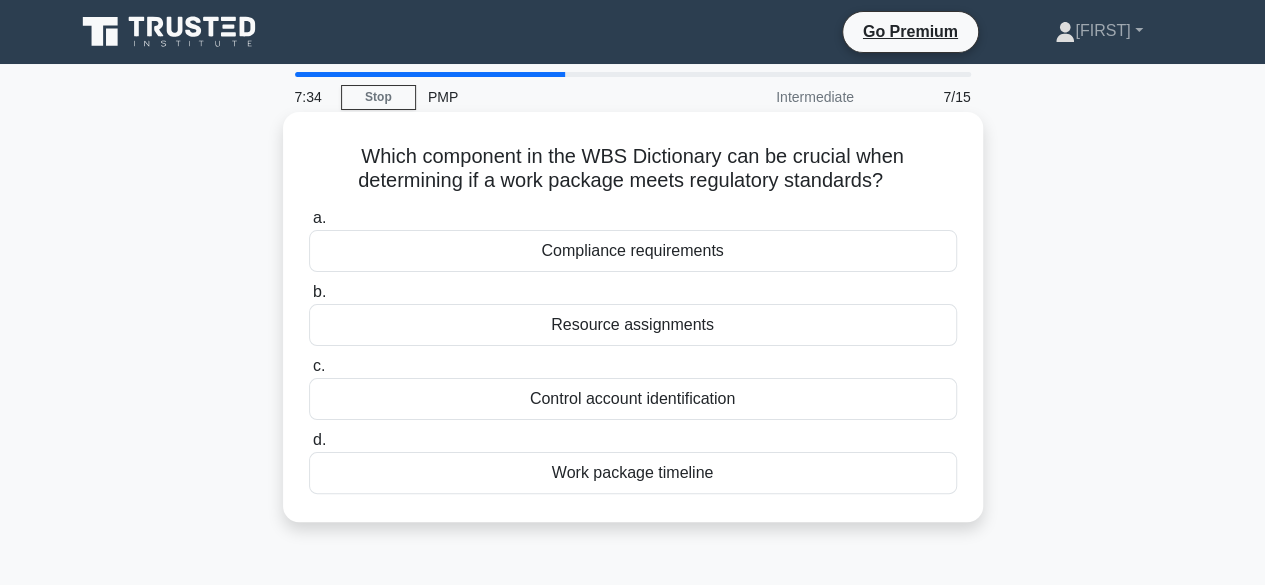 click on "Compliance requirements" at bounding box center [633, 251] 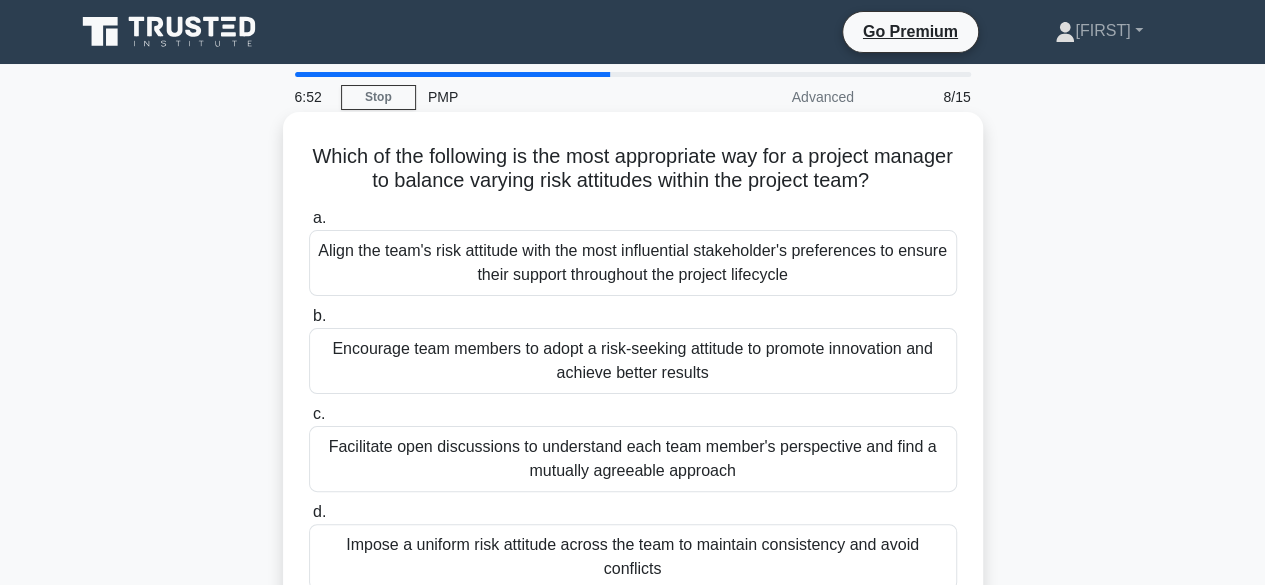 click on "Facilitate open discussions to understand each team member's perspective and find a mutually agreeable approach" at bounding box center [633, 459] 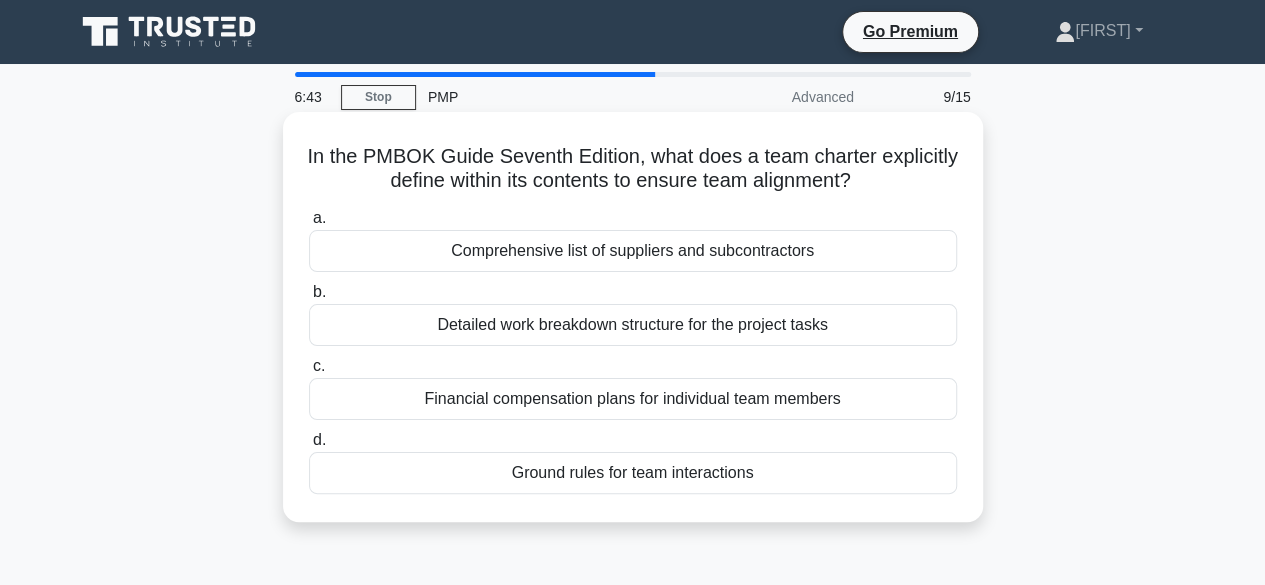 click on "Ground rules for team interactions" at bounding box center [633, 473] 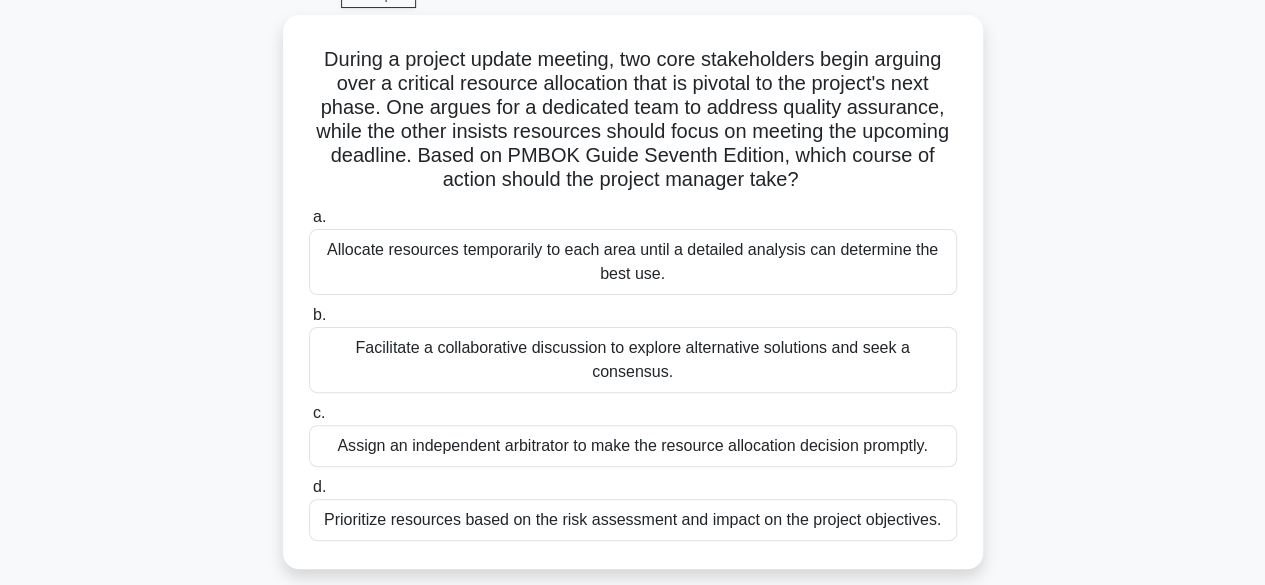 scroll, scrollTop: 101, scrollLeft: 0, axis: vertical 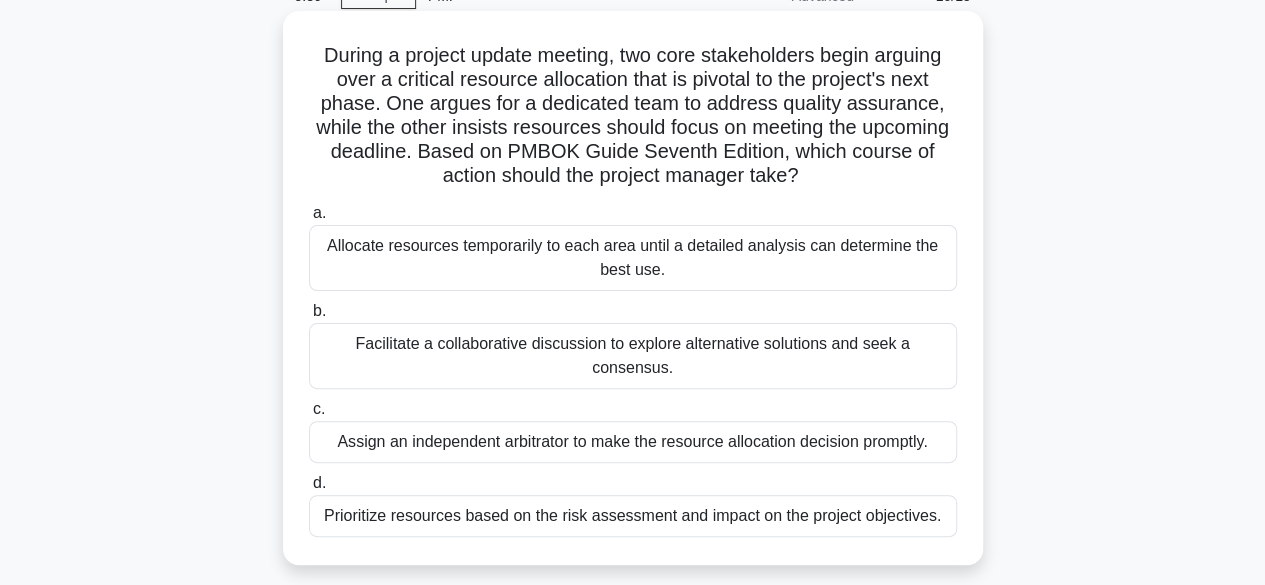 click on "Facilitate a collaborative discussion to explore alternative solutions and seek a consensus." at bounding box center (633, 356) 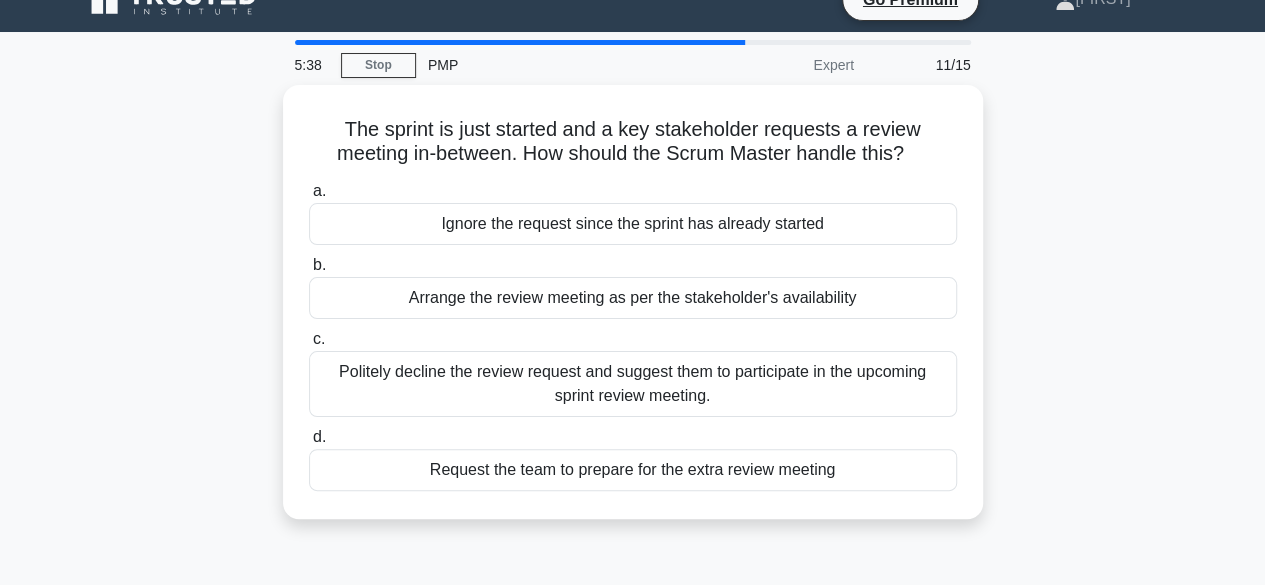 scroll, scrollTop: 0, scrollLeft: 0, axis: both 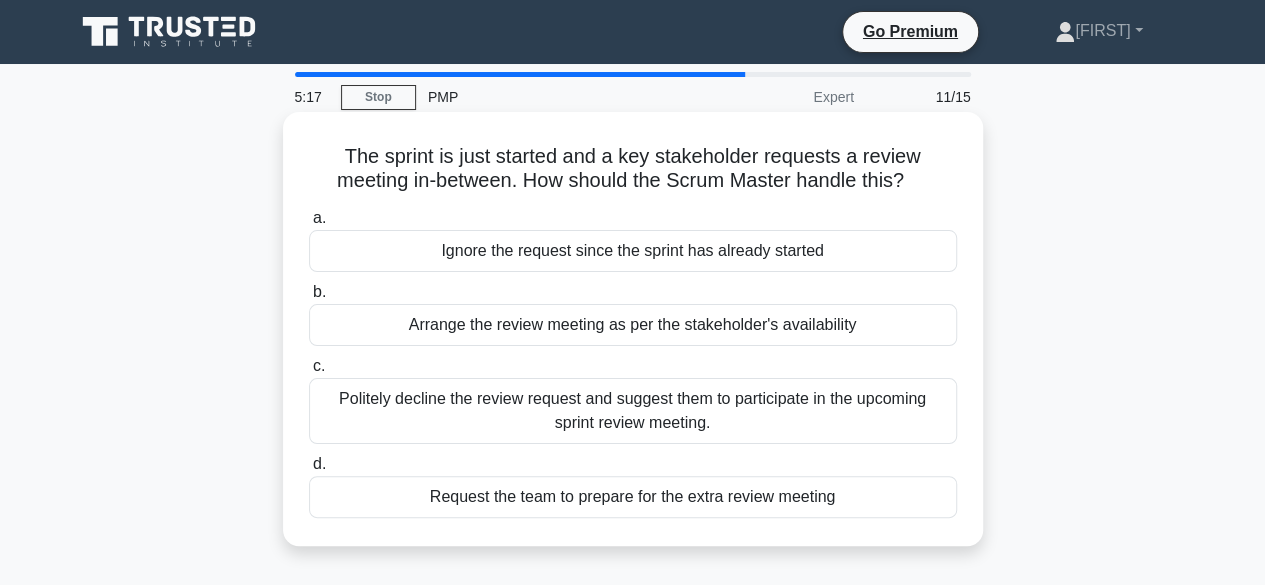 click on "Arrange the review meeting as per the stakeholder's availability" at bounding box center (633, 325) 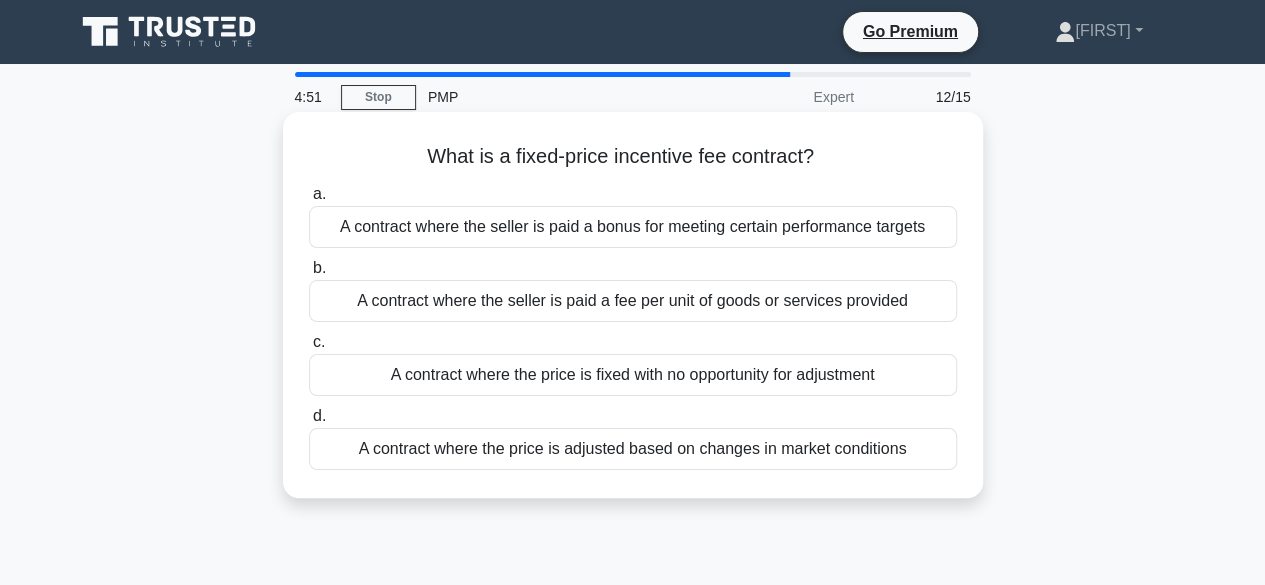 click on "A contract where the seller is paid a bonus for meeting certain performance targets" at bounding box center (633, 227) 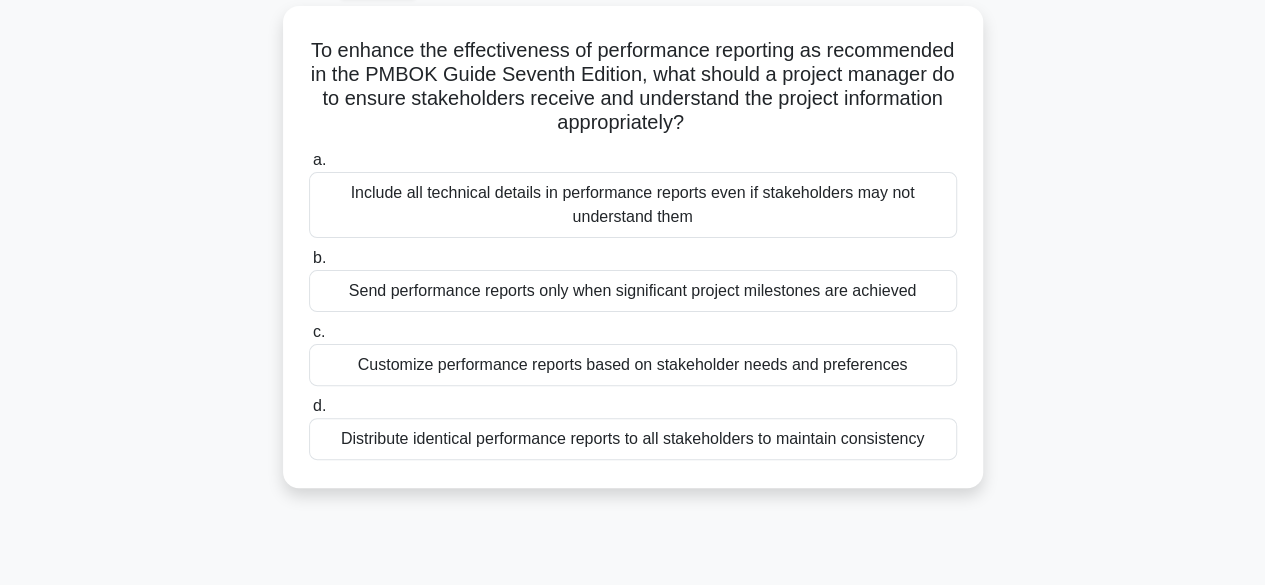 scroll, scrollTop: 116, scrollLeft: 0, axis: vertical 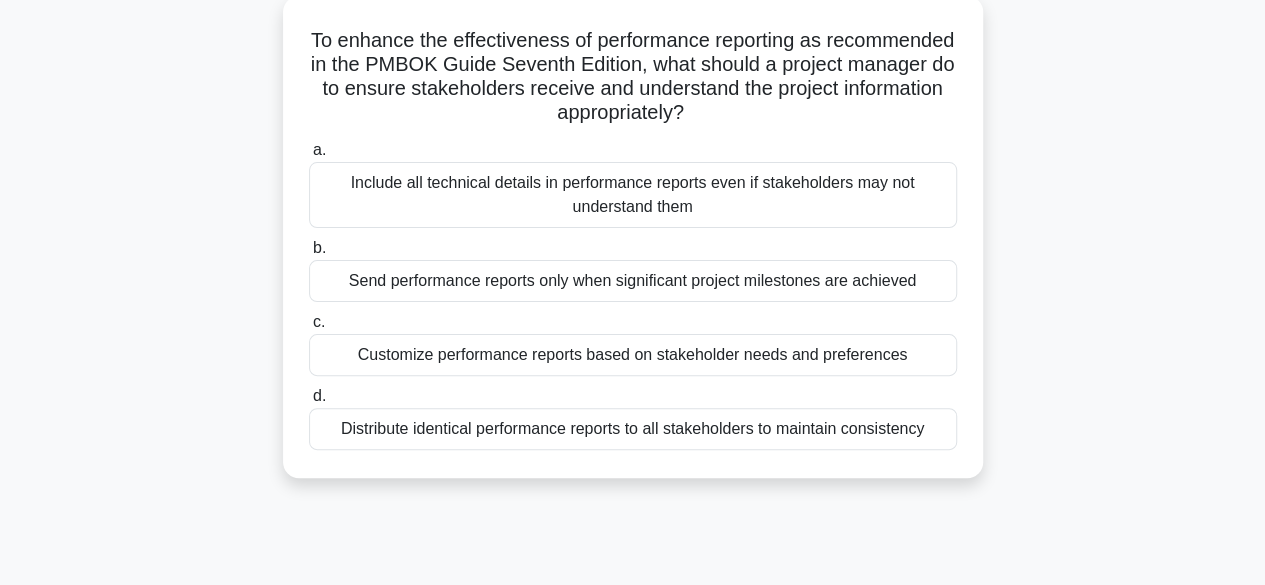 click on "Include all technical details in performance reports even if stakeholders may not understand them" at bounding box center (633, 195) 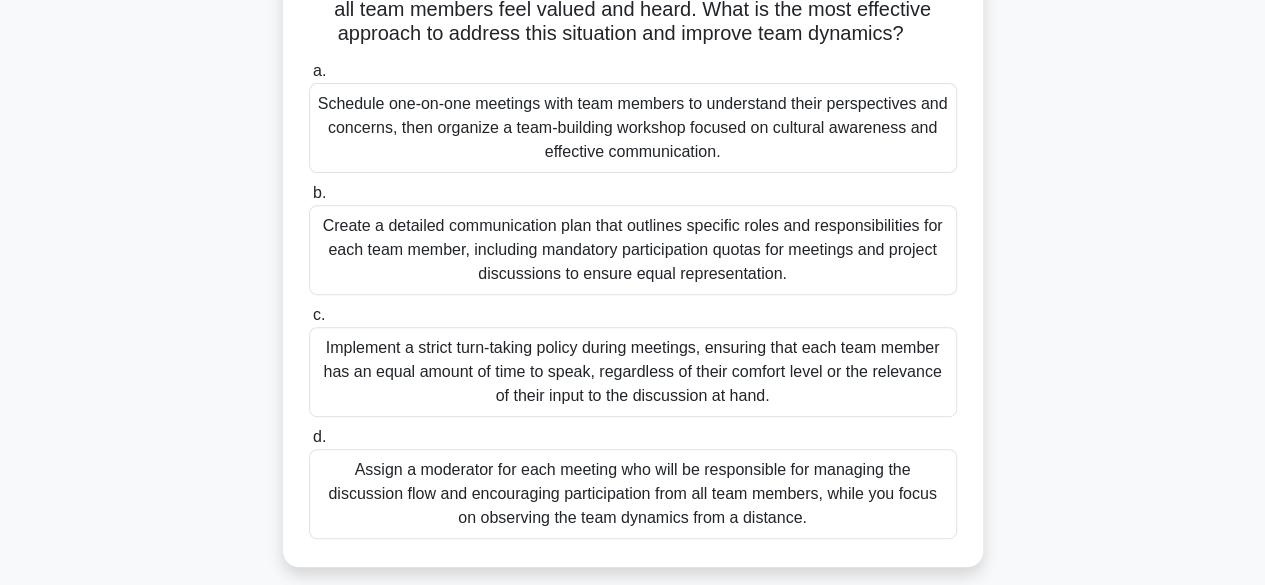 scroll, scrollTop: 265, scrollLeft: 0, axis: vertical 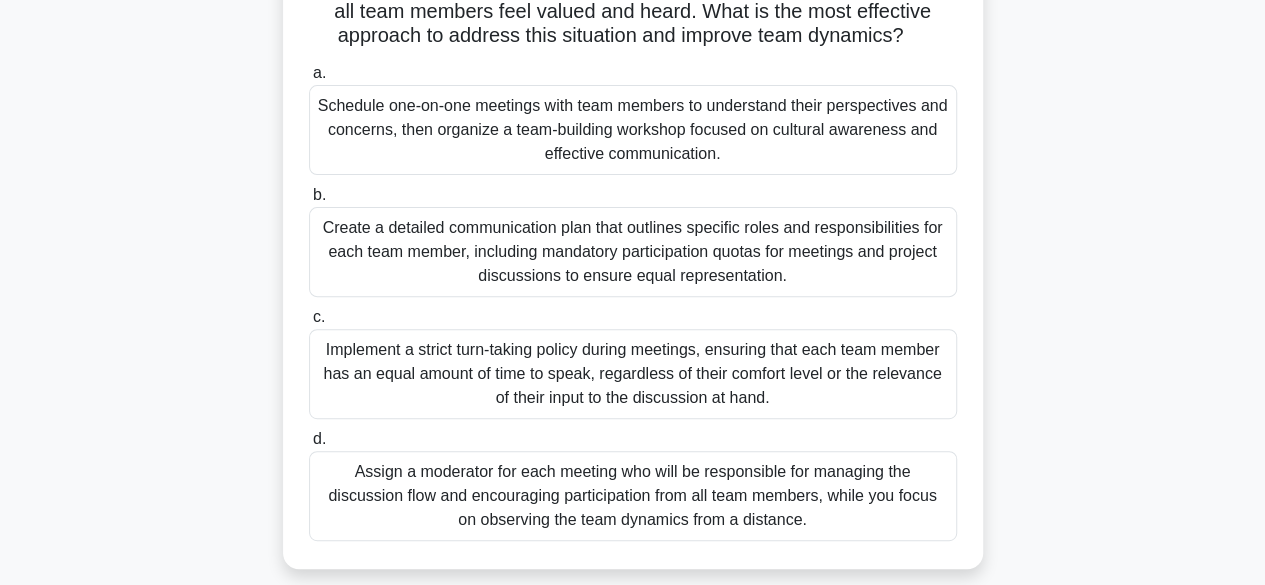 click on "Schedule one-on-one meetings with team members to understand their perspectives and concerns, then organize a team-building workshop focused on cultural awareness and effective communication." at bounding box center (633, 130) 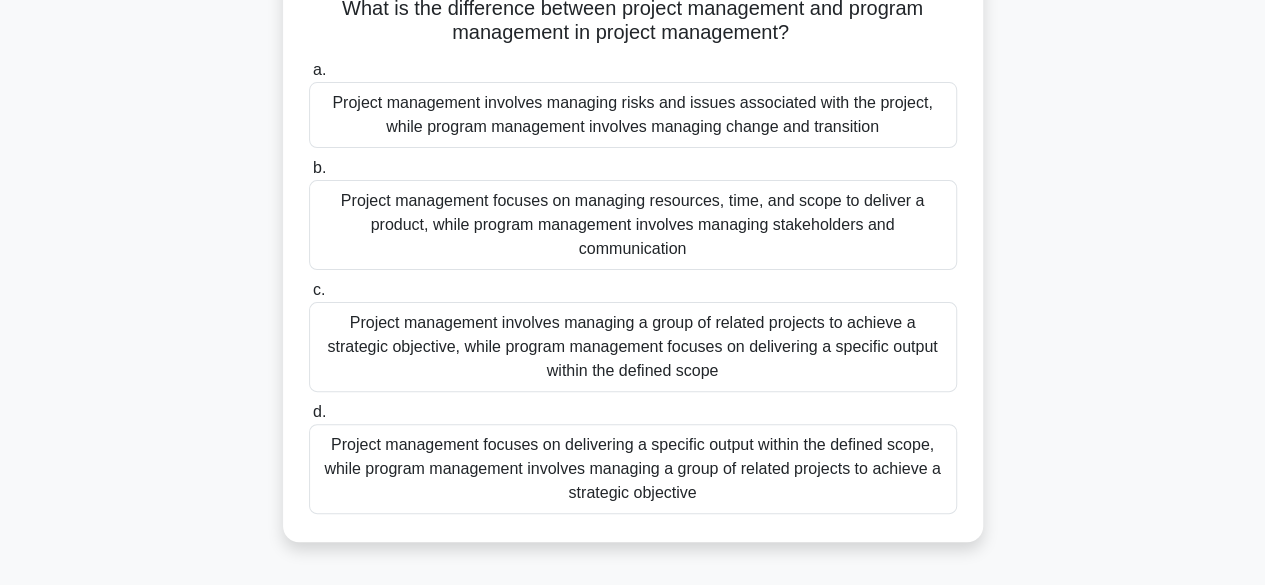 scroll, scrollTop: 154, scrollLeft: 0, axis: vertical 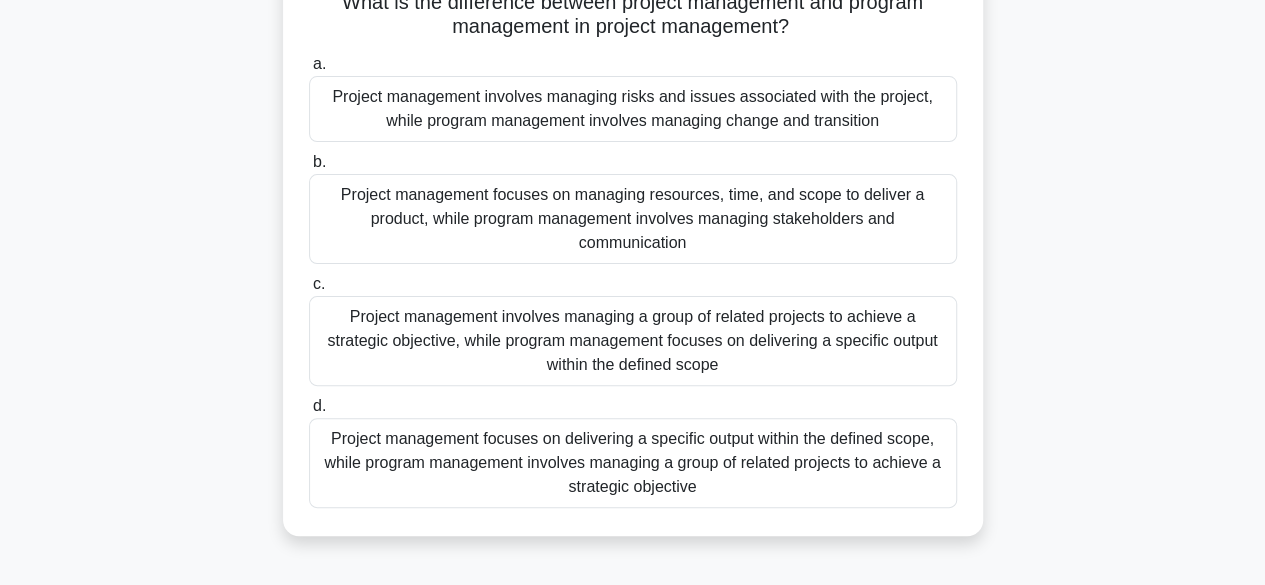 click on "Project management focuses on delivering a specific output within the defined scope, while program management involves managing a group of related projects to achieve a strategic objective" at bounding box center [633, 463] 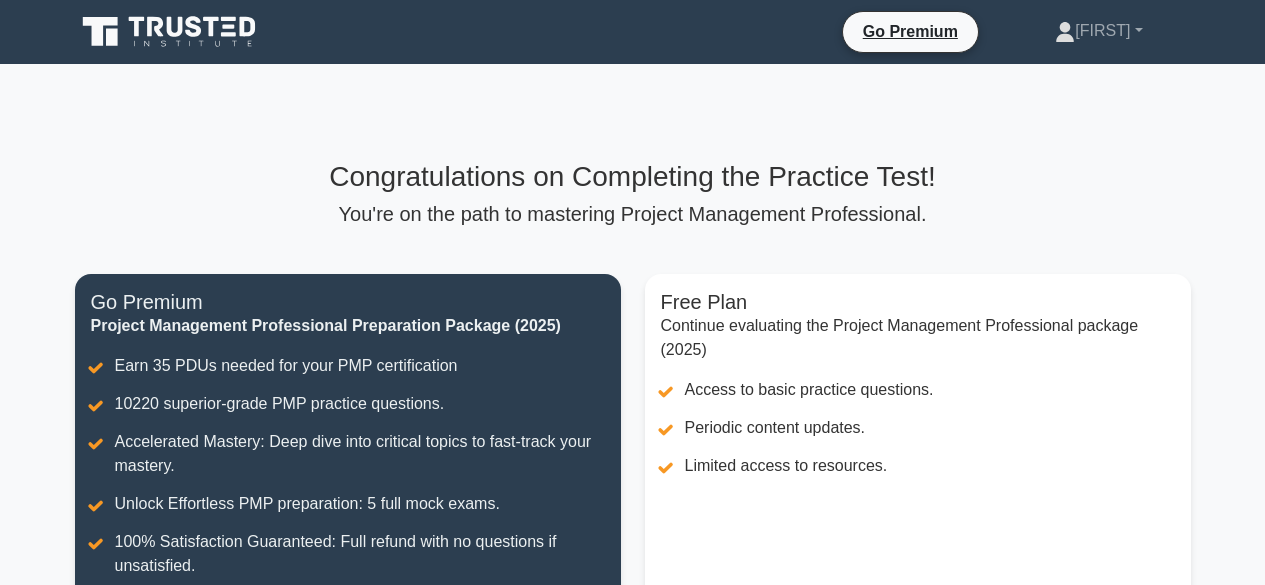 scroll, scrollTop: 0, scrollLeft: 0, axis: both 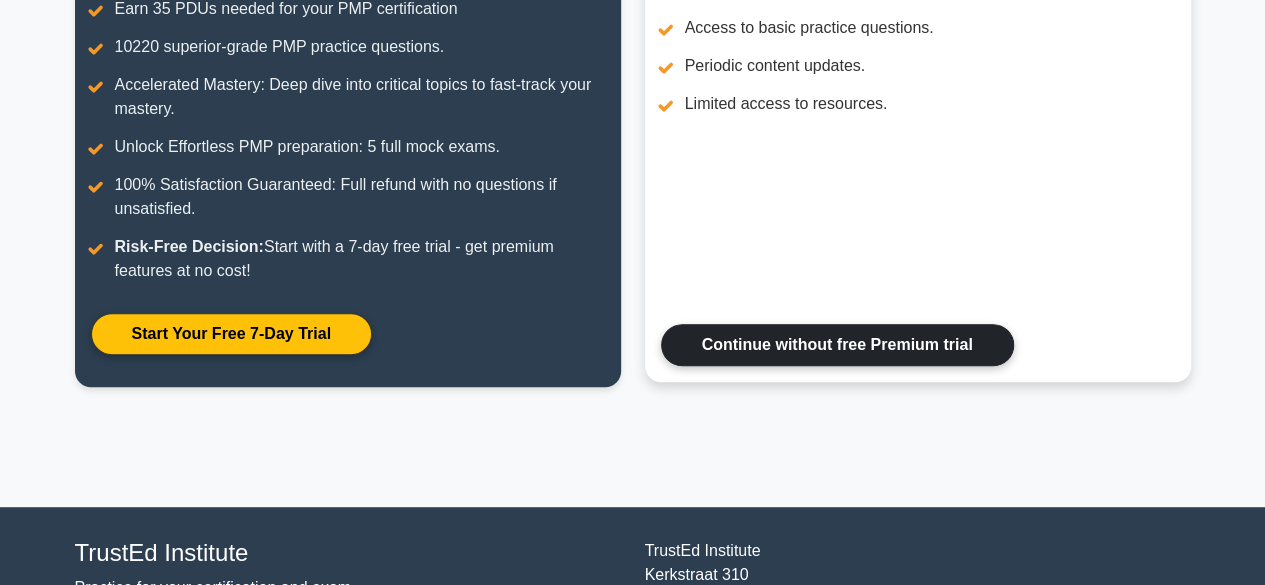 click on "Continue without free Premium trial" at bounding box center (837, 345) 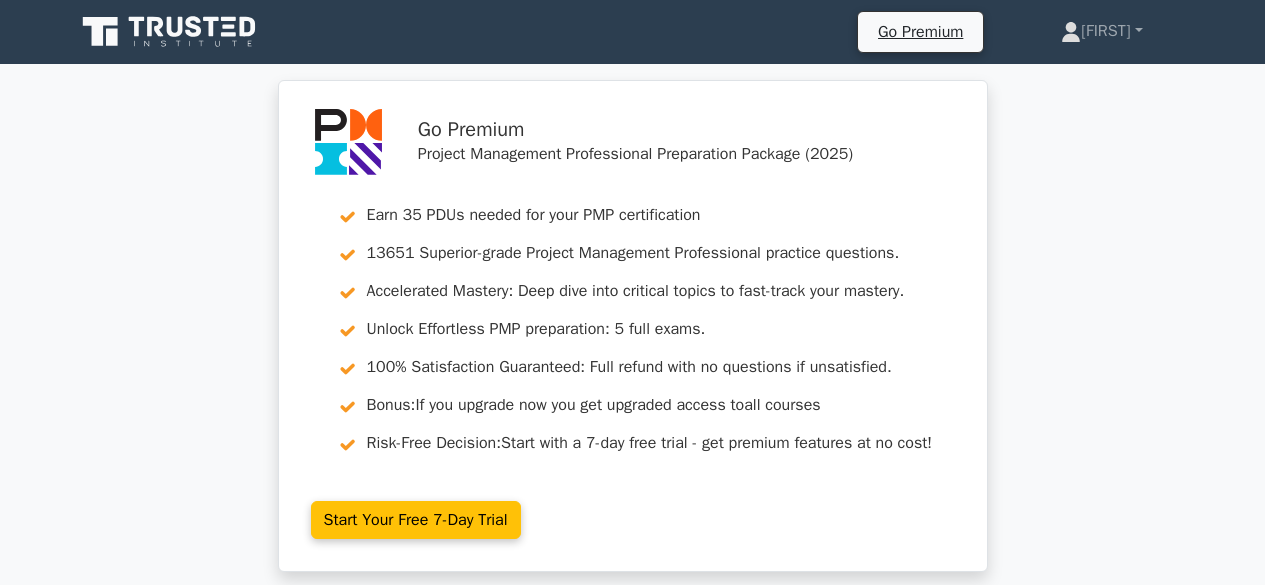 scroll, scrollTop: 0, scrollLeft: 0, axis: both 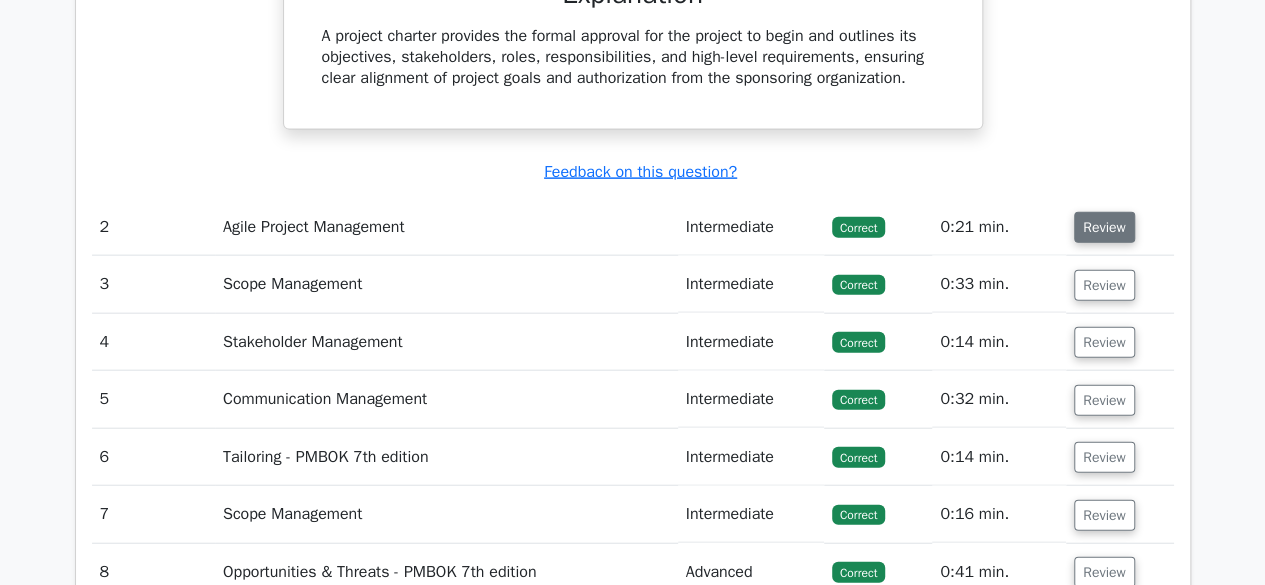 click on "Review" at bounding box center (1104, 227) 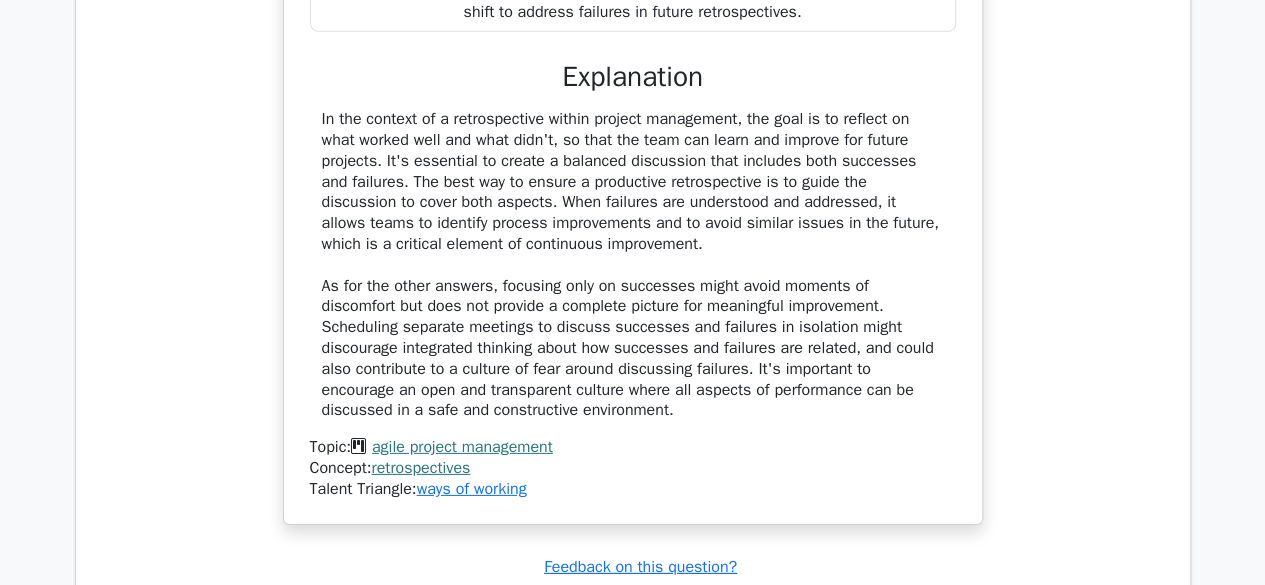 scroll, scrollTop: 2919, scrollLeft: 0, axis: vertical 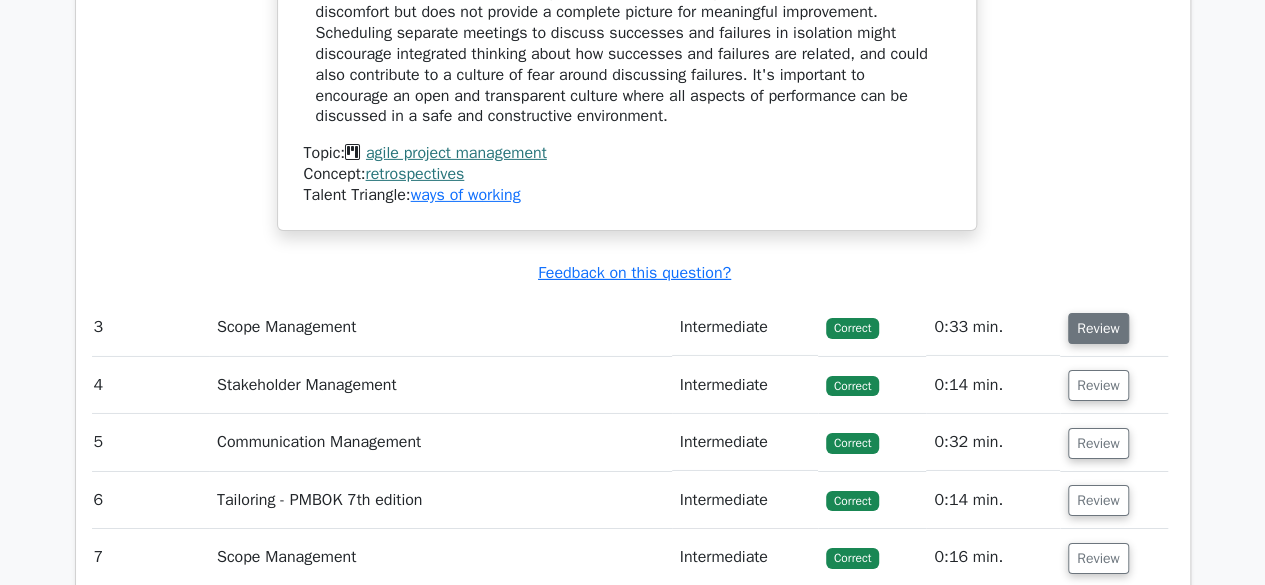 click on "Review" at bounding box center (1098, 328) 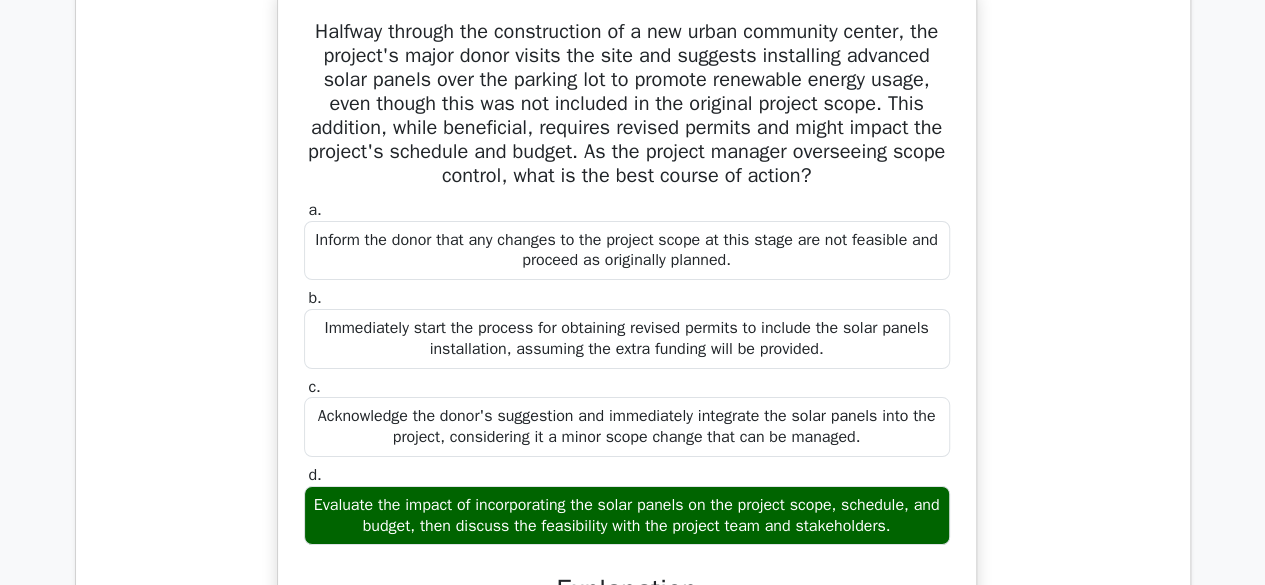 scroll, scrollTop: 3583, scrollLeft: 0, axis: vertical 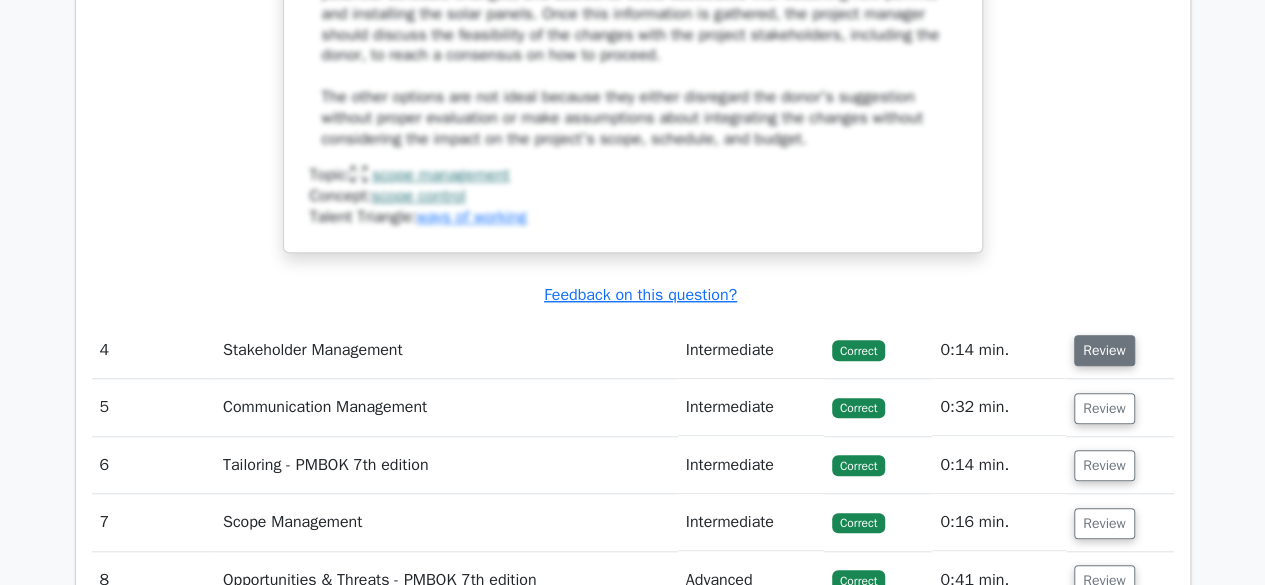 click on "Review" at bounding box center [1104, 350] 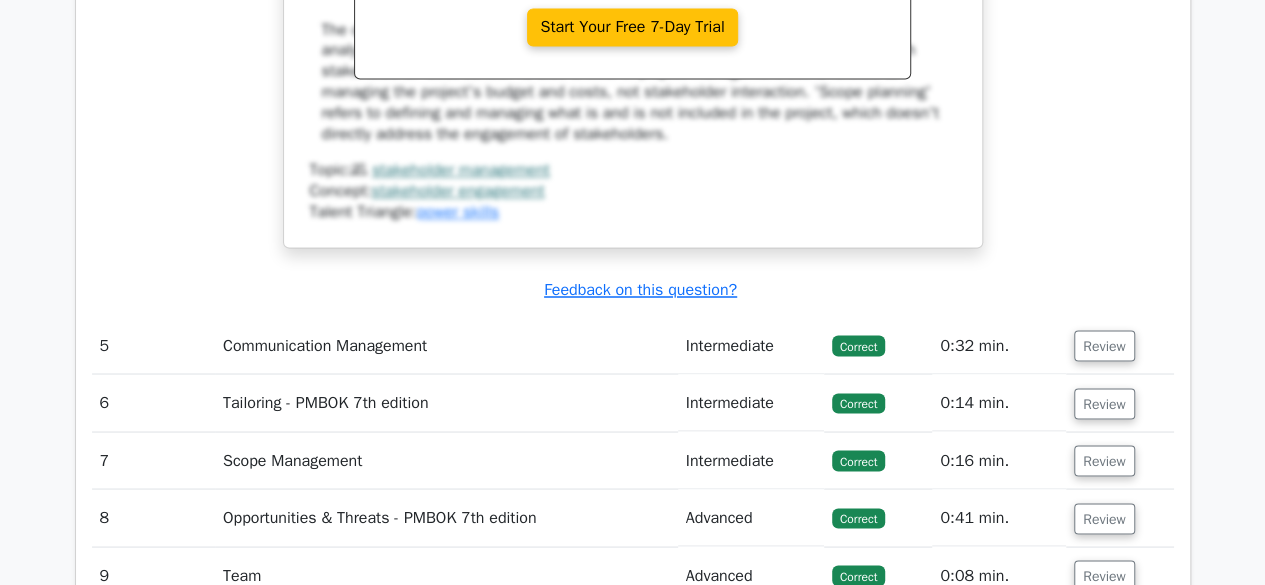 scroll, scrollTop: 5402, scrollLeft: 0, axis: vertical 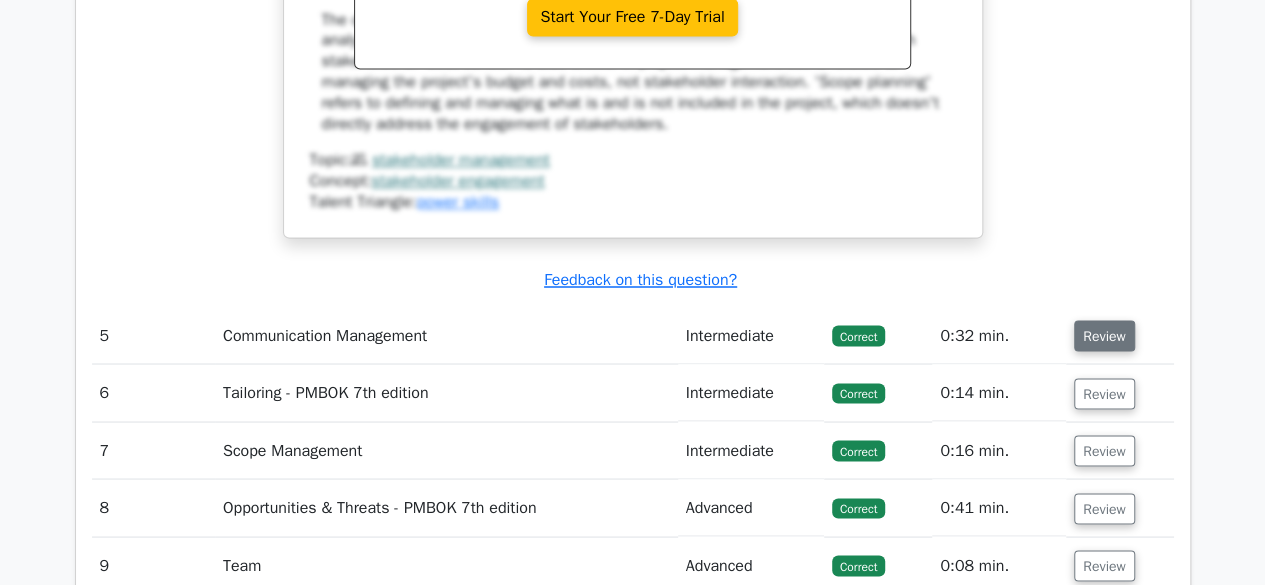 click on "Review" at bounding box center [1104, 335] 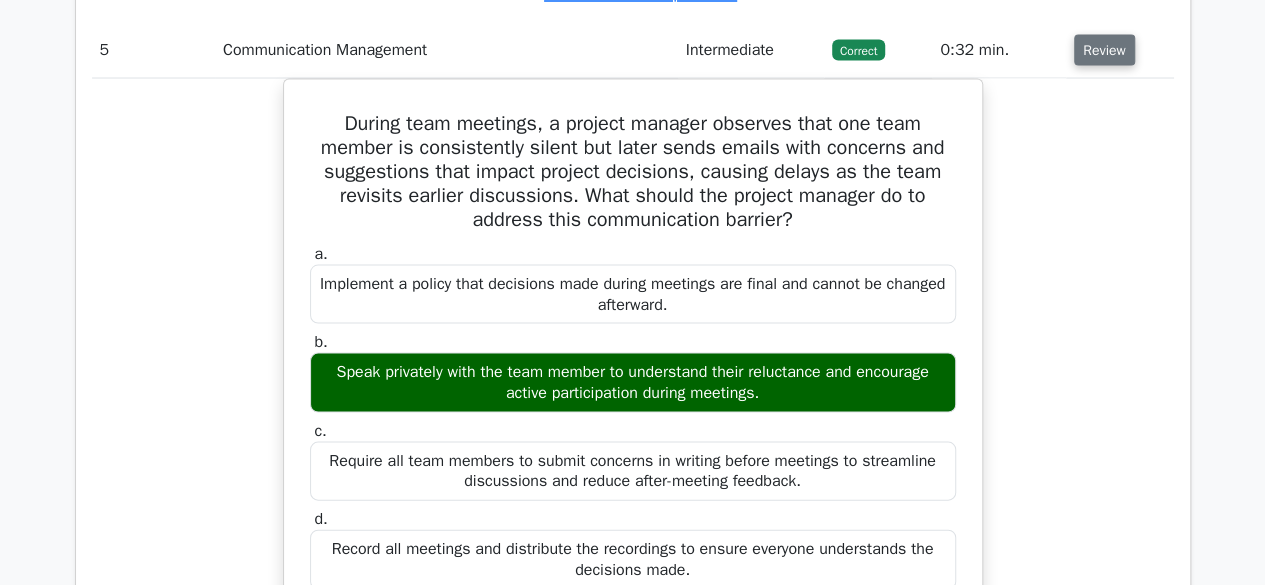 scroll, scrollTop: 5688, scrollLeft: 0, axis: vertical 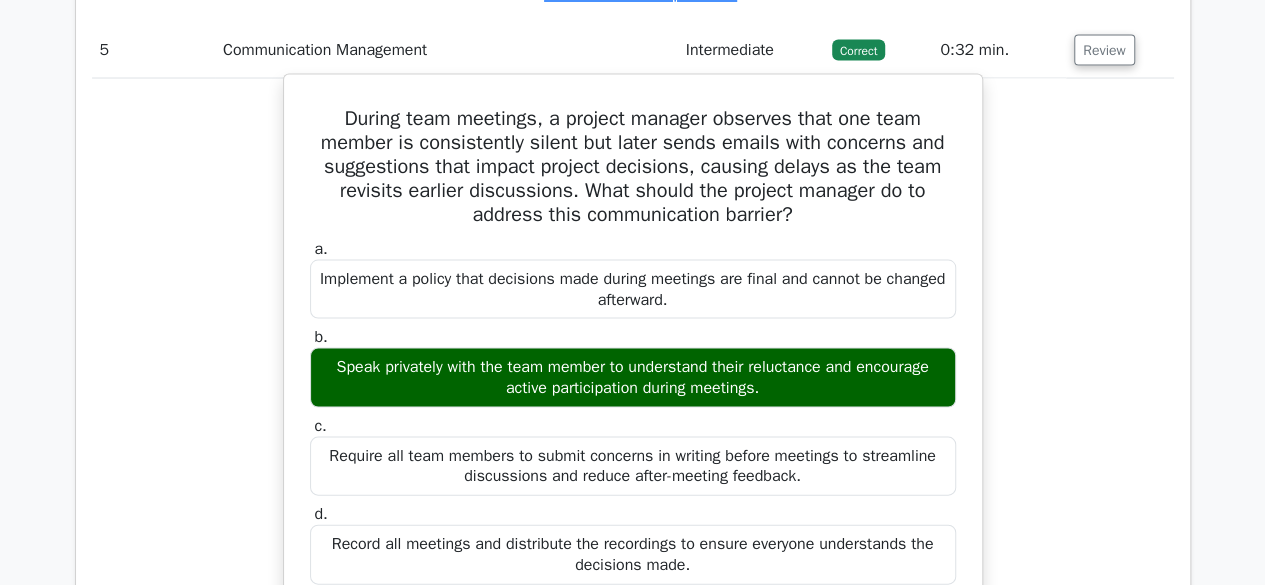 click on "During team meetings, a project manager observes that one team member is consistently silent but later sends emails with concerns and suggestions that impact project decisions, causing delays as the team revisits earlier discussions. What should the project manager do to address this communication barrier?
a.
Implement a policy that decisions made during meetings are final and cannot be changed afterward.
b. c. d." at bounding box center (633, 554) 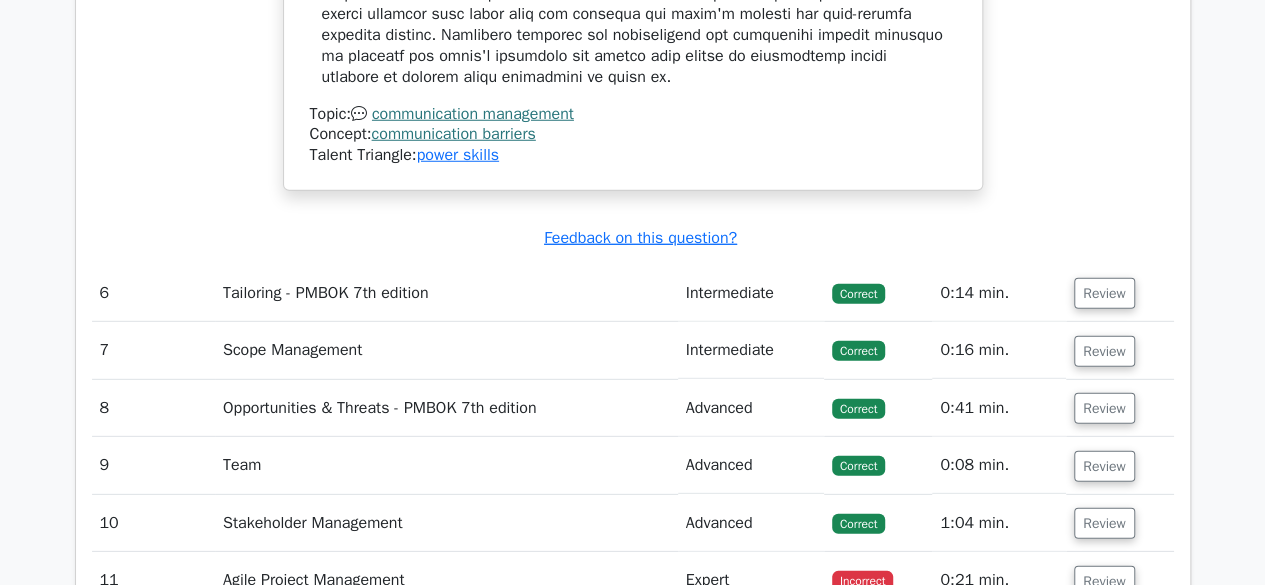 scroll, scrollTop: 6552, scrollLeft: 0, axis: vertical 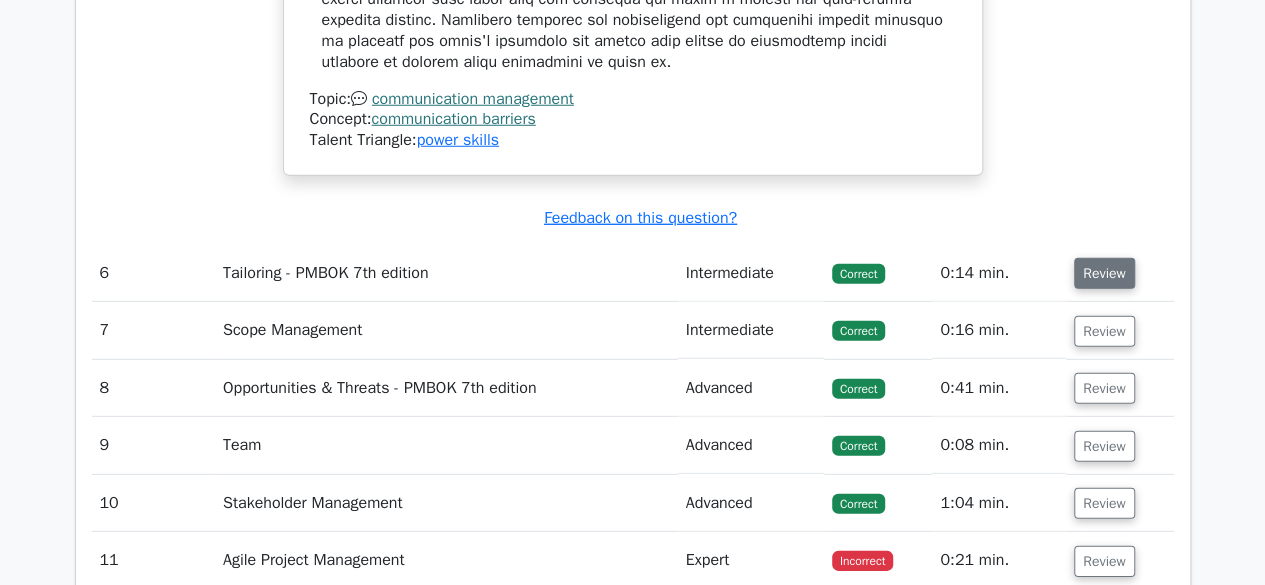 click on "Review" at bounding box center (1104, 273) 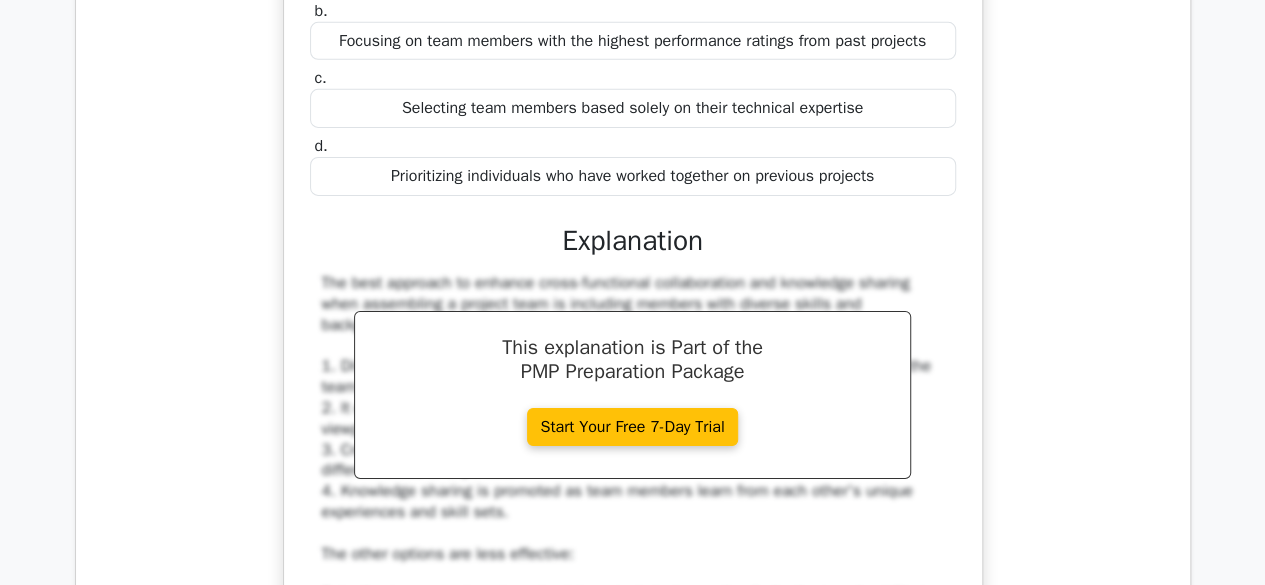 scroll, scrollTop: 7015, scrollLeft: 0, axis: vertical 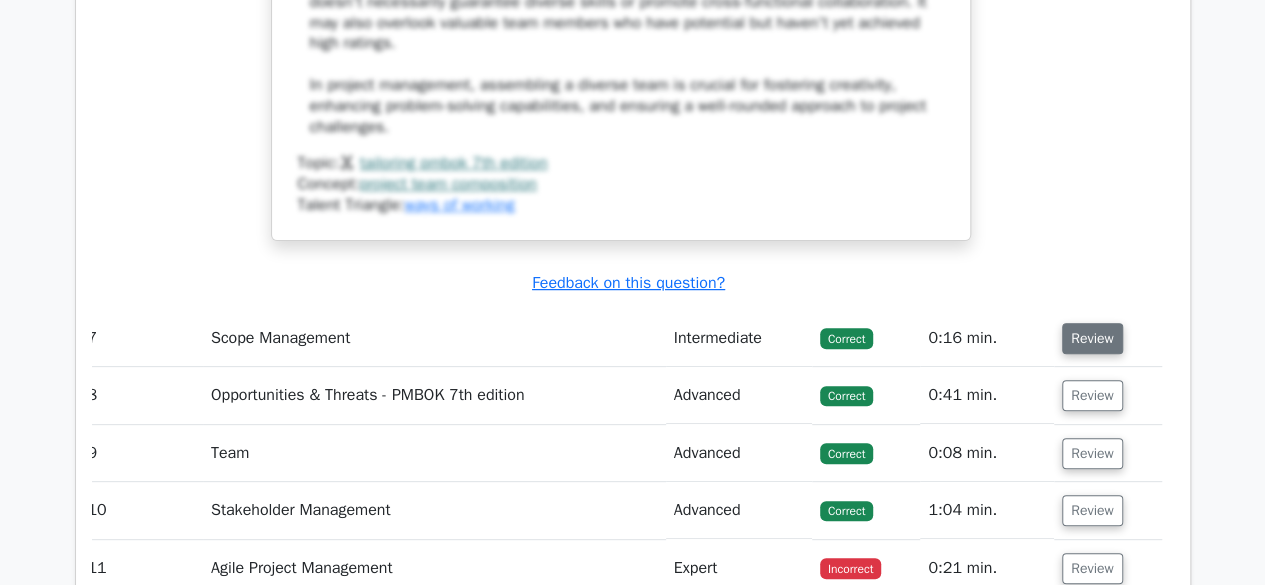 click on "Review" at bounding box center [1092, 338] 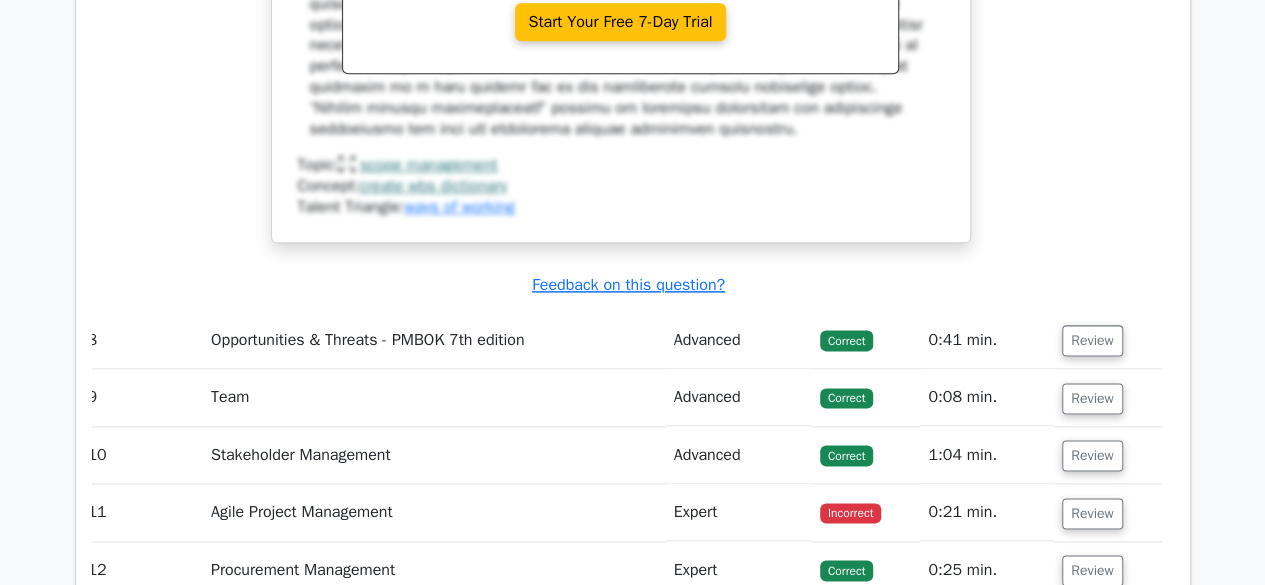 scroll, scrollTop: 8684, scrollLeft: 0, axis: vertical 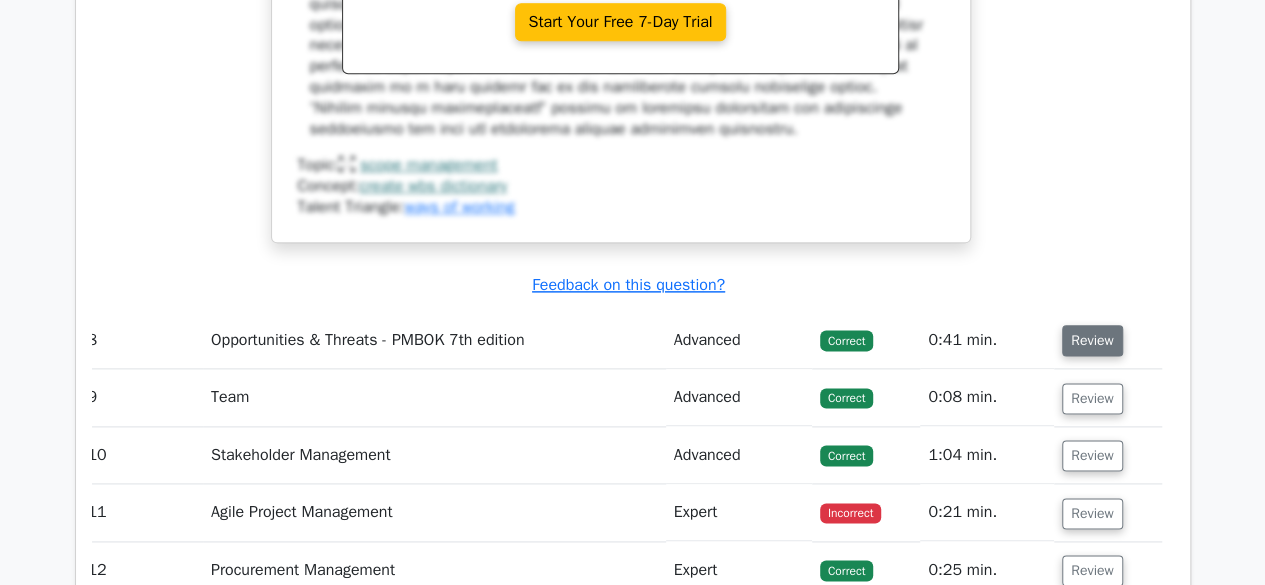 click on "Review" at bounding box center (1092, 340) 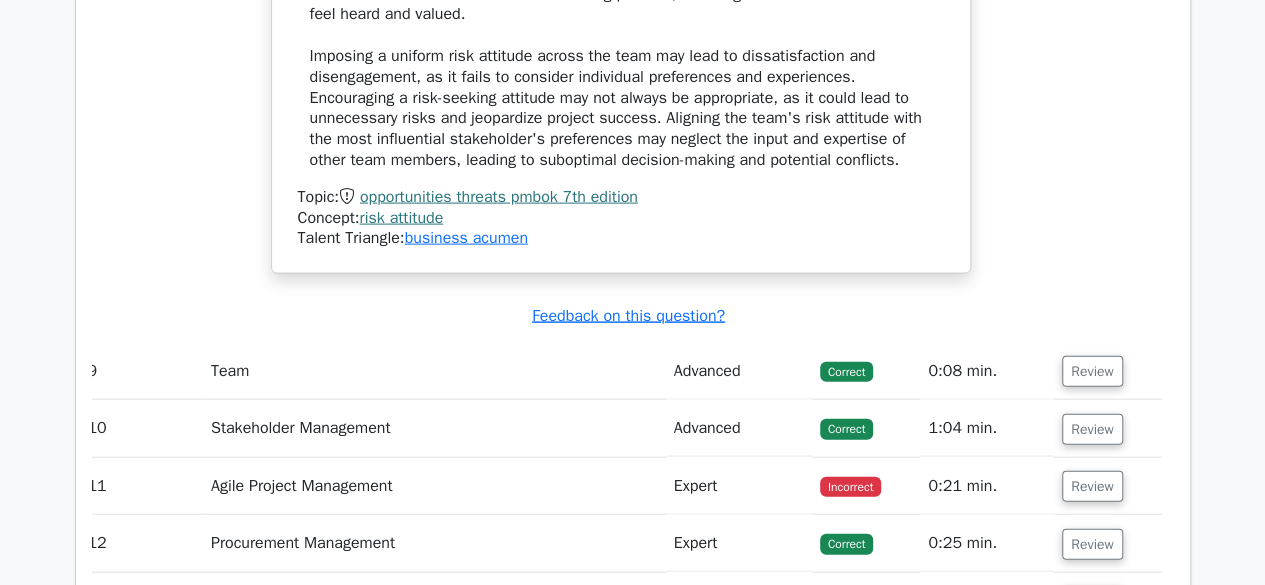scroll, scrollTop: 9659, scrollLeft: 0, axis: vertical 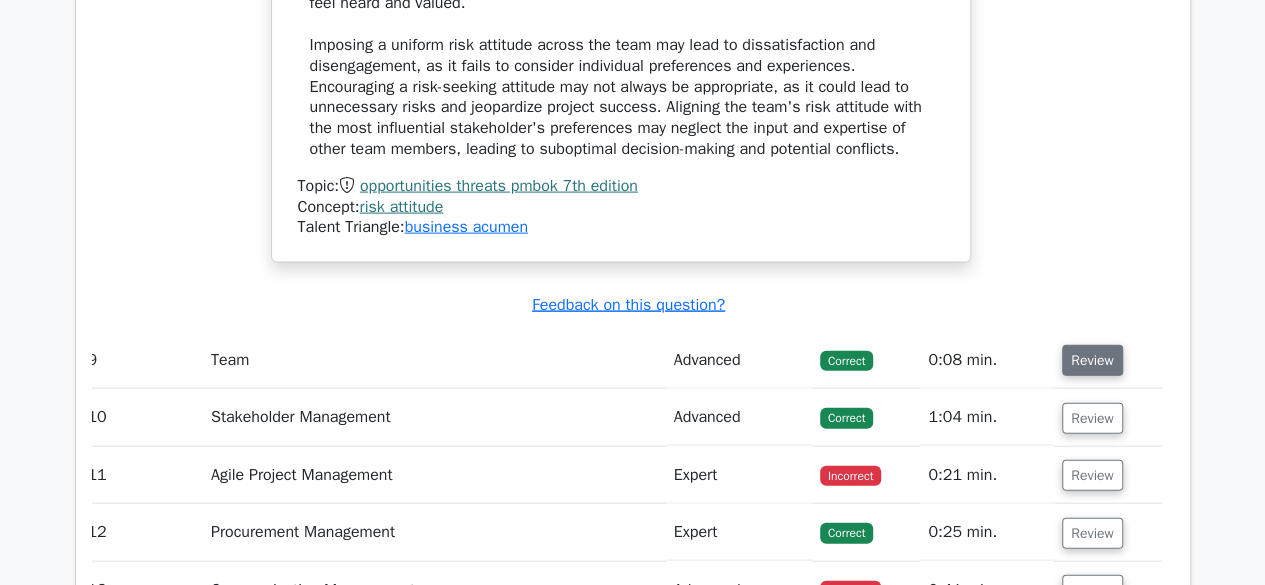click on "Review" at bounding box center [1092, 360] 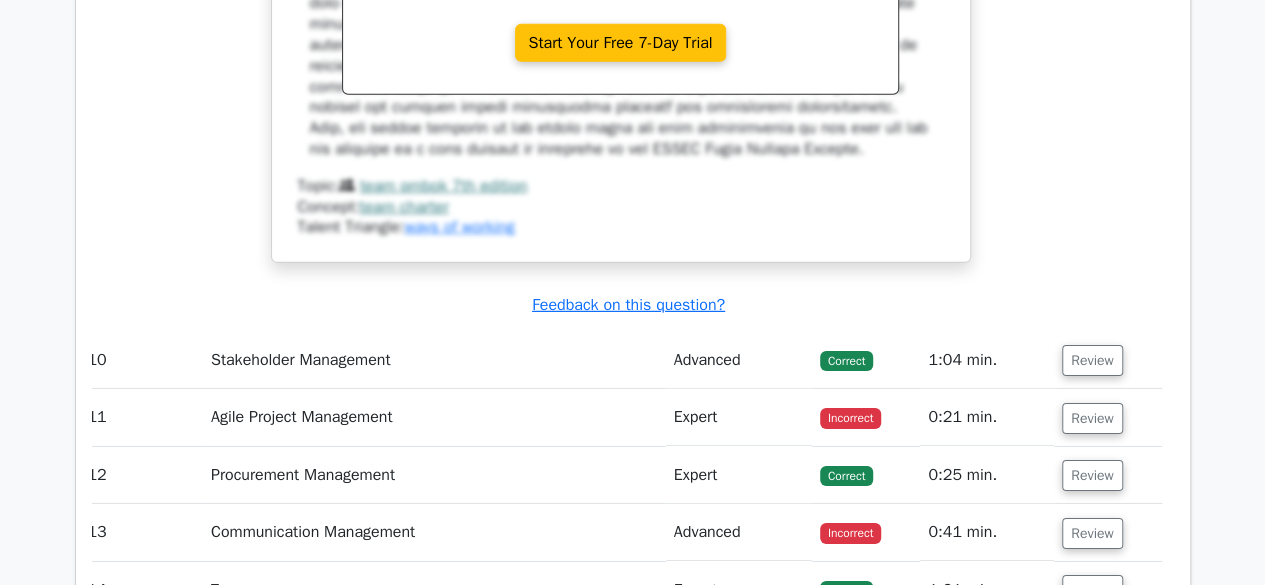 scroll, scrollTop: 10599, scrollLeft: 0, axis: vertical 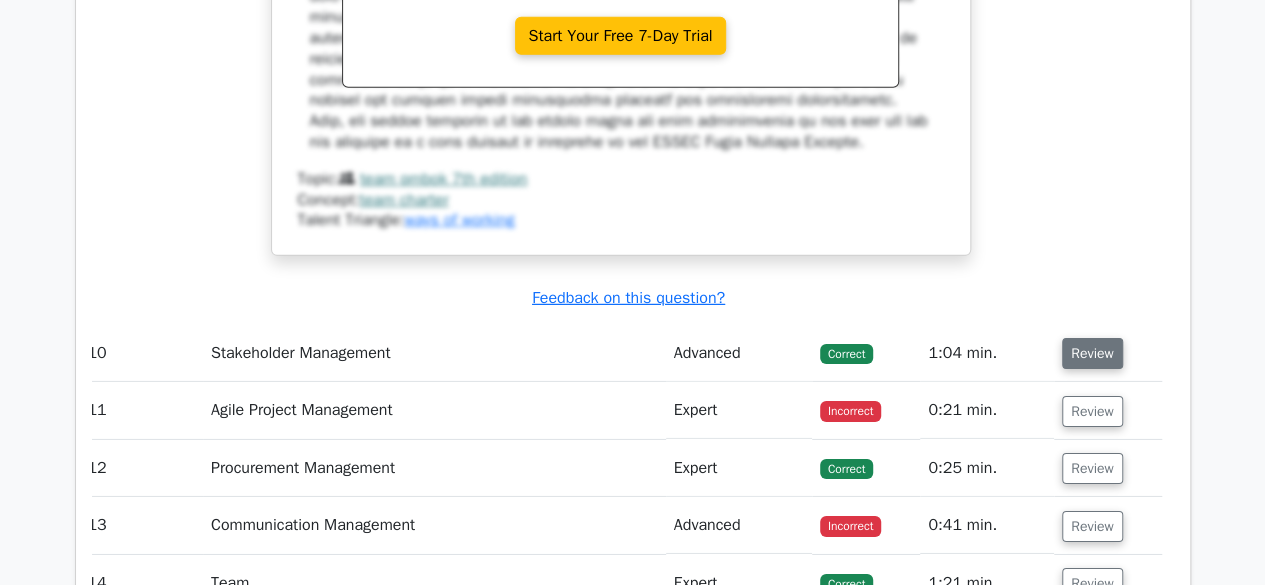 click on "Review" at bounding box center [1092, 353] 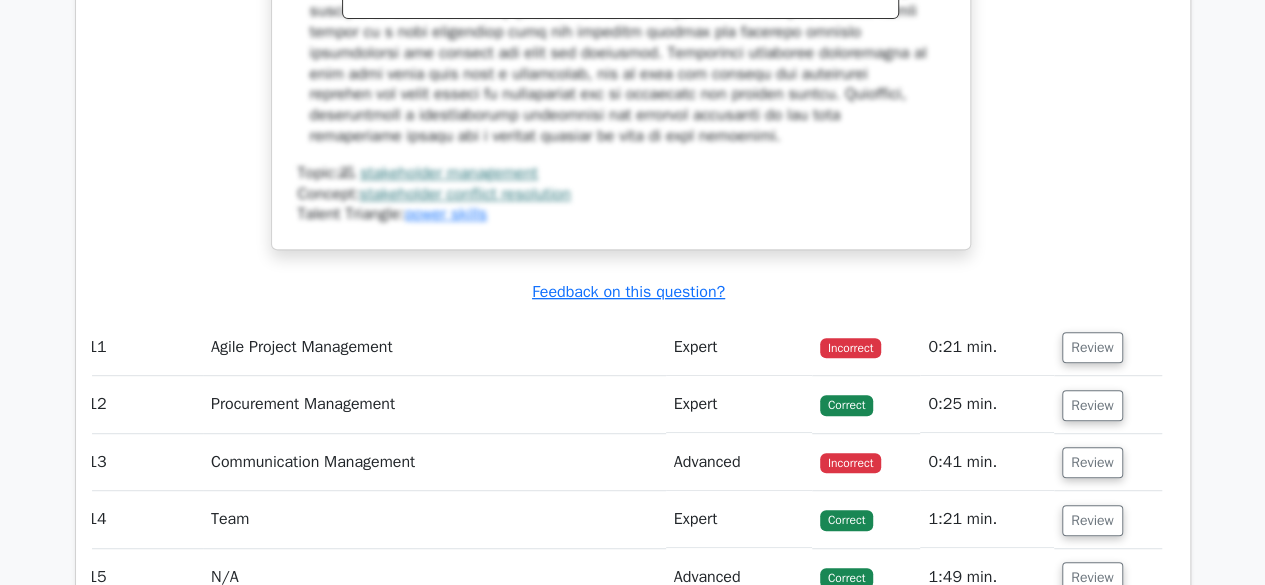 scroll, scrollTop: 11744, scrollLeft: 0, axis: vertical 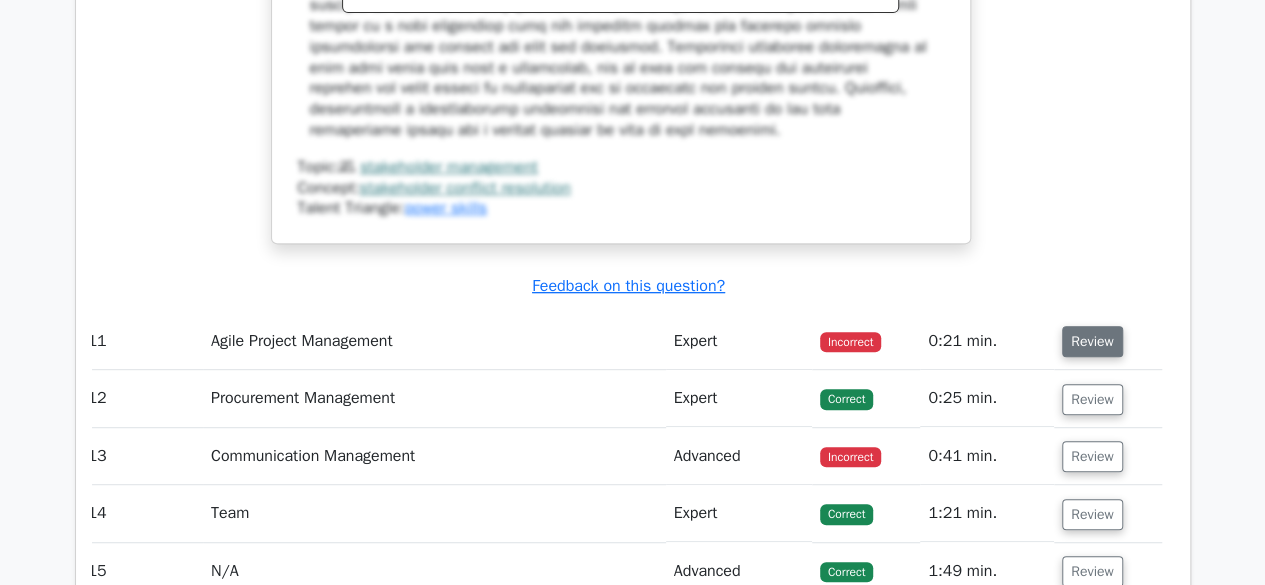 click on "Review" at bounding box center [1092, 341] 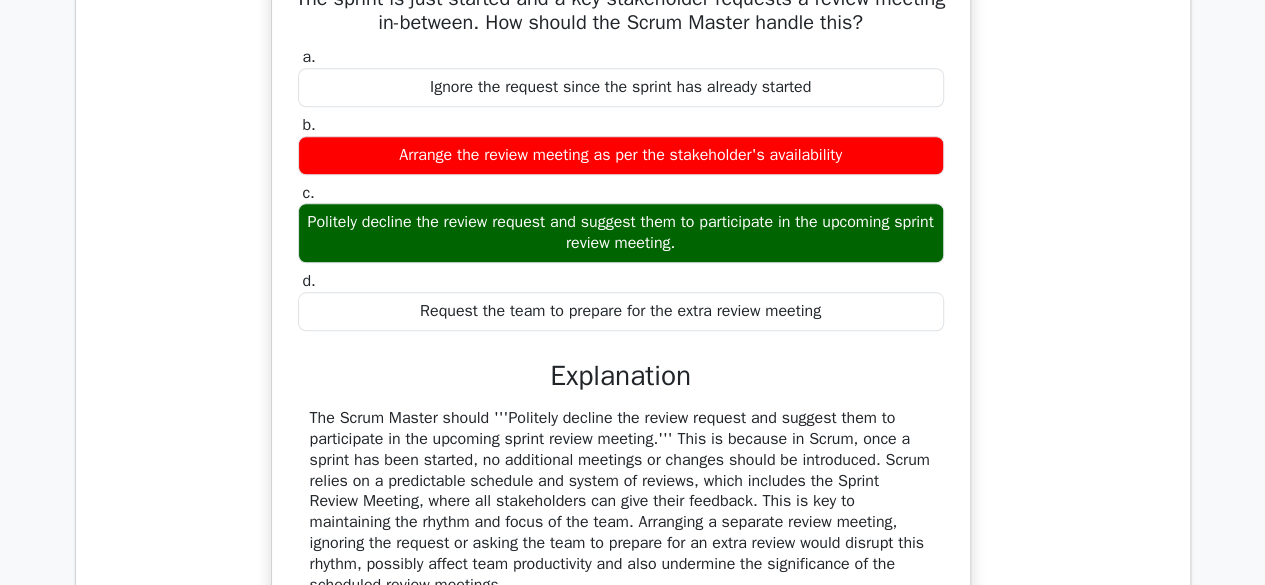 scroll, scrollTop: 12157, scrollLeft: 0, axis: vertical 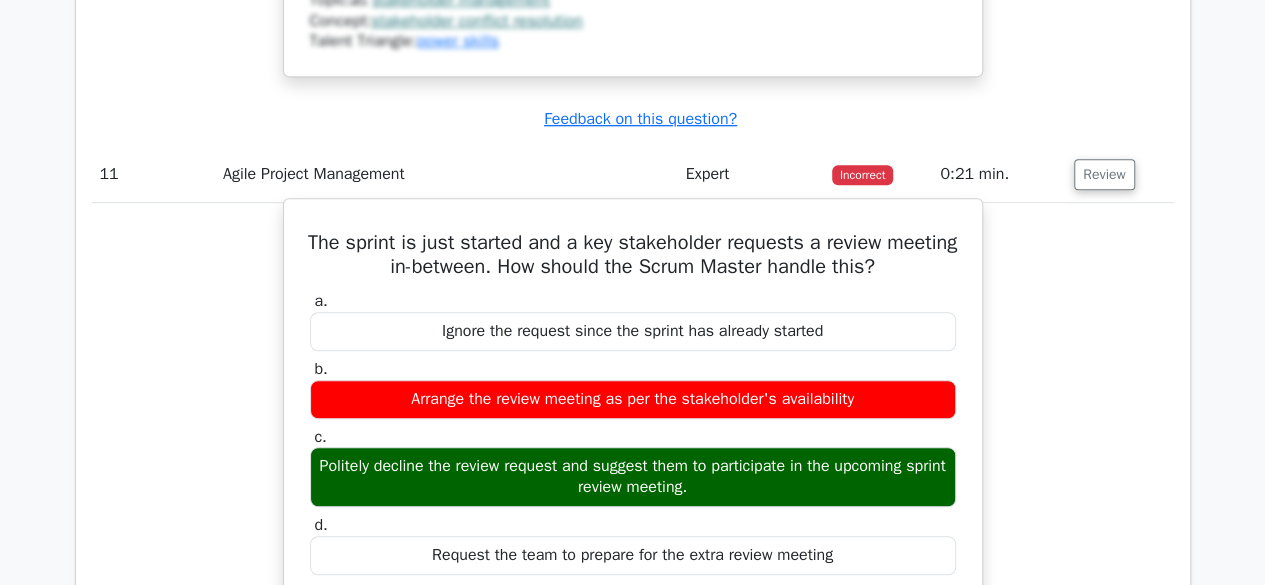 click on "The sprint is just started and a key stakeholder requests a review meeting in-between. How should the Scrum Master handle this?
a.
Ignore the request since the sprint has already started
b.
c. d." at bounding box center (633, 570) 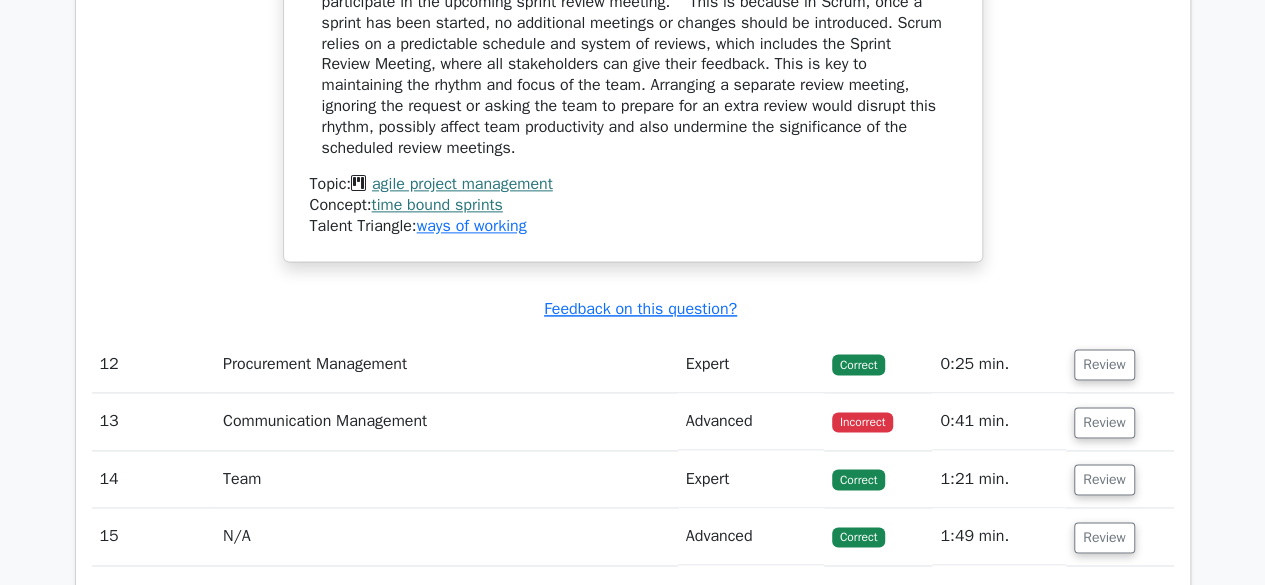 scroll, scrollTop: 12605, scrollLeft: 0, axis: vertical 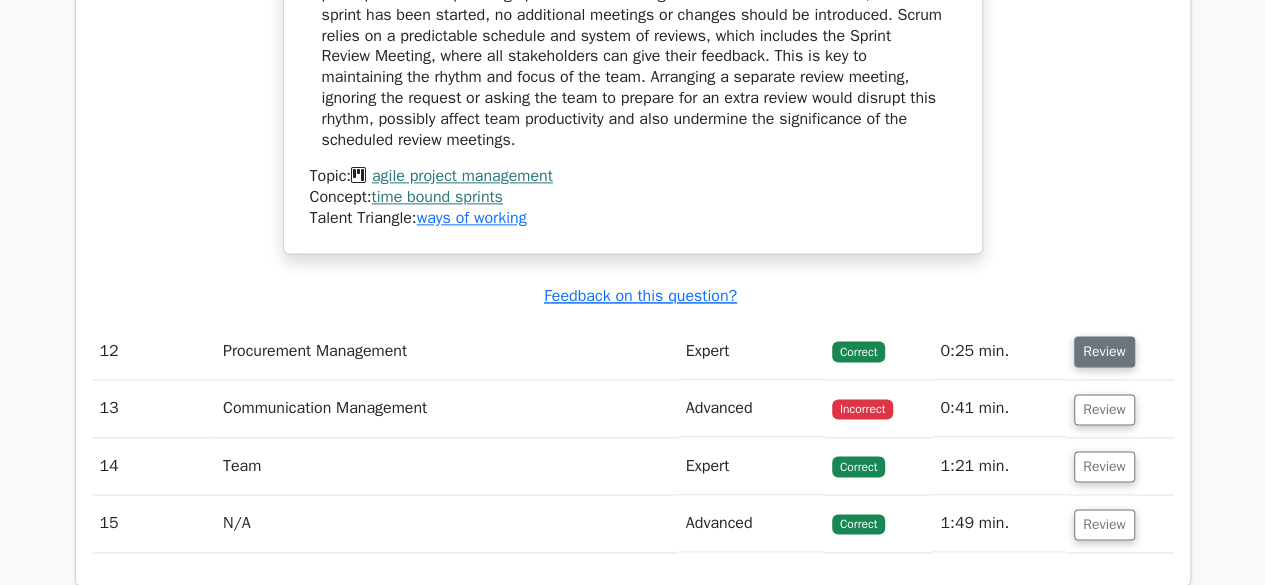 click on "Review" at bounding box center [1104, 351] 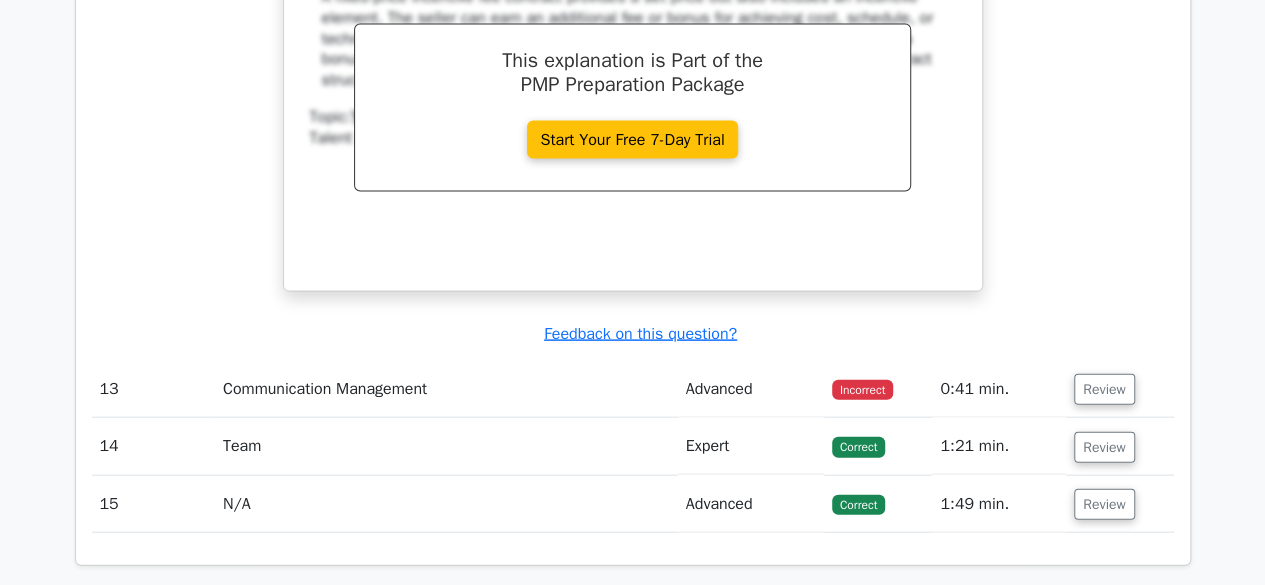 scroll, scrollTop: 13409, scrollLeft: 0, axis: vertical 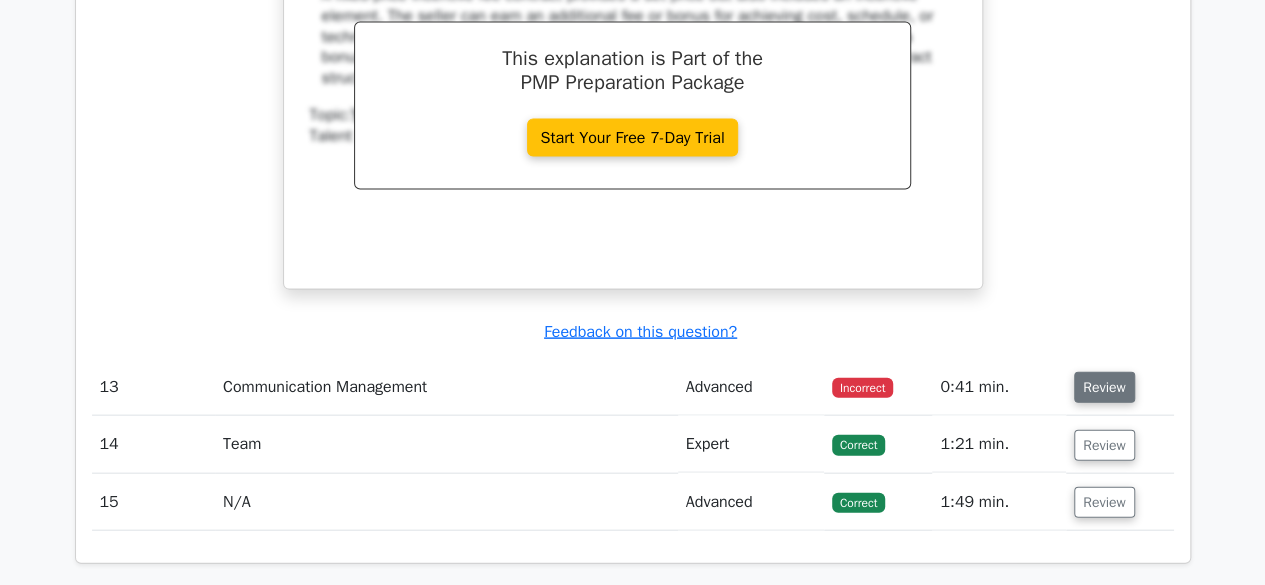 click on "Review" at bounding box center (1104, 387) 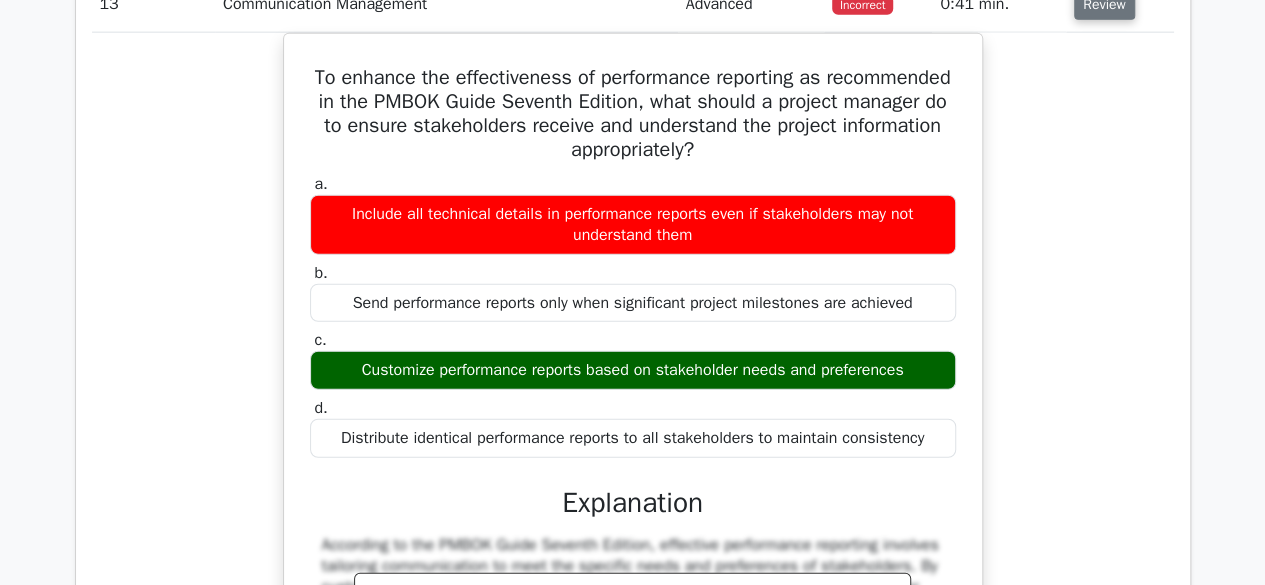 scroll, scrollTop: 13776, scrollLeft: 0, axis: vertical 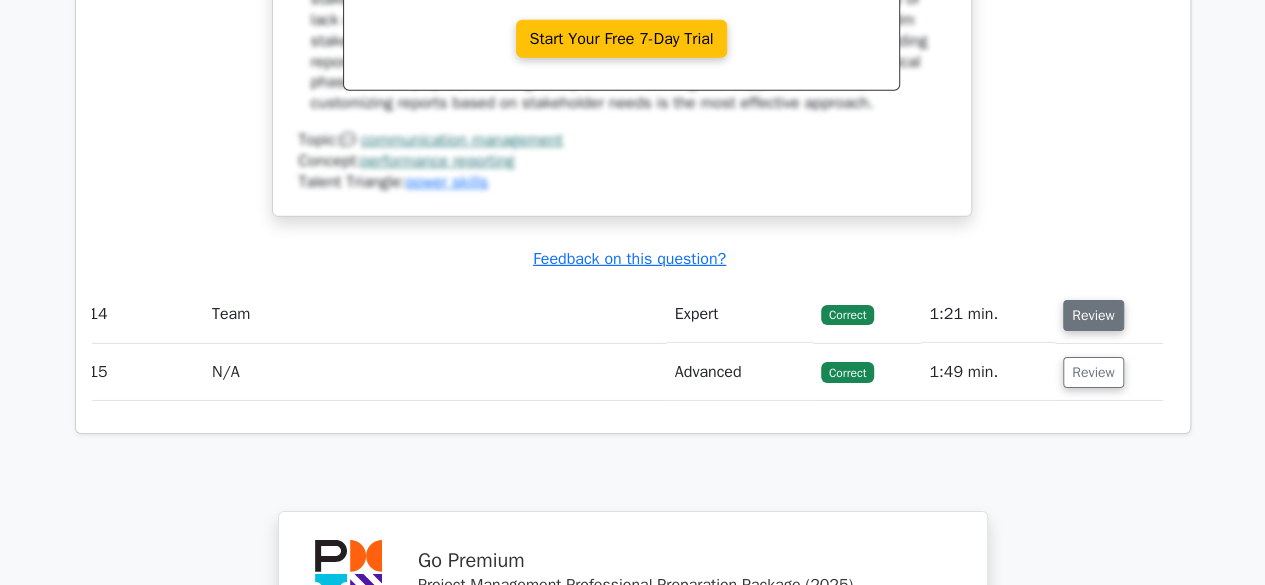 click on "Review" at bounding box center (1093, 315) 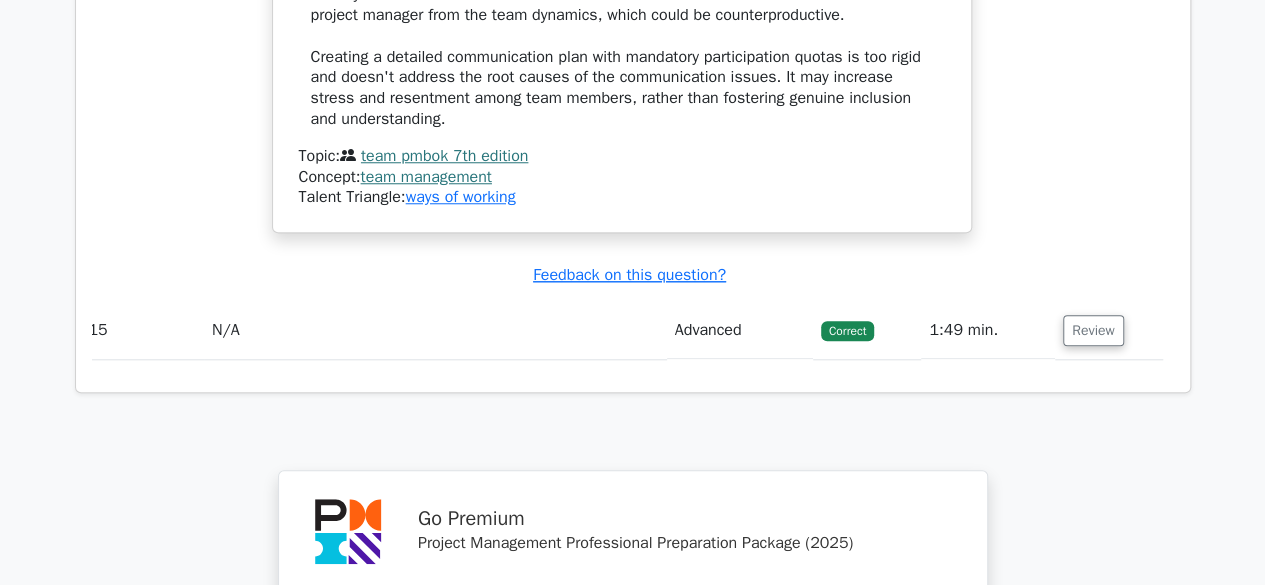 scroll, scrollTop: 16000, scrollLeft: 0, axis: vertical 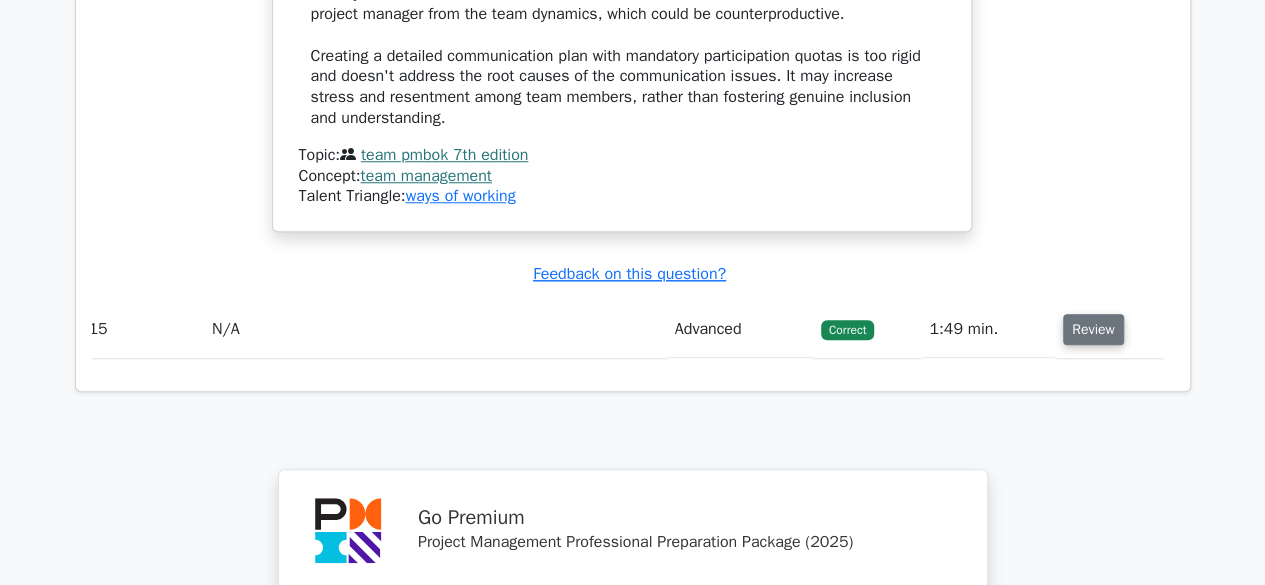 click on "Review" at bounding box center (1093, 329) 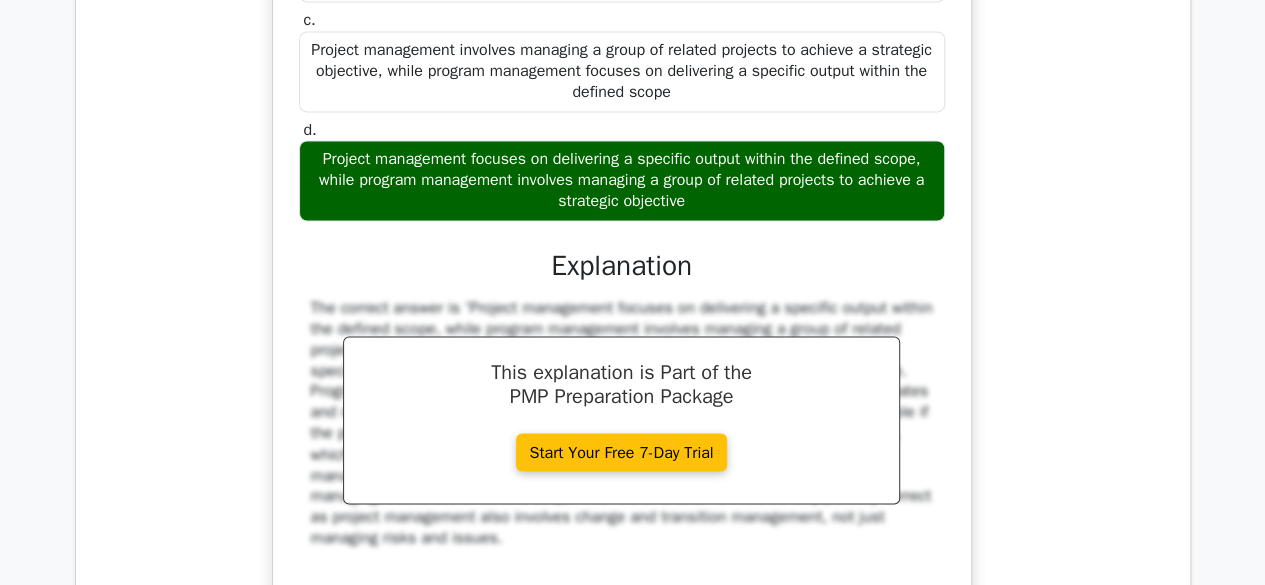 scroll, scrollTop: 16620, scrollLeft: 0, axis: vertical 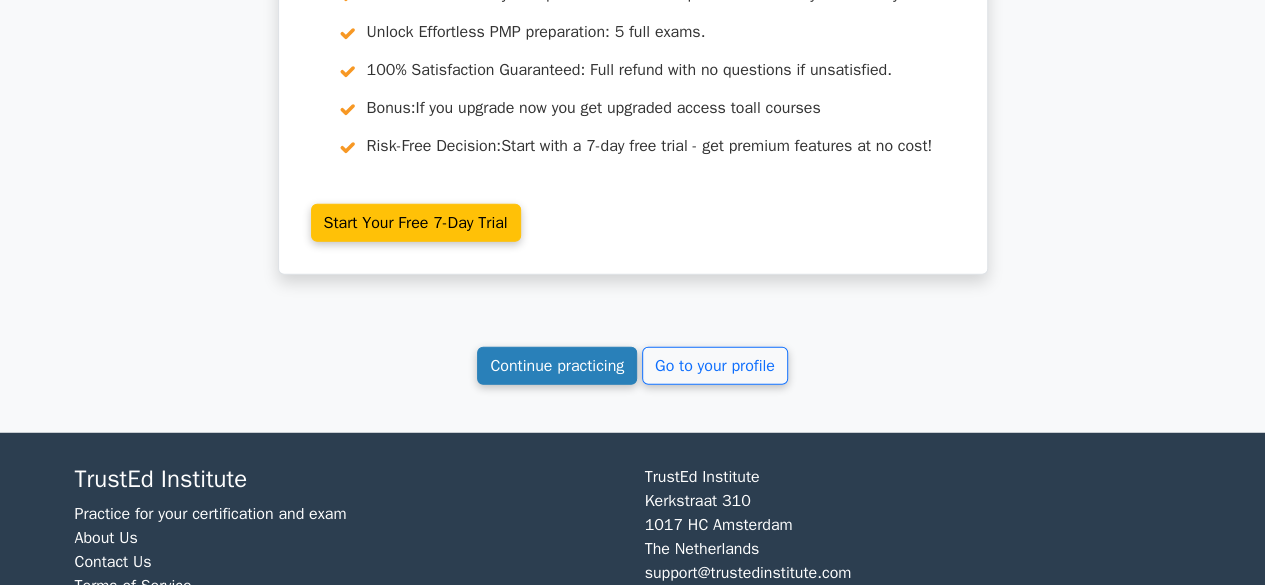 click on "Continue practicing" at bounding box center (557, 366) 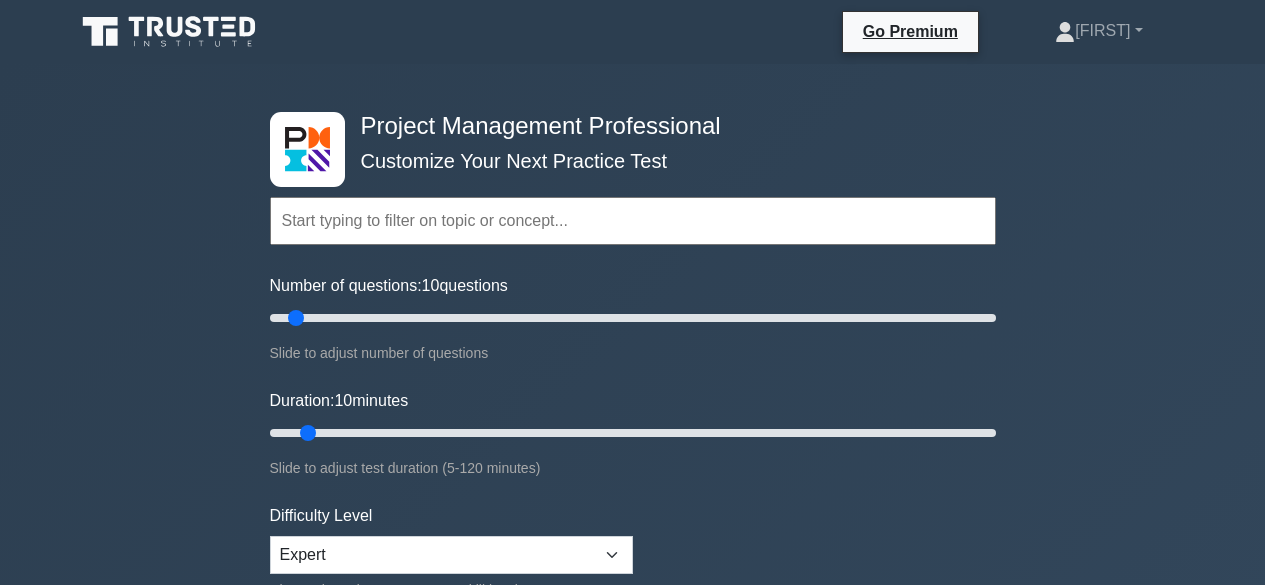 scroll, scrollTop: 0, scrollLeft: 0, axis: both 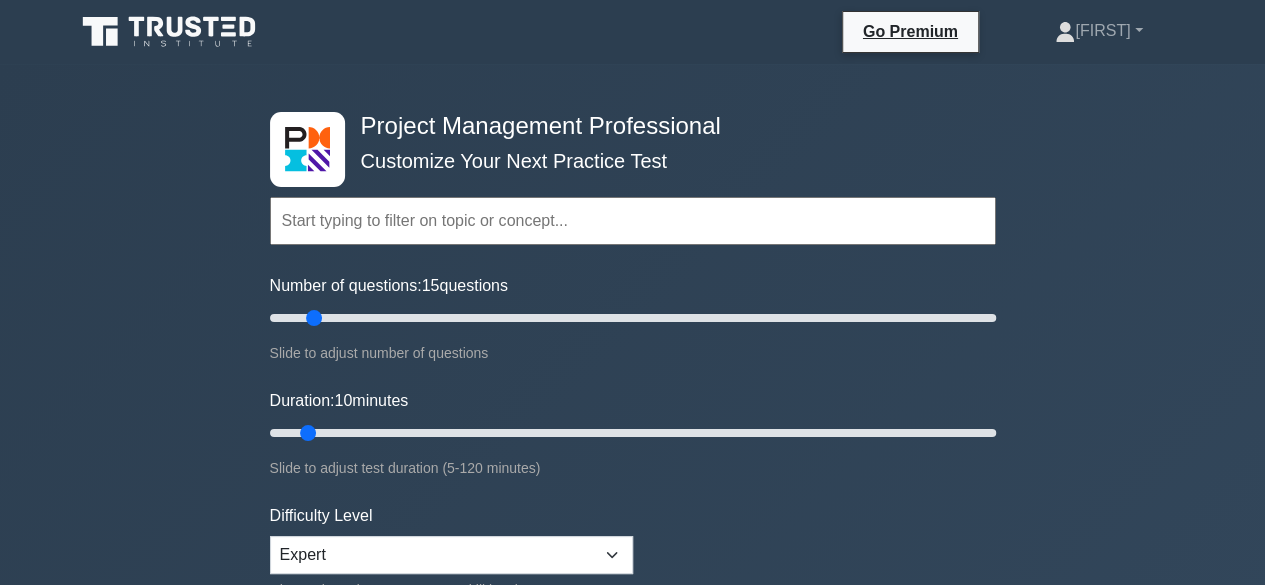 type on "15" 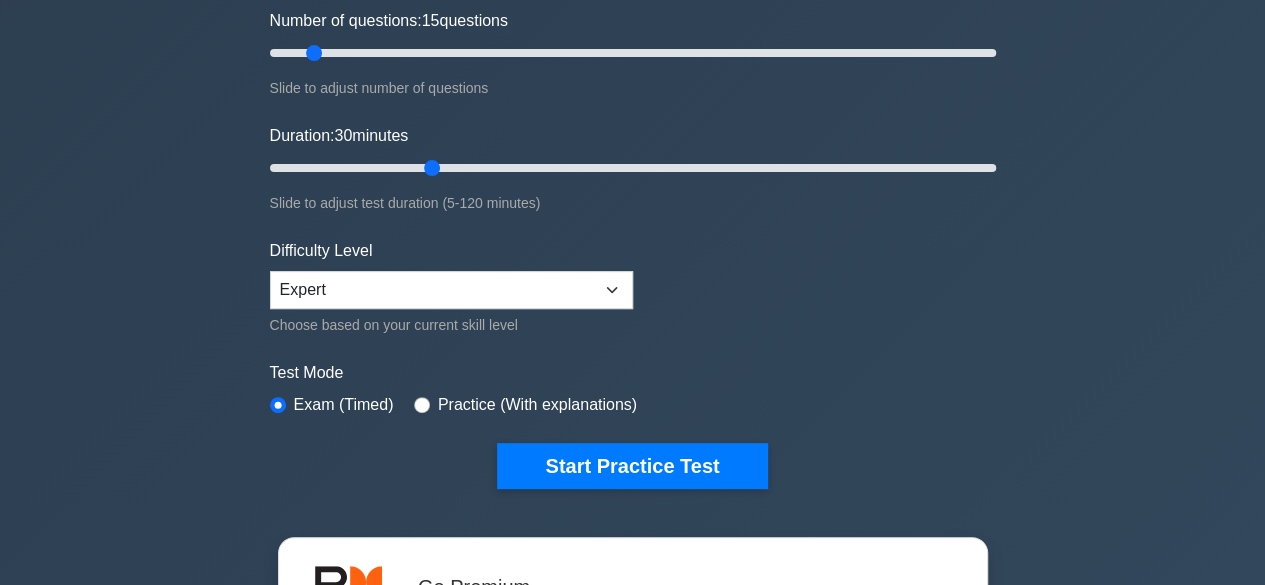type on "30" 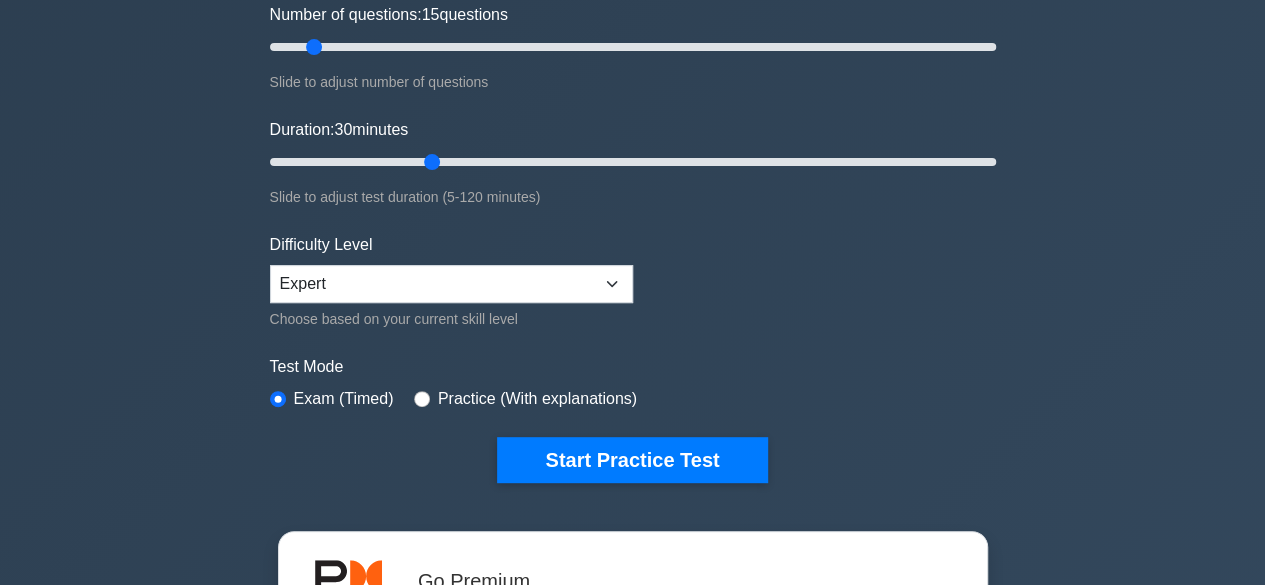 scroll, scrollTop: 272, scrollLeft: 0, axis: vertical 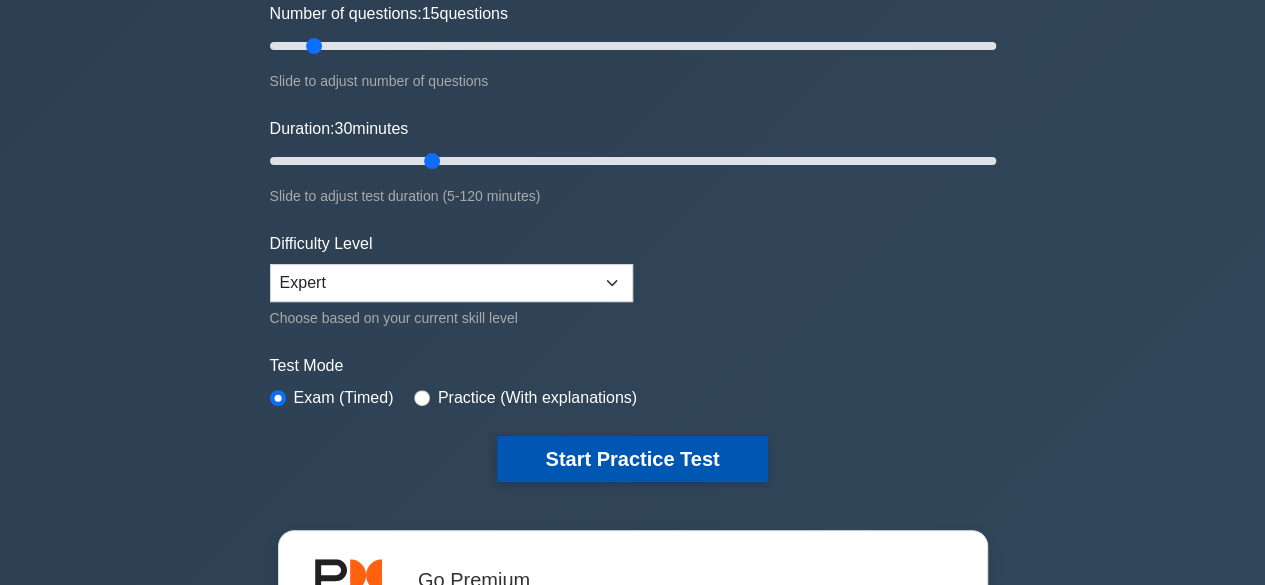 click on "Start Practice Test" at bounding box center (632, 459) 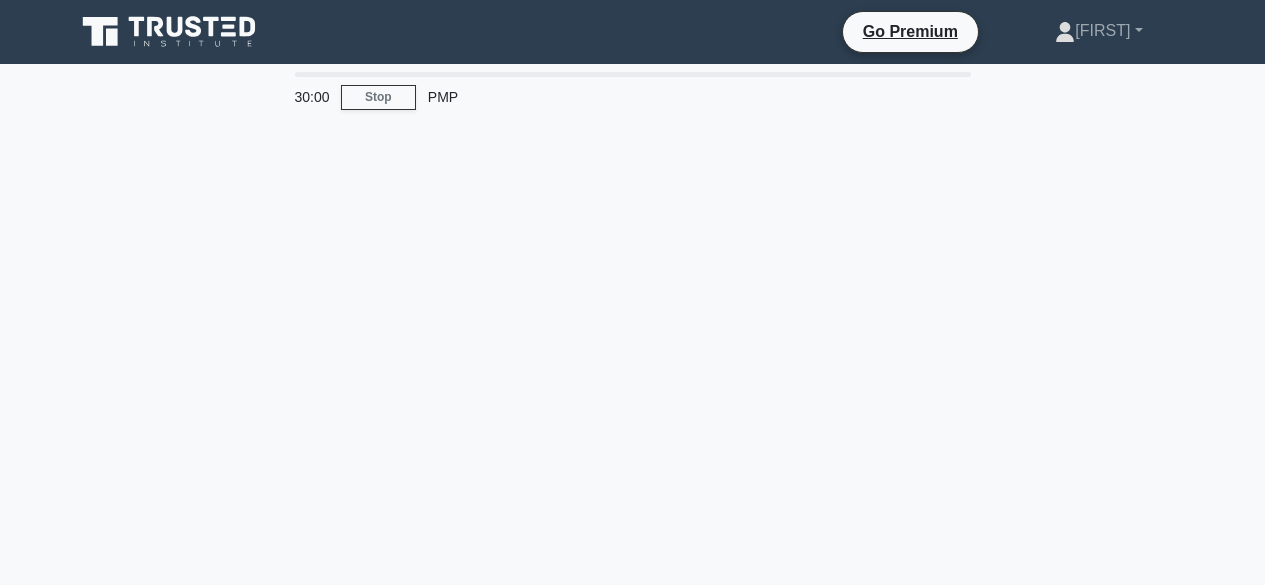 scroll, scrollTop: 0, scrollLeft: 0, axis: both 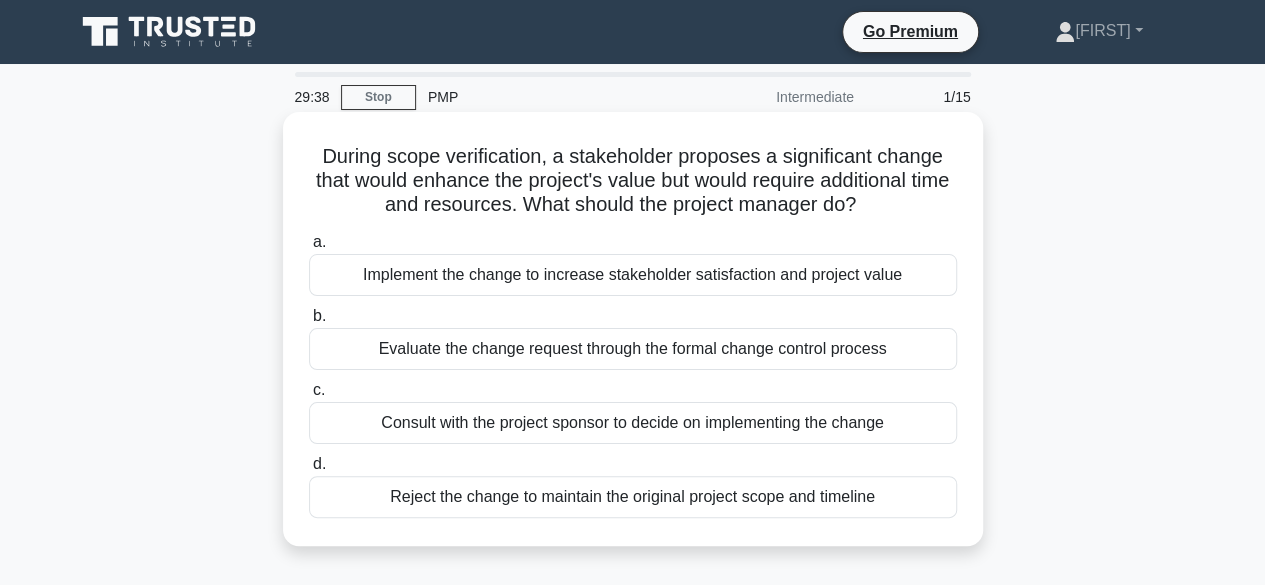 click on "Evaluate the change request through the formal change control process" at bounding box center (633, 349) 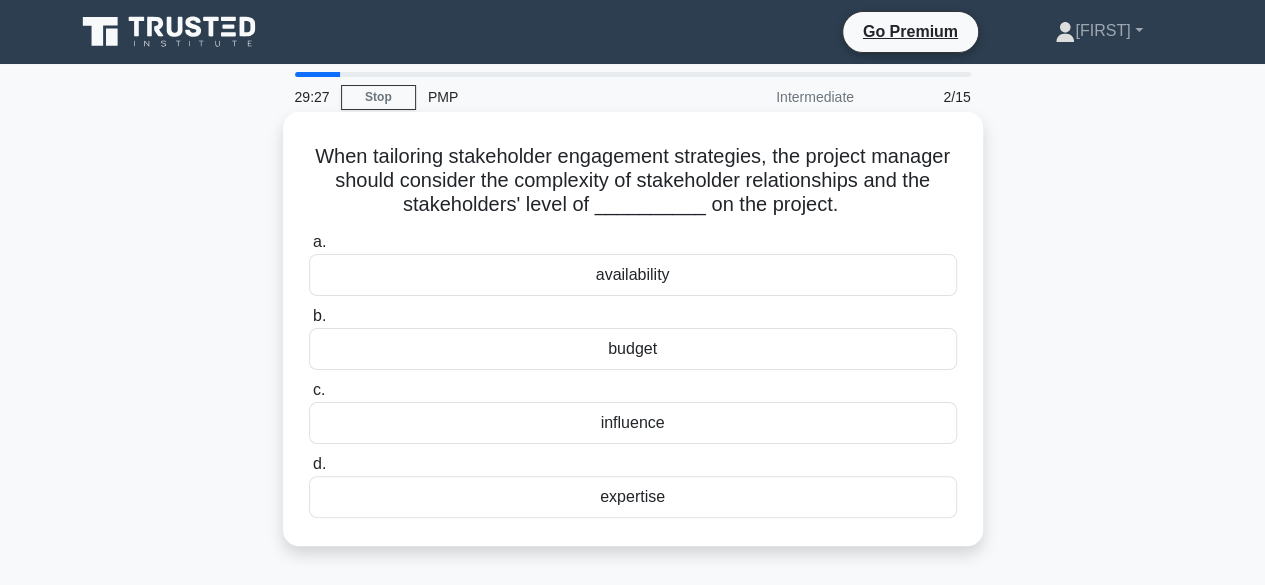 click on "influence" at bounding box center [633, 423] 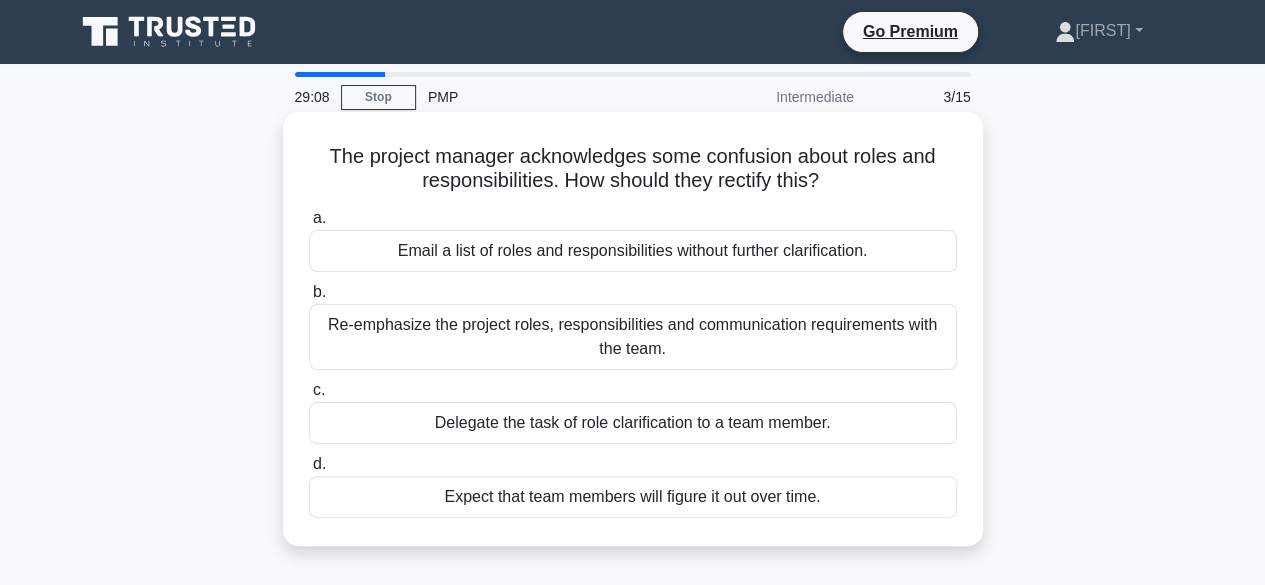 click on "Re-emphasize the project roles, responsibilities and communication requirements with the team." at bounding box center [633, 337] 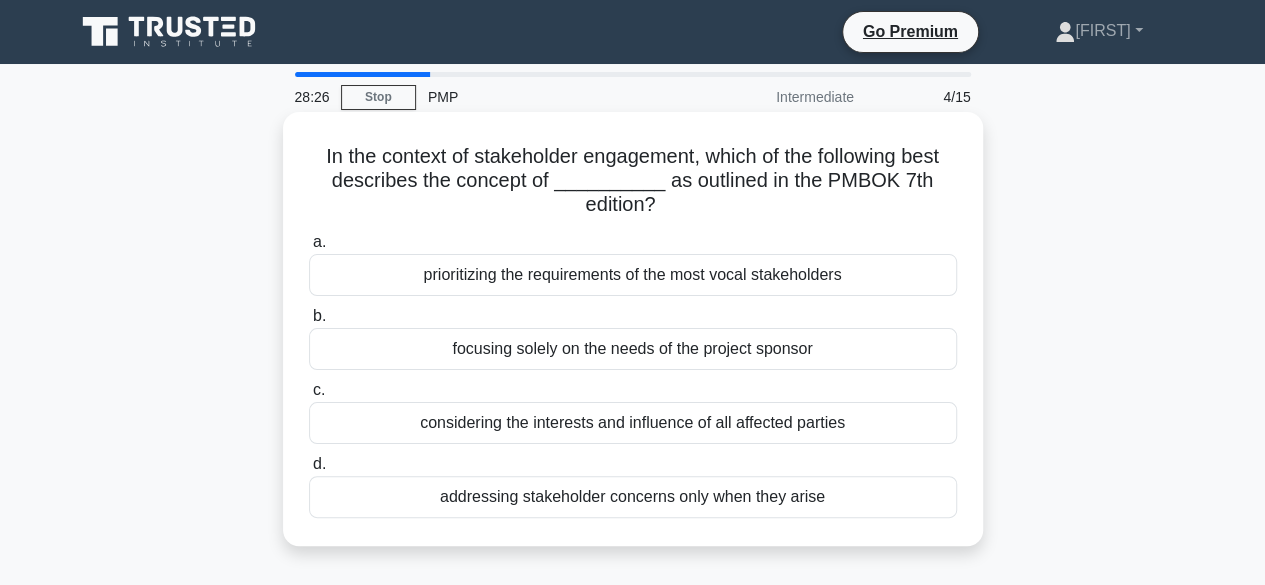 click on "considering the interests and influence of all affected parties" at bounding box center [633, 423] 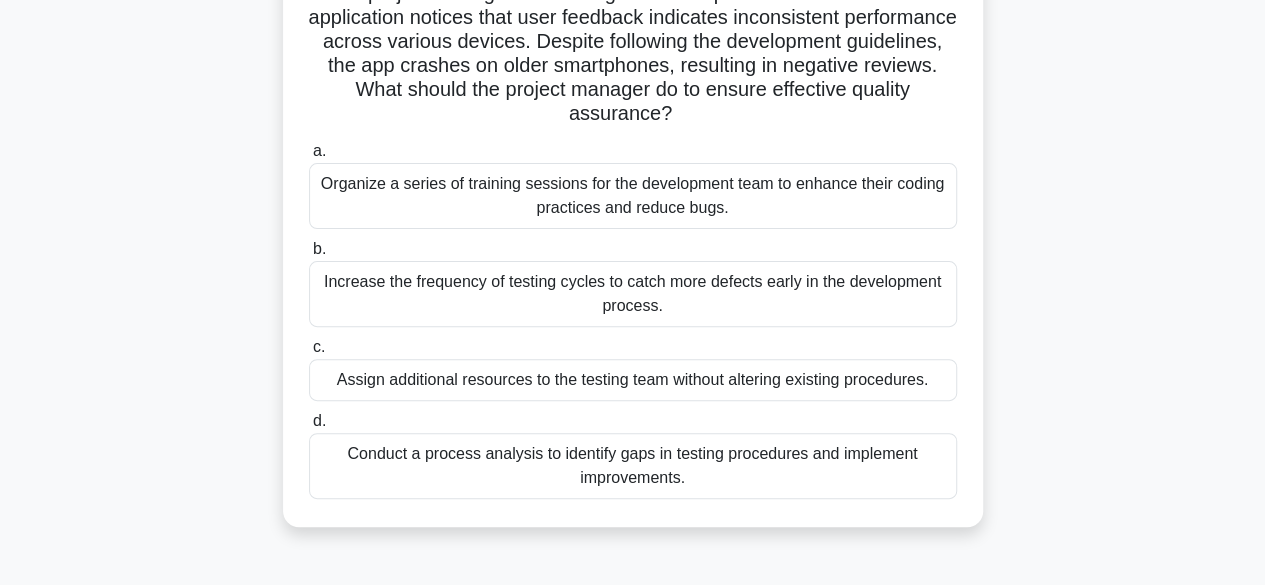 scroll, scrollTop: 167, scrollLeft: 0, axis: vertical 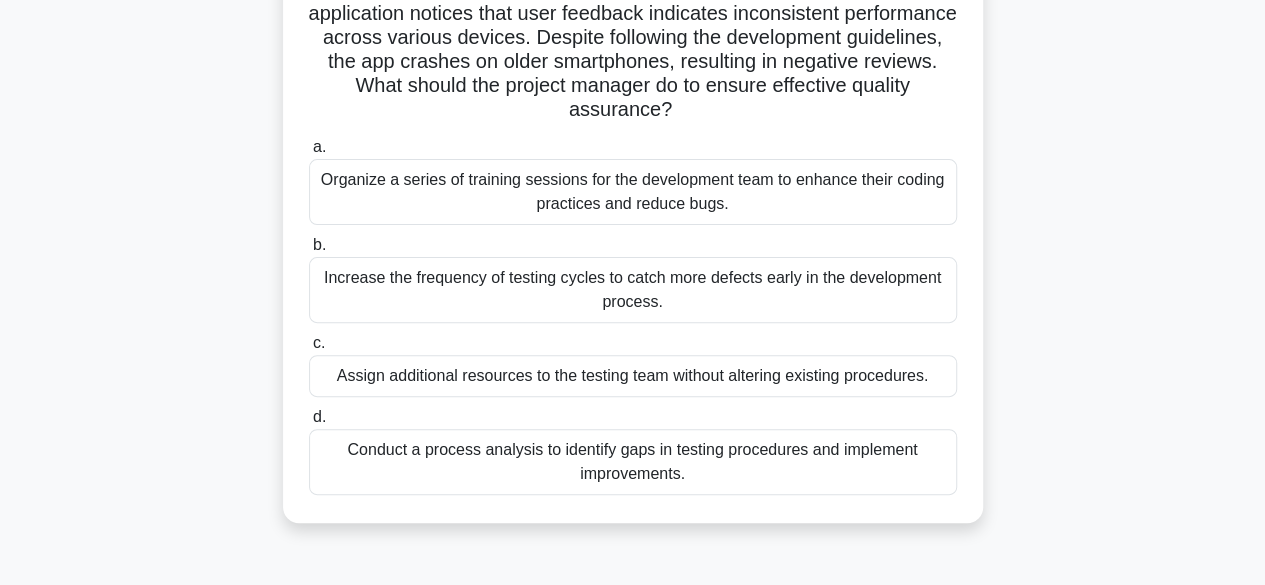 click on "Conduct a process analysis to identify gaps in testing procedures and implement improvements." at bounding box center (633, 462) 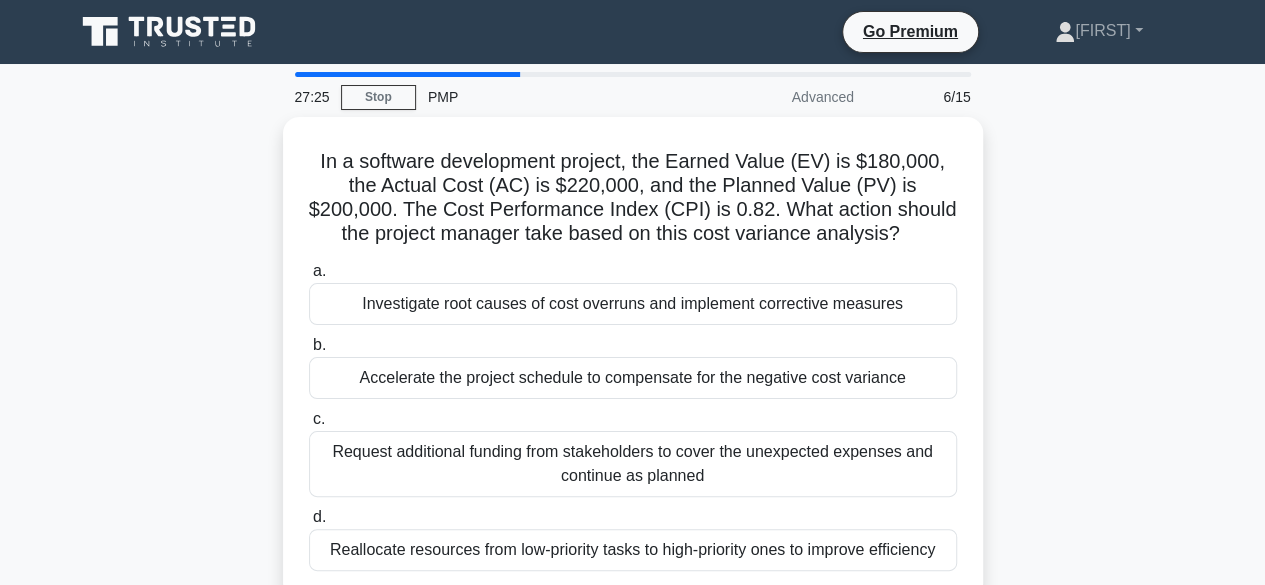 scroll, scrollTop: 0, scrollLeft: 0, axis: both 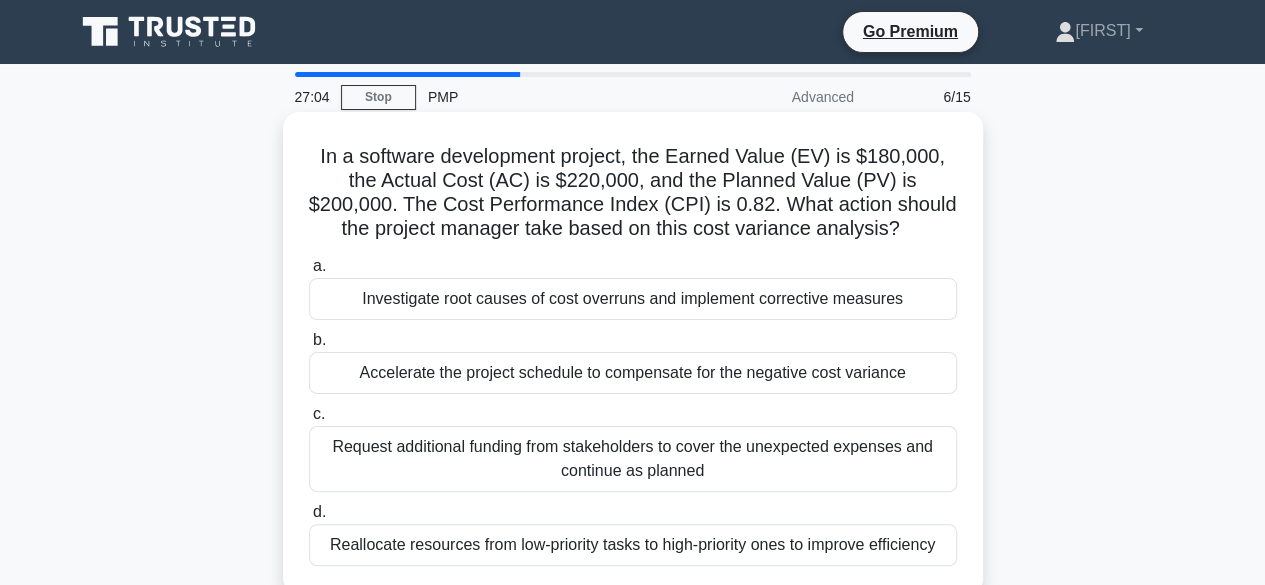 click on "Investigate root causes of cost overruns and implement corrective measures" at bounding box center [633, 299] 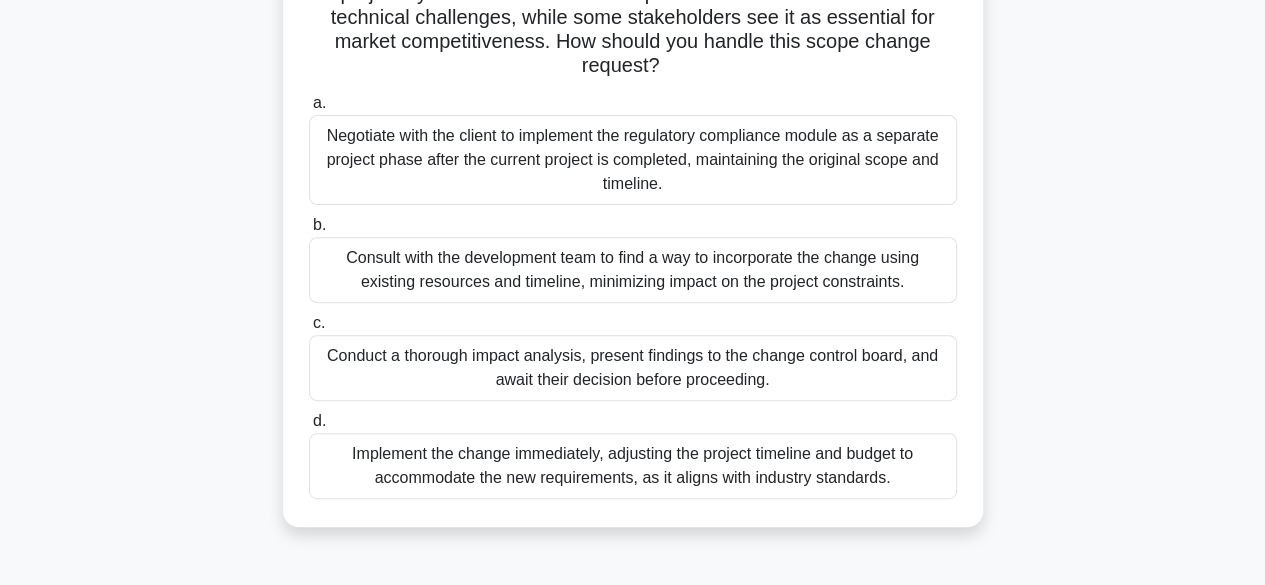 scroll, scrollTop: 280, scrollLeft: 0, axis: vertical 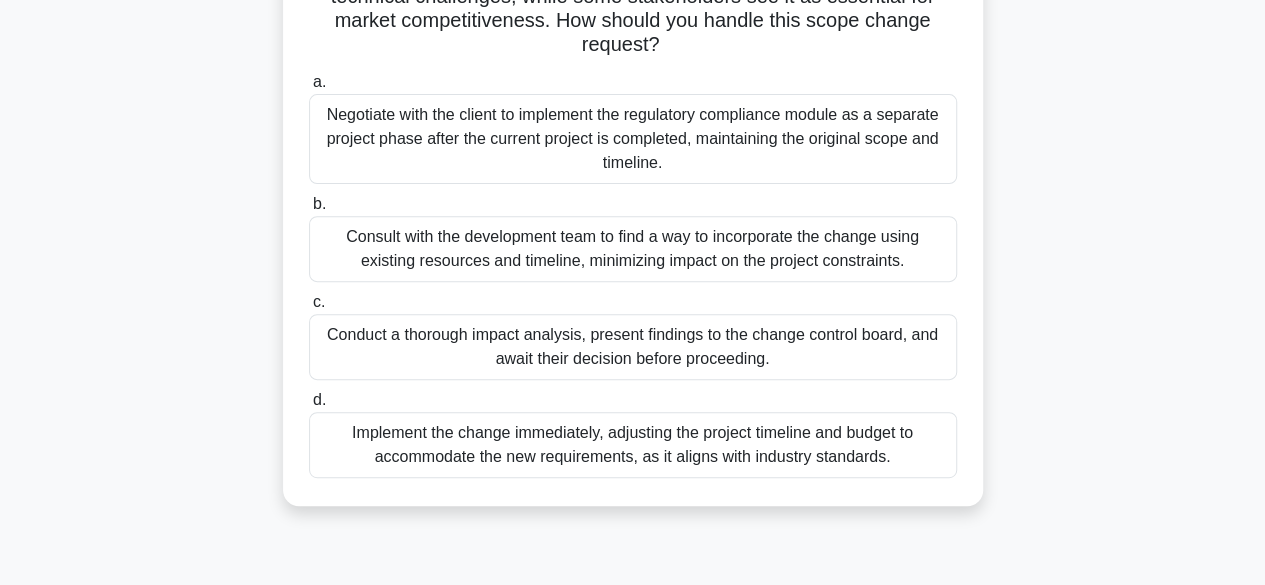 click on "Conduct a thorough impact analysis, present findings to the change control board, and await their decision before proceeding." at bounding box center (633, 347) 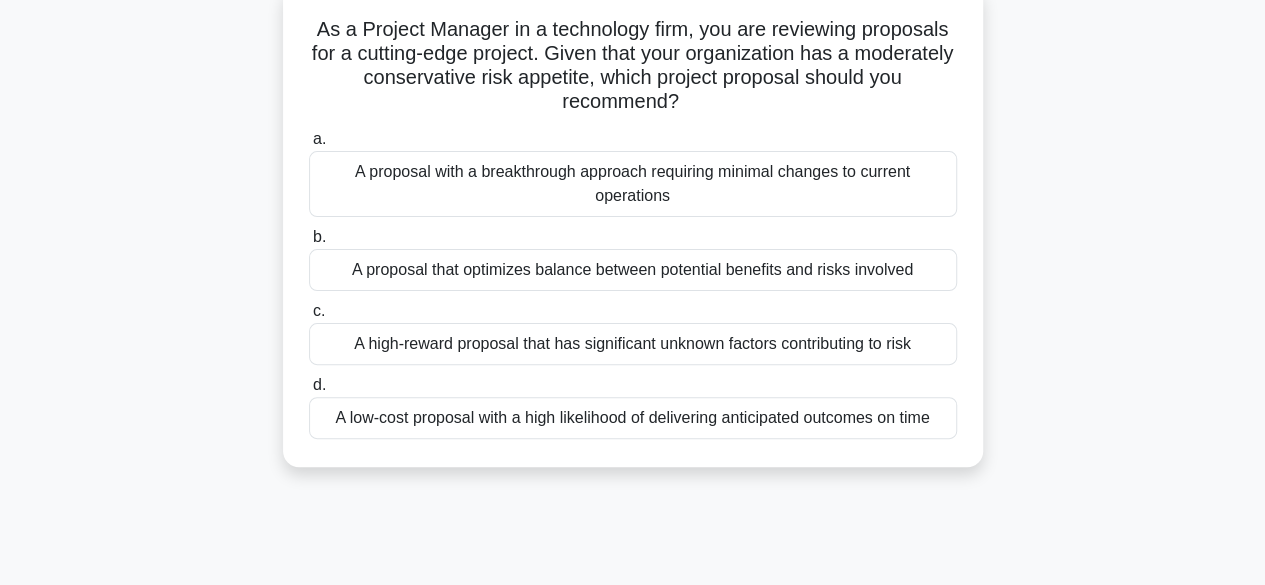 scroll, scrollTop: 135, scrollLeft: 0, axis: vertical 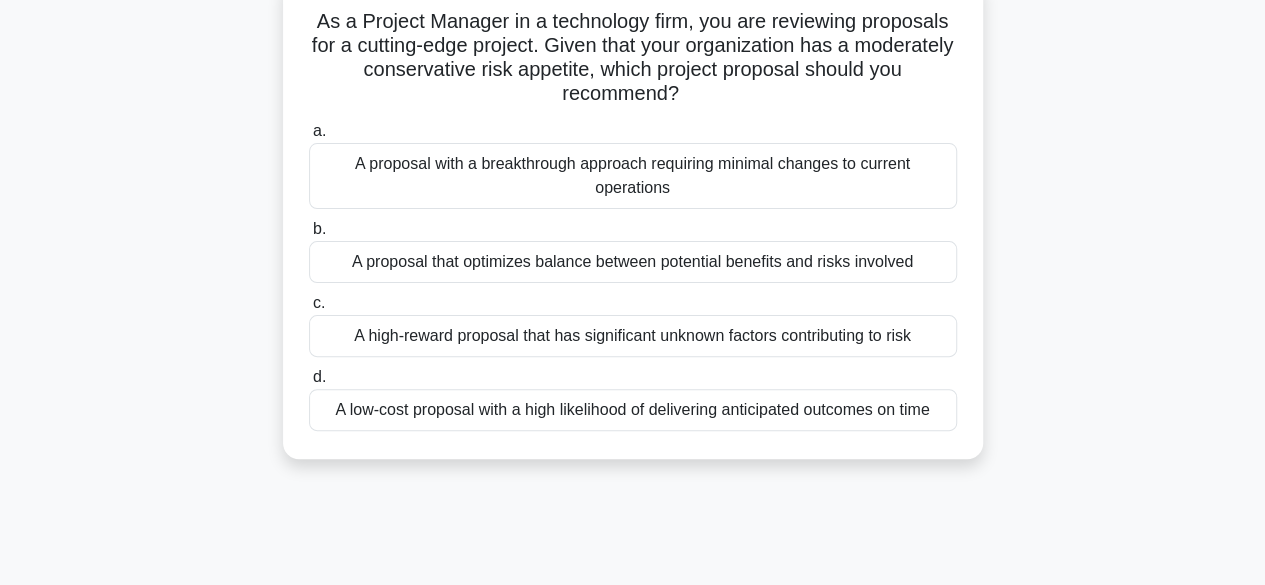 click on "A low-cost proposal with a high likelihood of delivering anticipated outcomes on time" at bounding box center (633, 410) 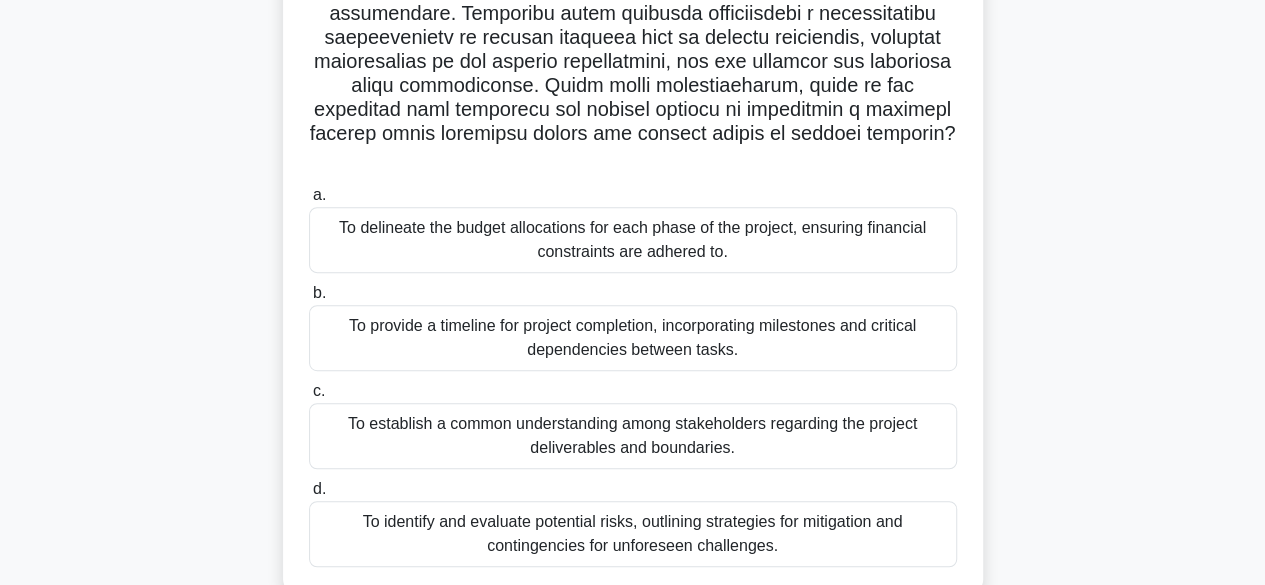 scroll, scrollTop: 363, scrollLeft: 0, axis: vertical 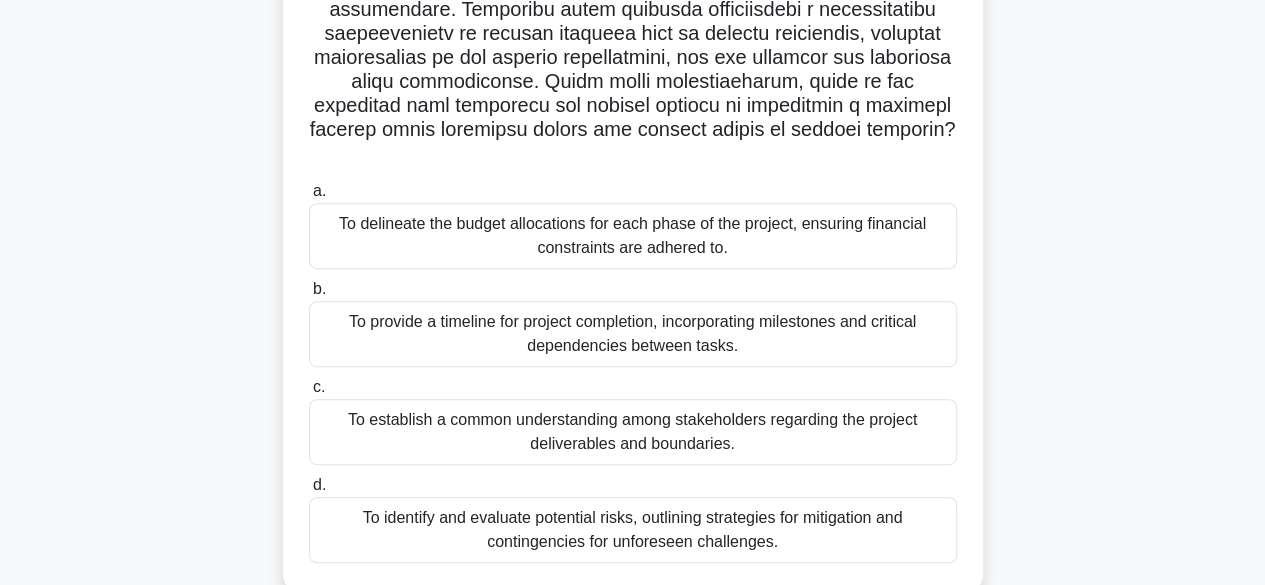 click on "To provide a timeline for project completion, incorporating milestones and critical dependencies between tasks." at bounding box center (633, 334) 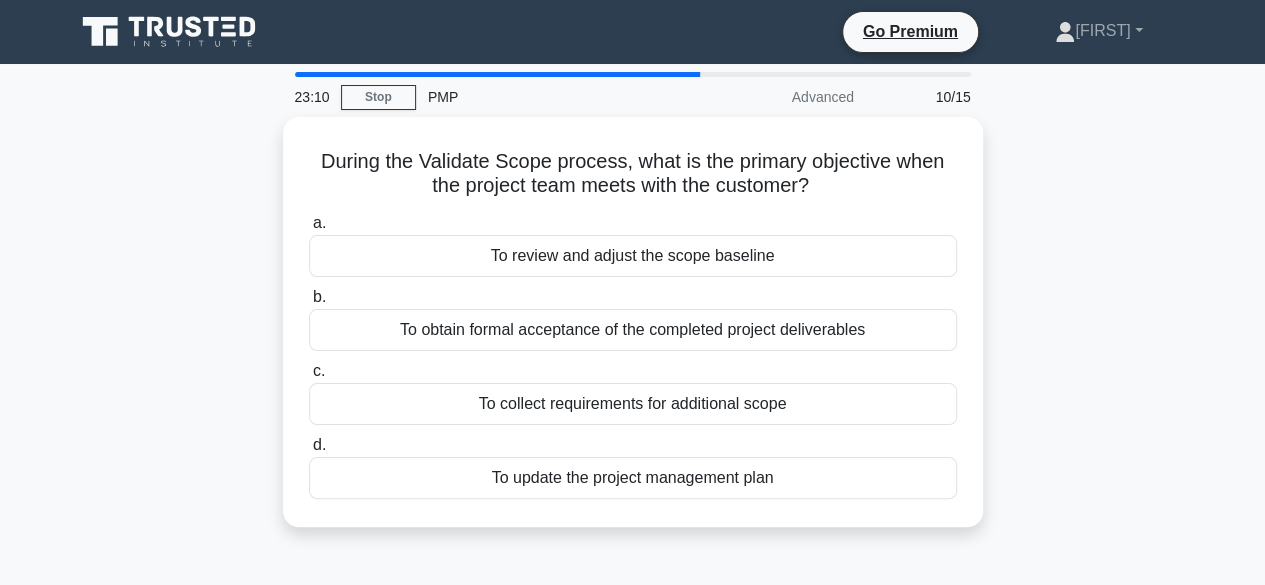scroll, scrollTop: 0, scrollLeft: 0, axis: both 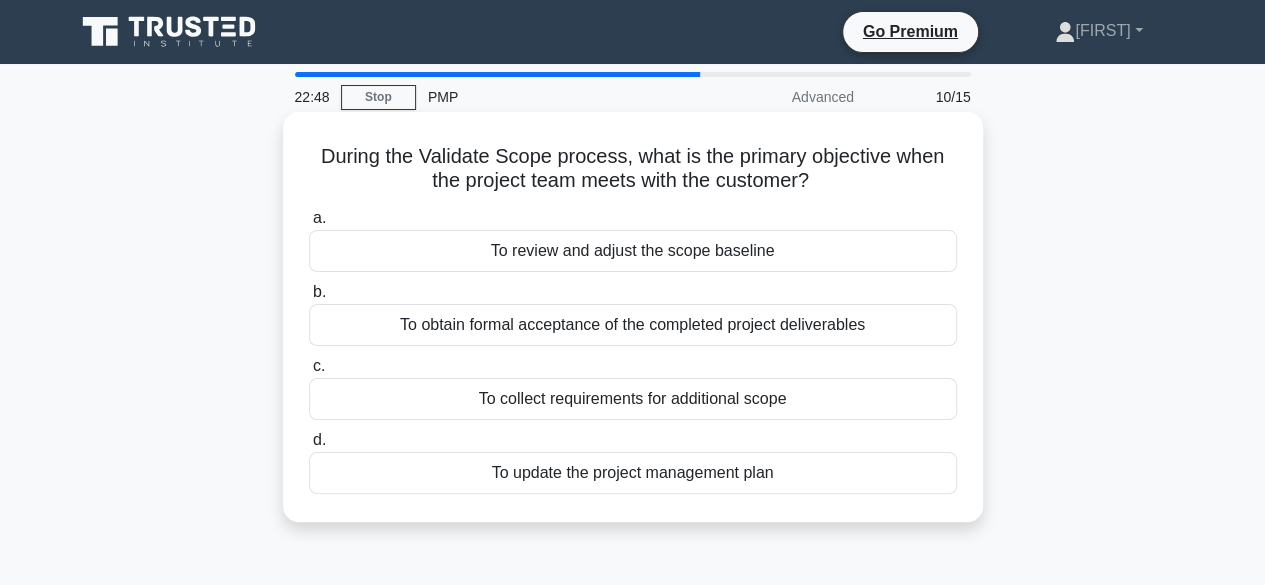 click on "To obtain formal acceptance of the completed project deliverables" at bounding box center [633, 325] 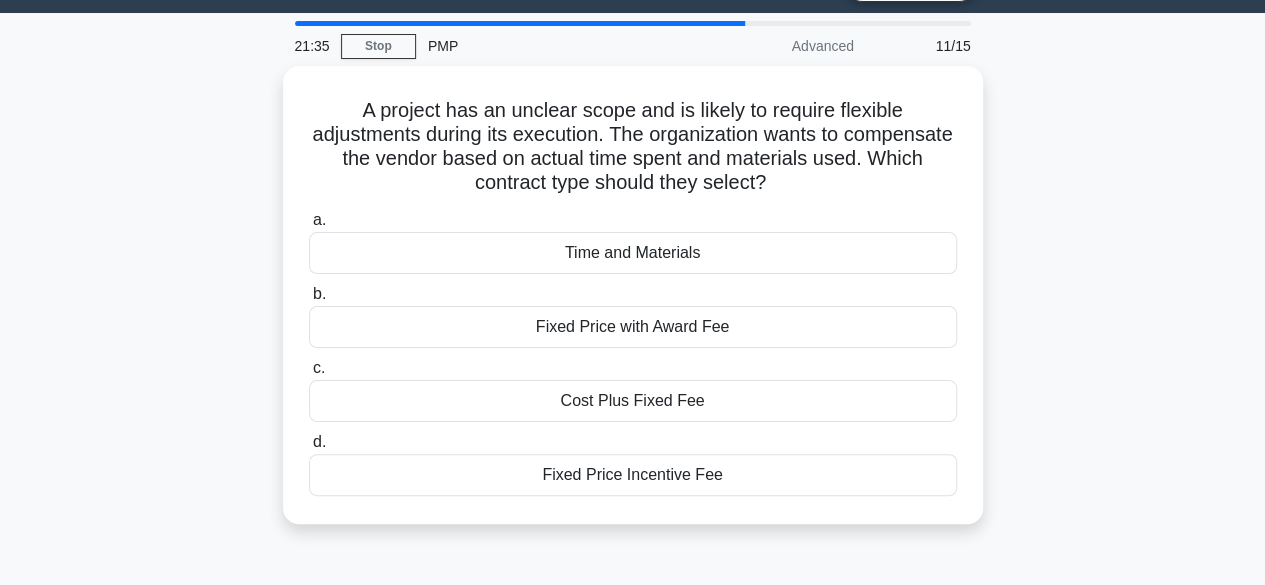 scroll, scrollTop: 52, scrollLeft: 0, axis: vertical 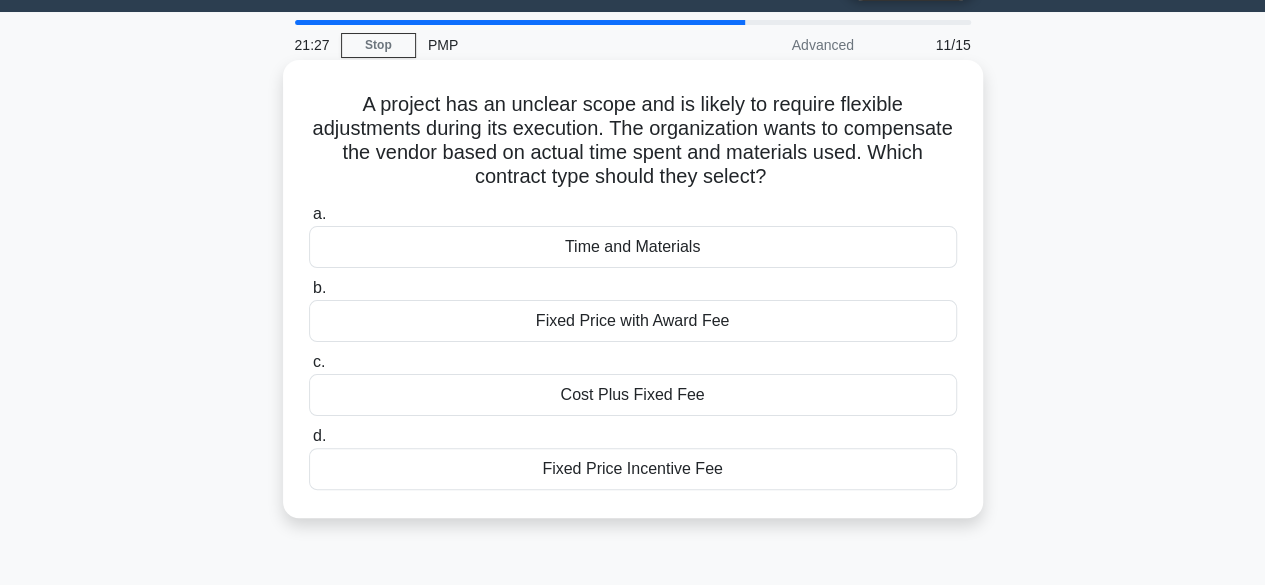 click on "a.
Time and Materials" at bounding box center [633, 235] 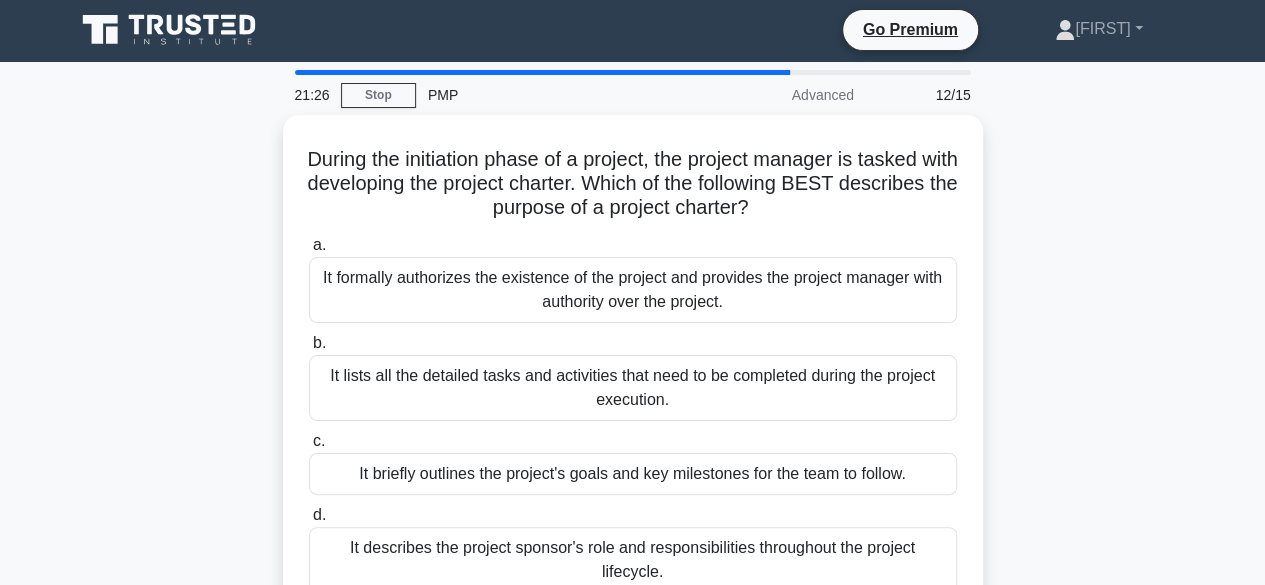scroll, scrollTop: 0, scrollLeft: 0, axis: both 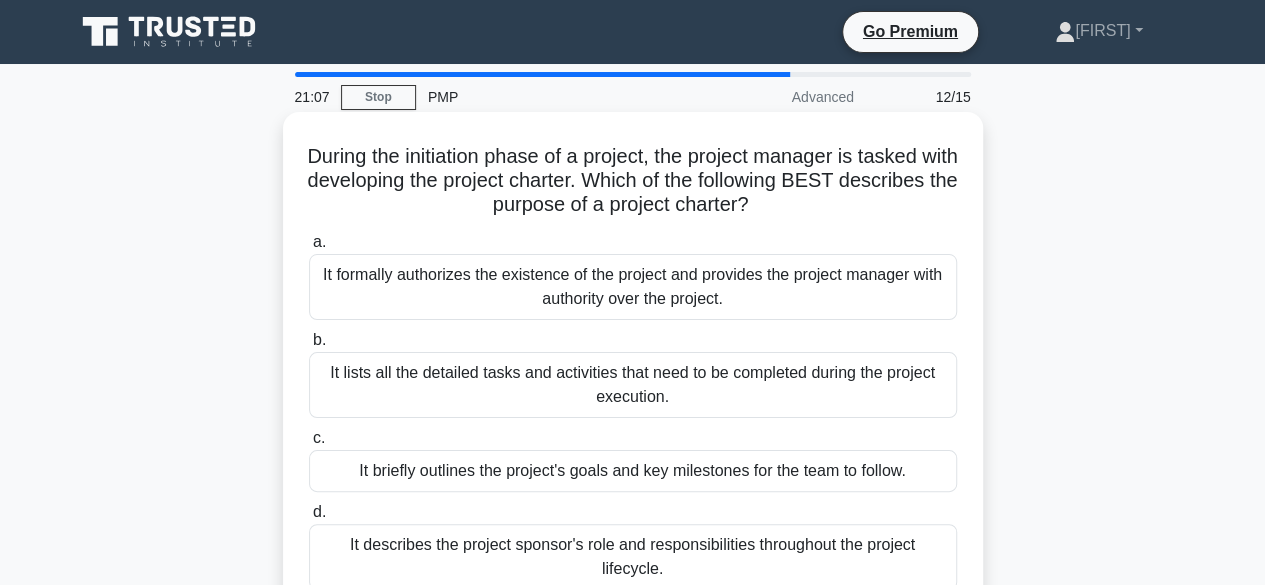 click on "It formally authorizes the existence of the project and provides the project manager with authority over the project." at bounding box center [633, 287] 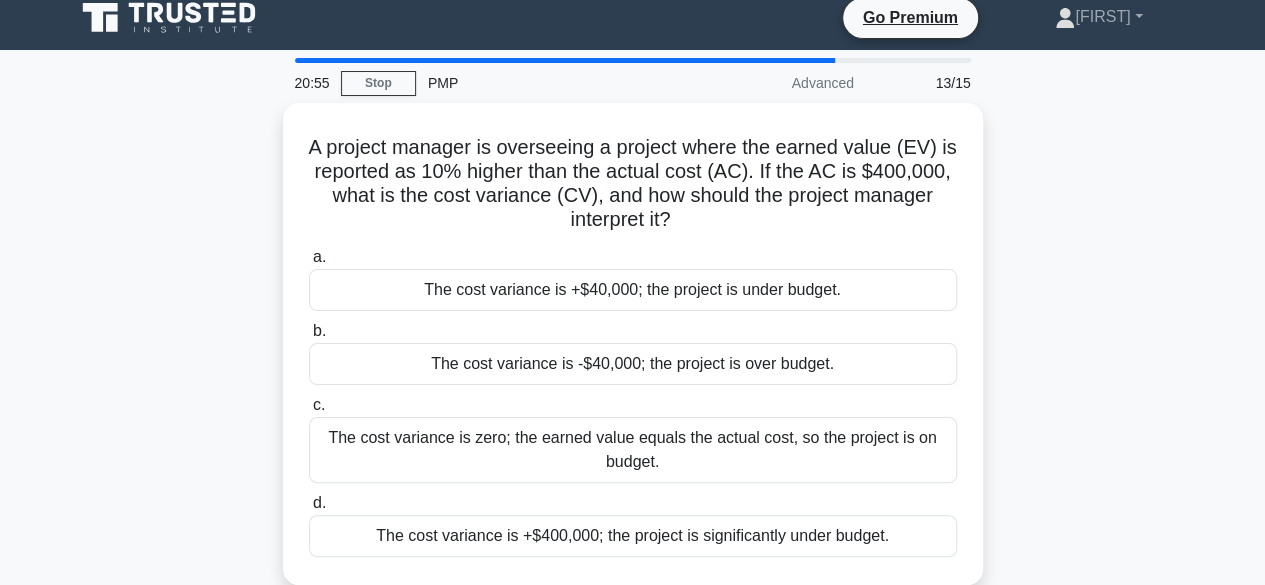 scroll, scrollTop: 0, scrollLeft: 0, axis: both 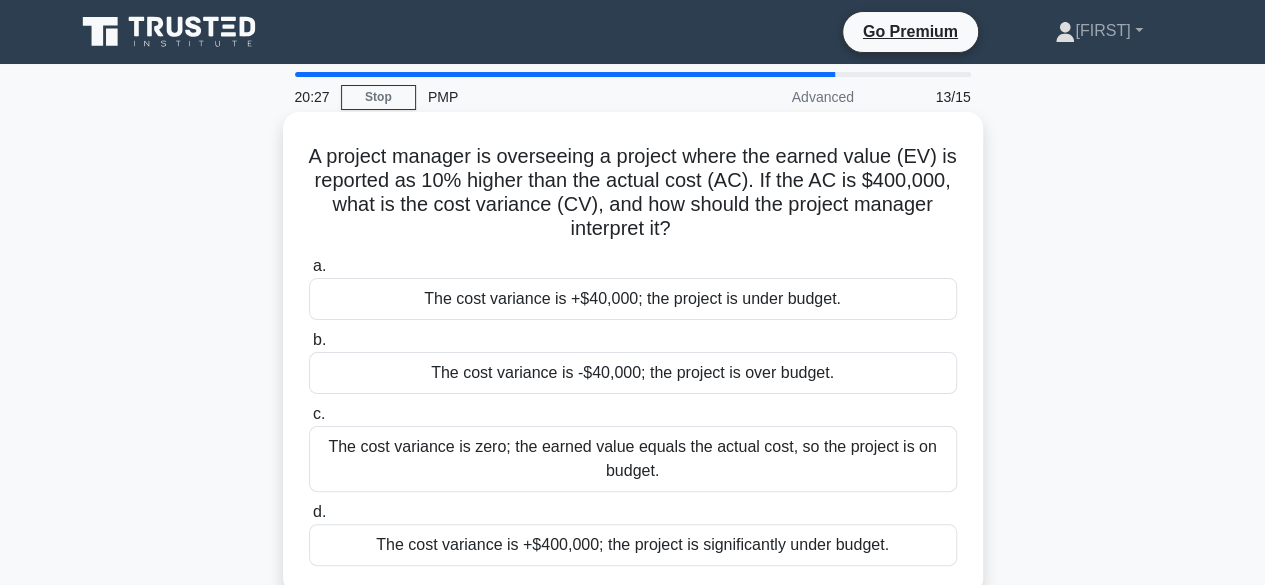 click on "The cost variance is -$40,000; the project is over budget." at bounding box center (633, 373) 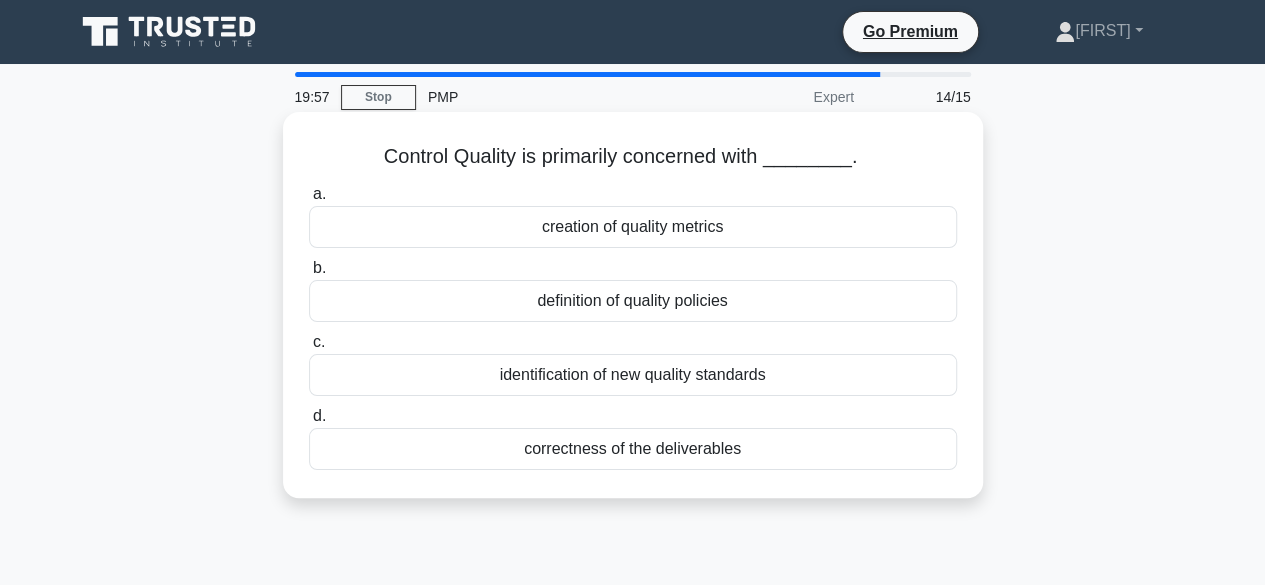 click on "correctness of the deliverables" at bounding box center (633, 449) 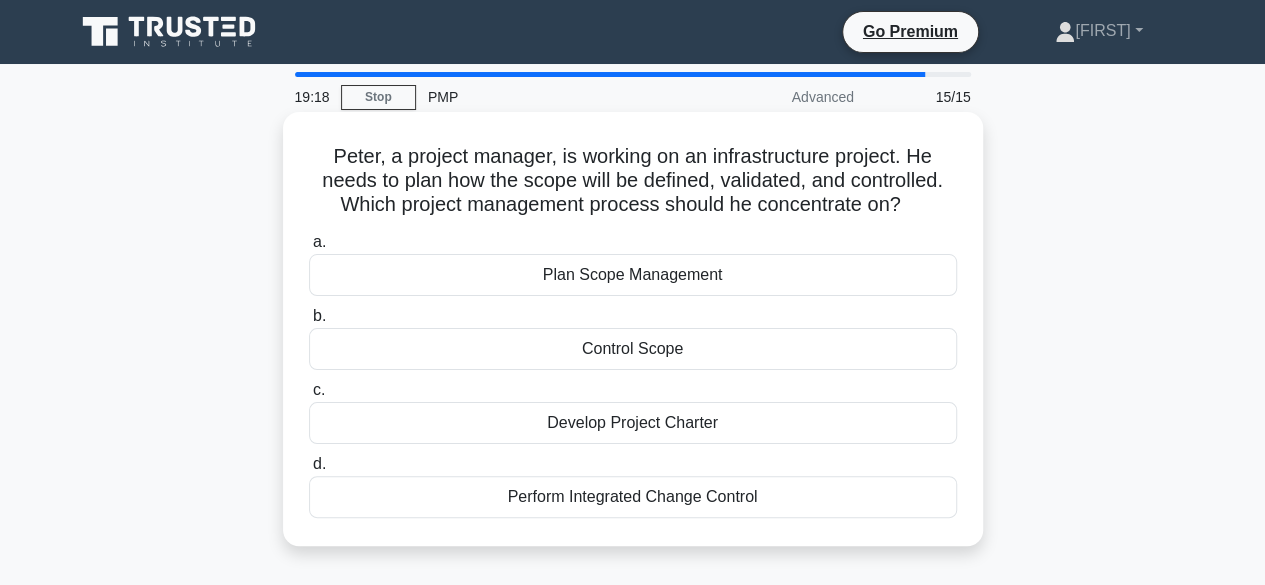 click on "Plan Scope Management" at bounding box center (633, 275) 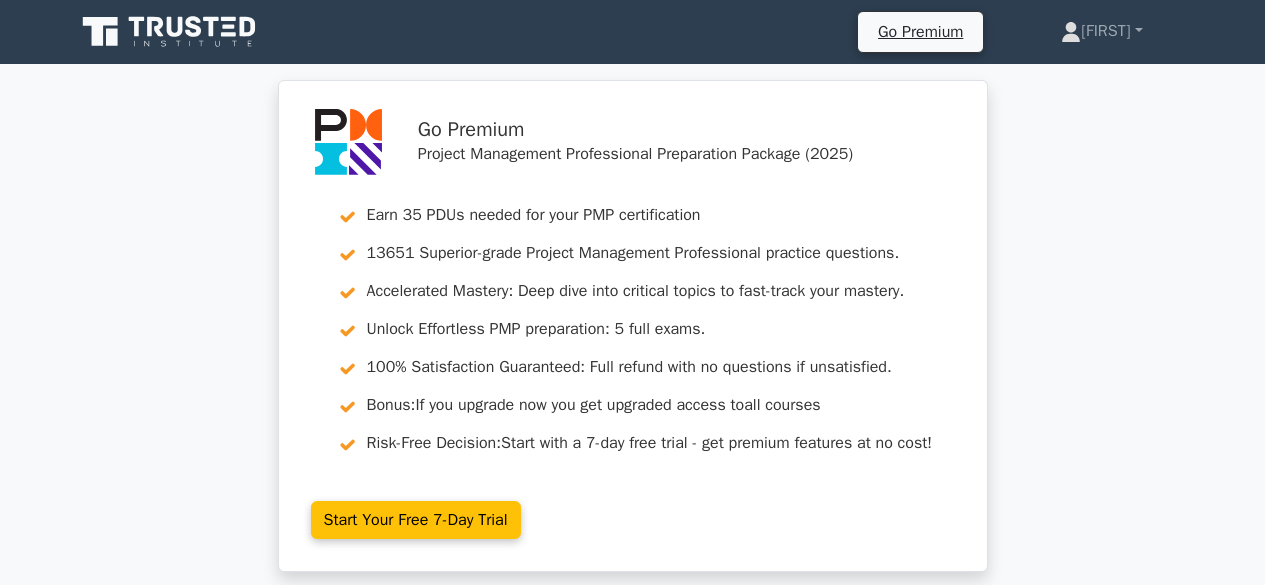 scroll, scrollTop: 0, scrollLeft: 0, axis: both 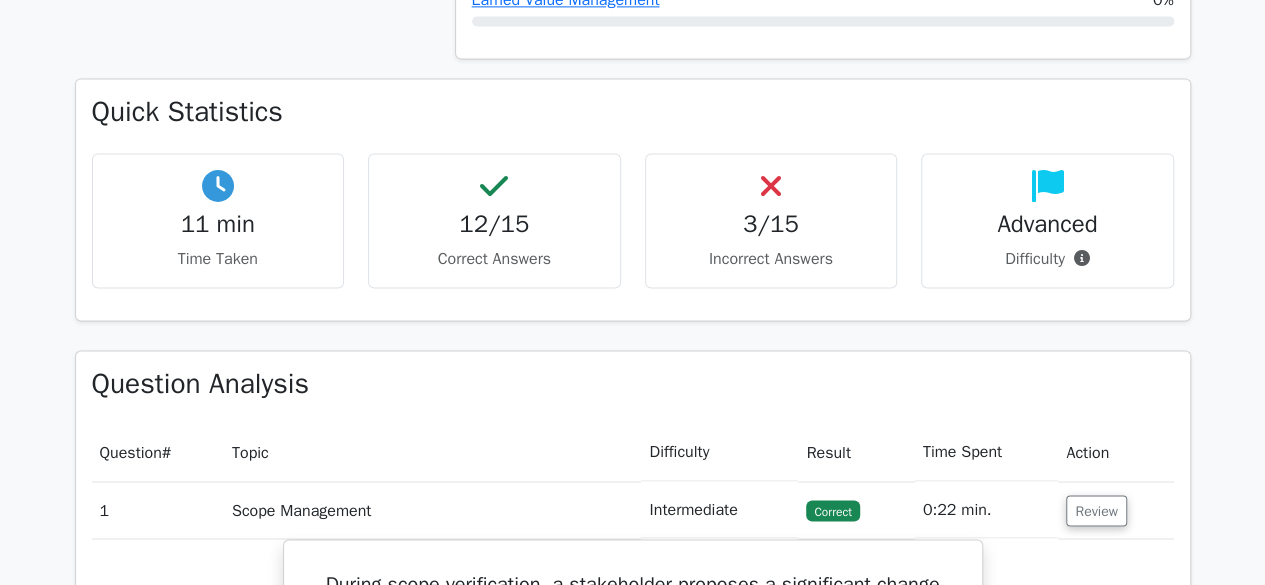 click on "Advanced
Difficulty" at bounding box center (1047, 220) 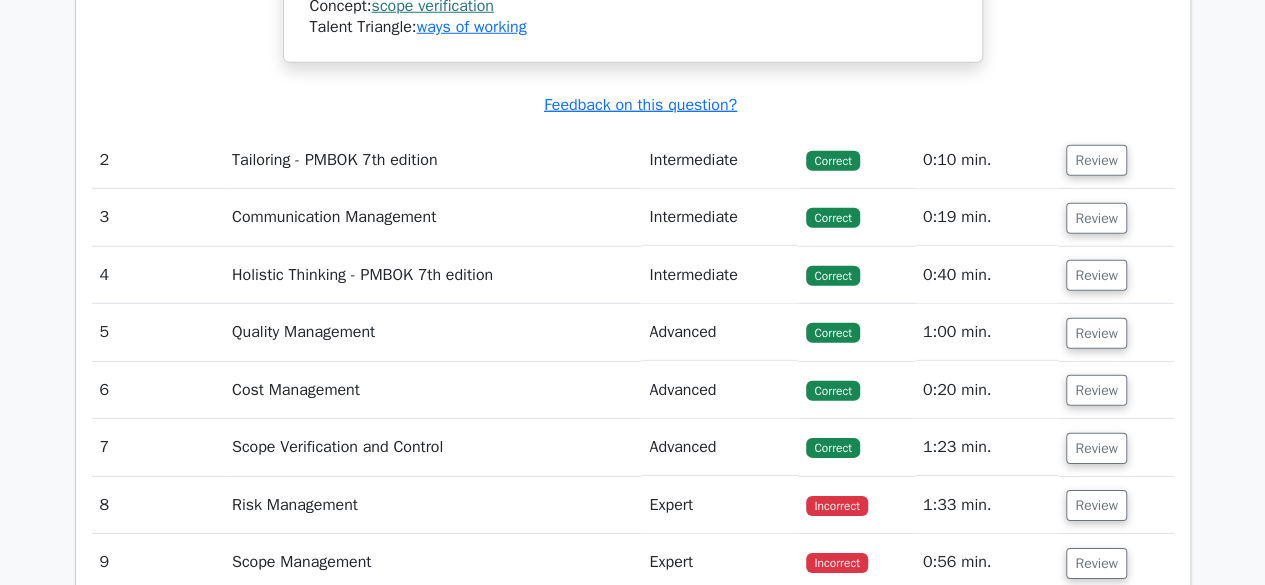 scroll, scrollTop: 2881, scrollLeft: 0, axis: vertical 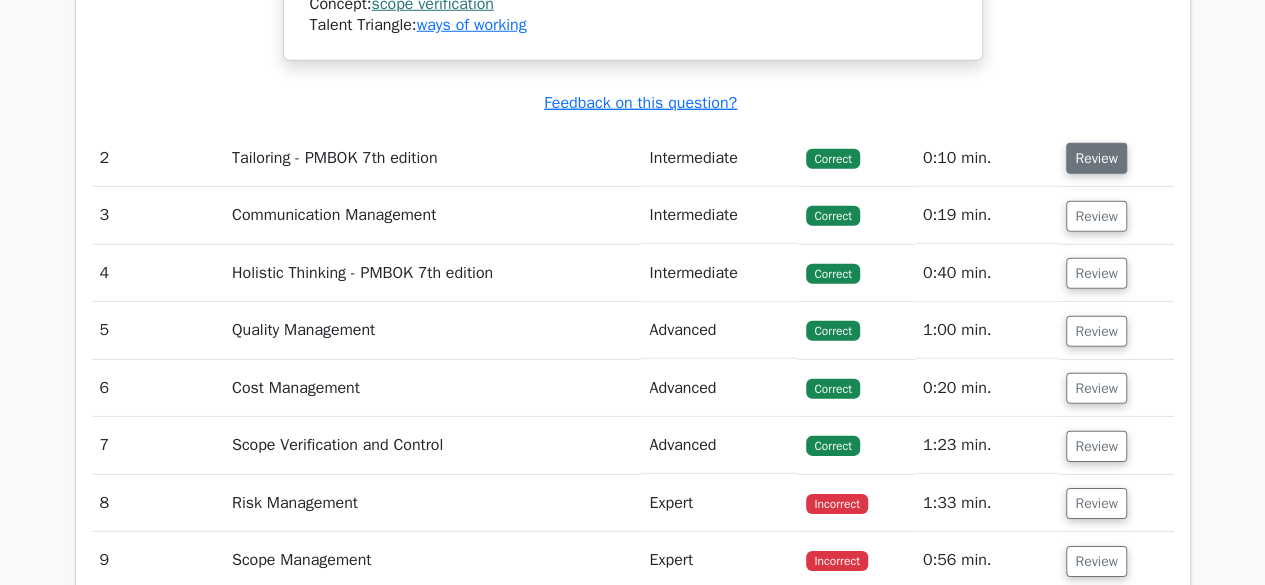 click on "Review" at bounding box center [1096, 158] 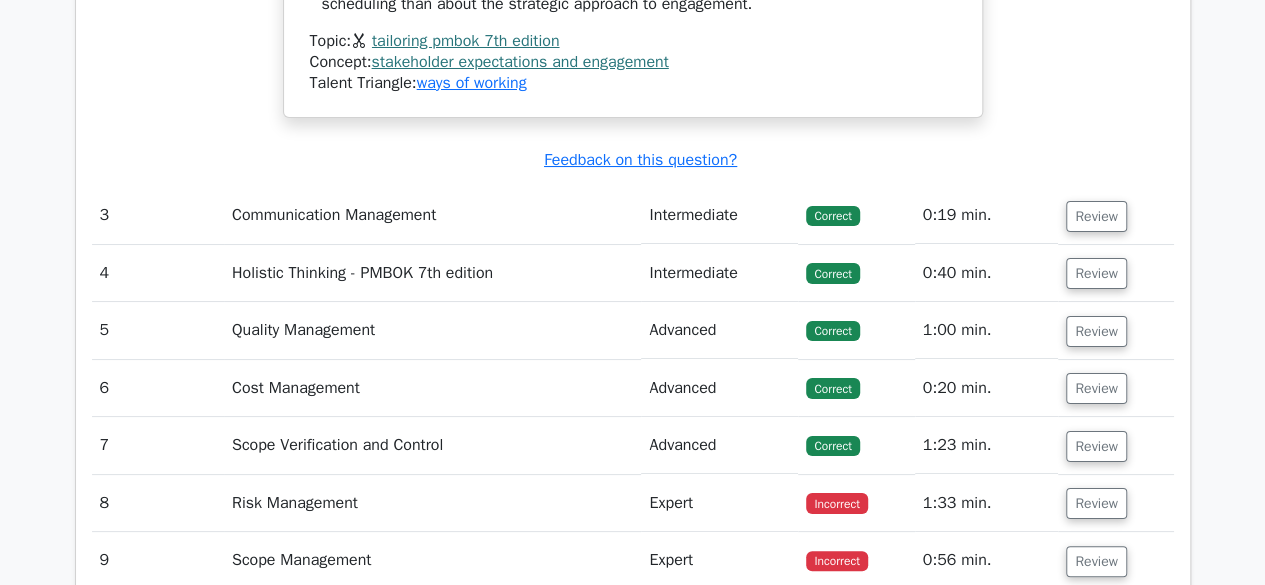 scroll, scrollTop: 3744, scrollLeft: 0, axis: vertical 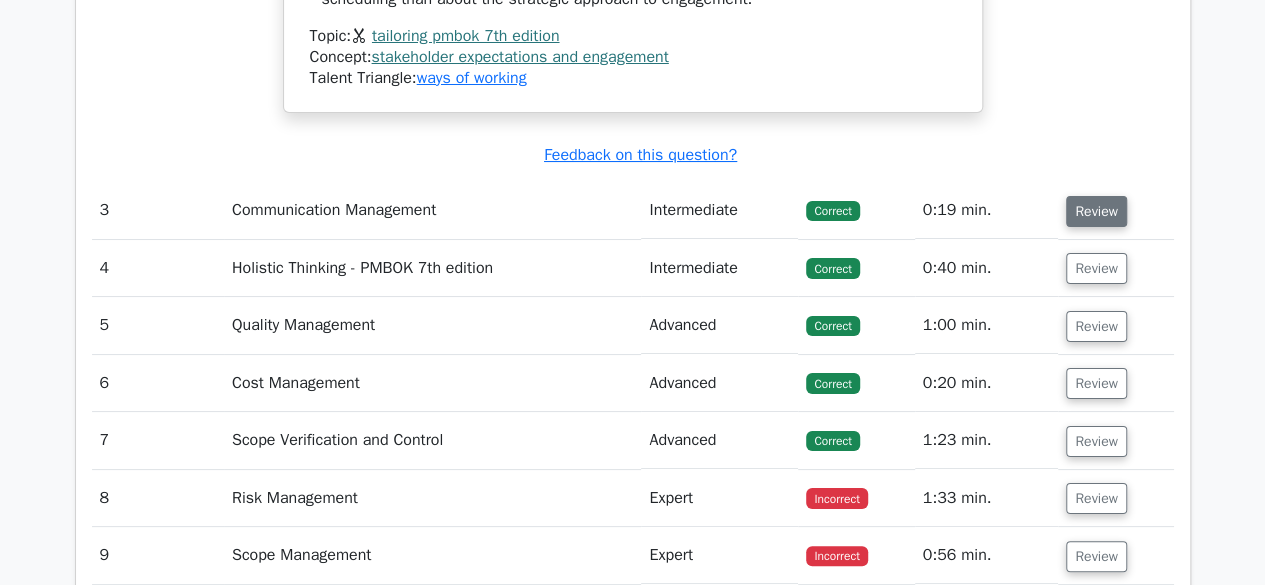click on "Review" at bounding box center (1096, 211) 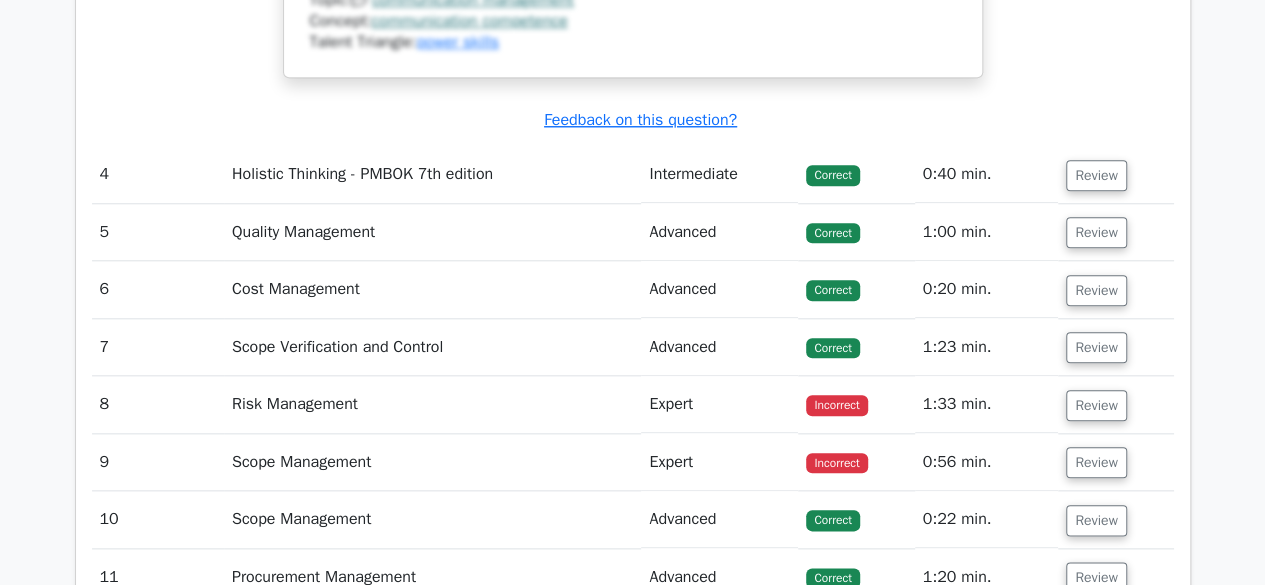scroll, scrollTop: 4694, scrollLeft: 0, axis: vertical 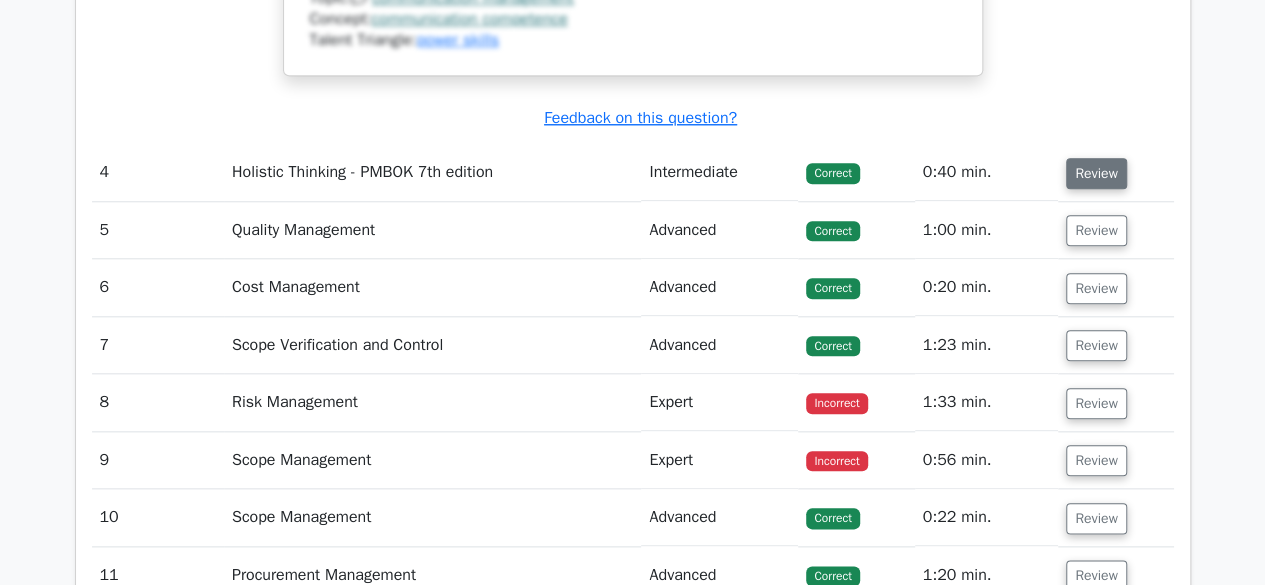 click on "Review" at bounding box center [1096, 173] 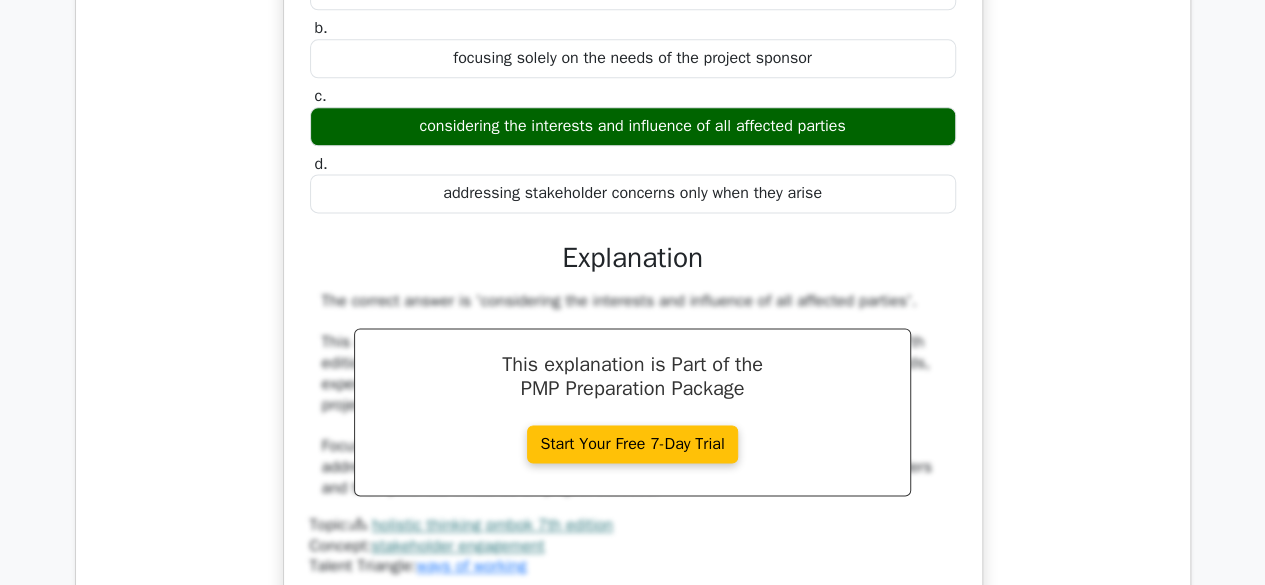 scroll, scrollTop: 5124, scrollLeft: 0, axis: vertical 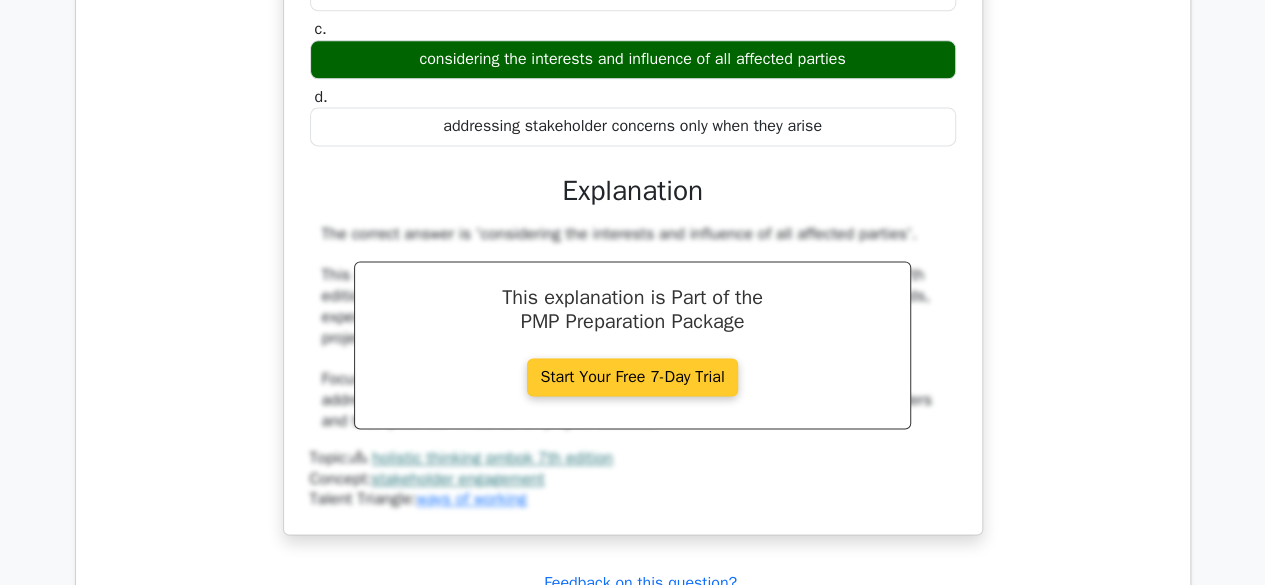 click on "Start Your Free 7-Day Trial" at bounding box center (632, 377) 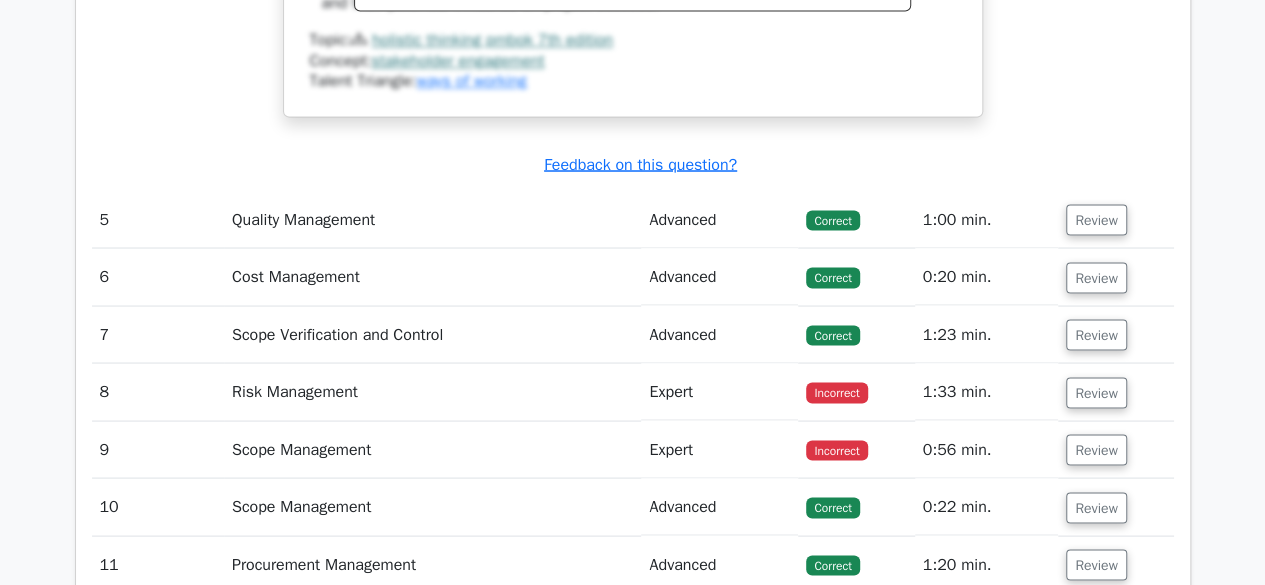 scroll, scrollTop: 5547, scrollLeft: 0, axis: vertical 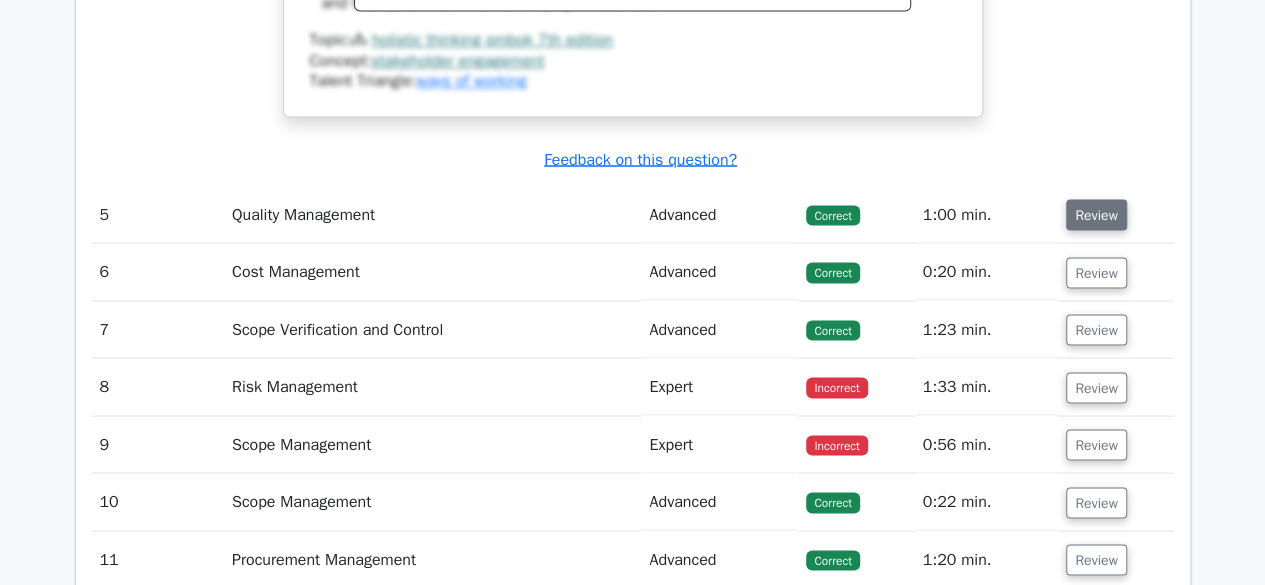 click on "Review" at bounding box center (1096, 214) 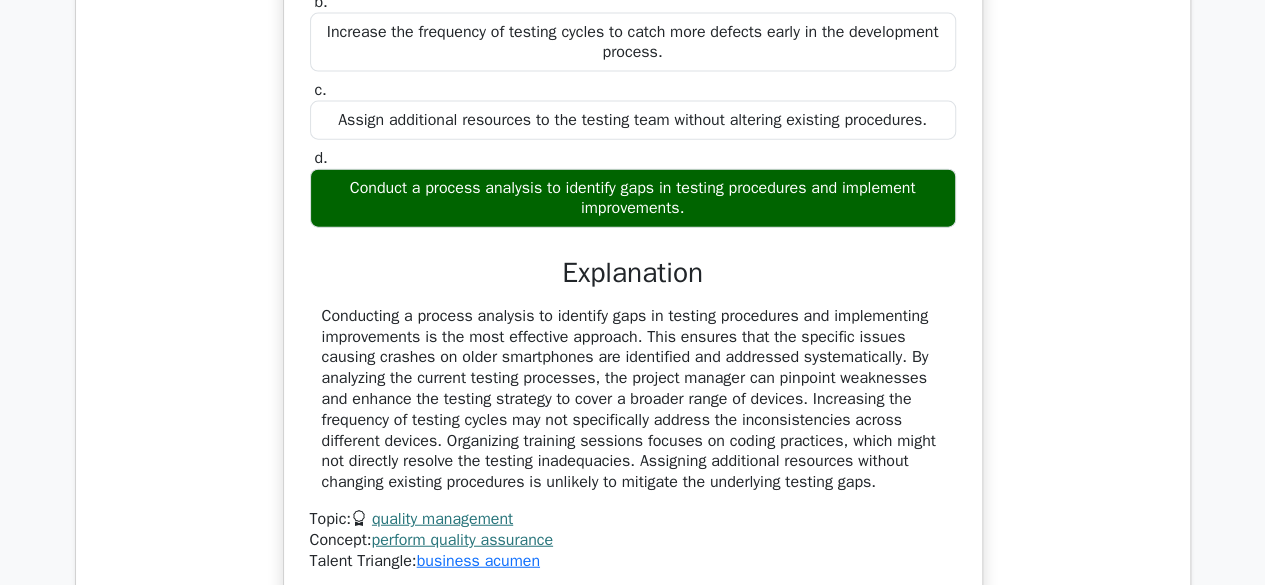 scroll, scrollTop: 6053, scrollLeft: 0, axis: vertical 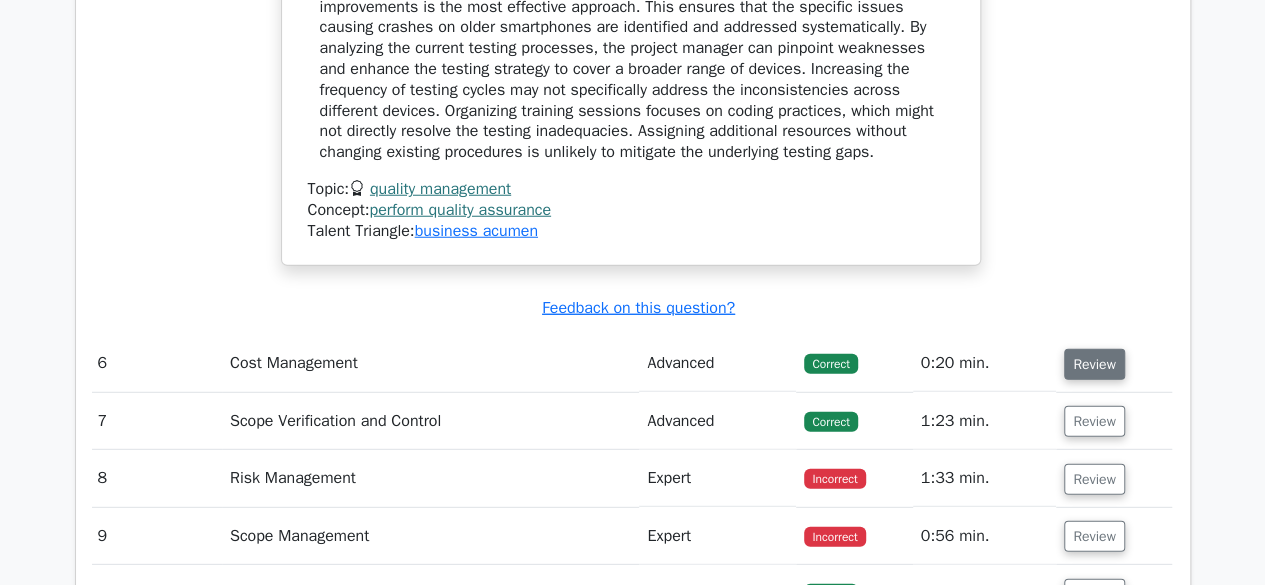 click on "Review" at bounding box center (1094, 364) 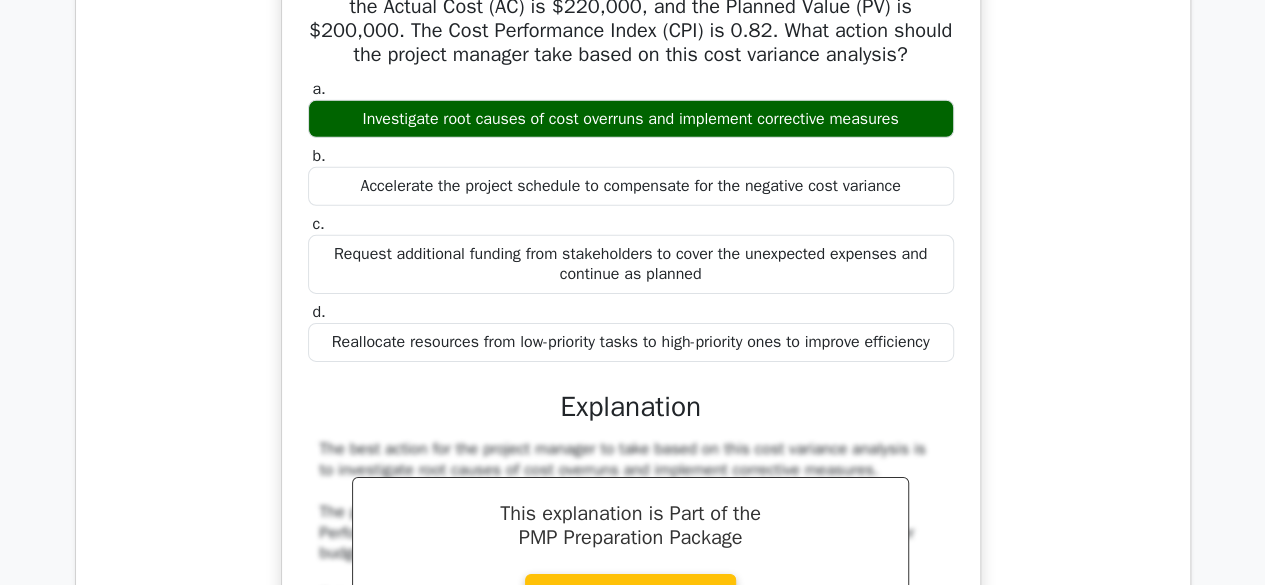 scroll, scrollTop: 6838, scrollLeft: 0, axis: vertical 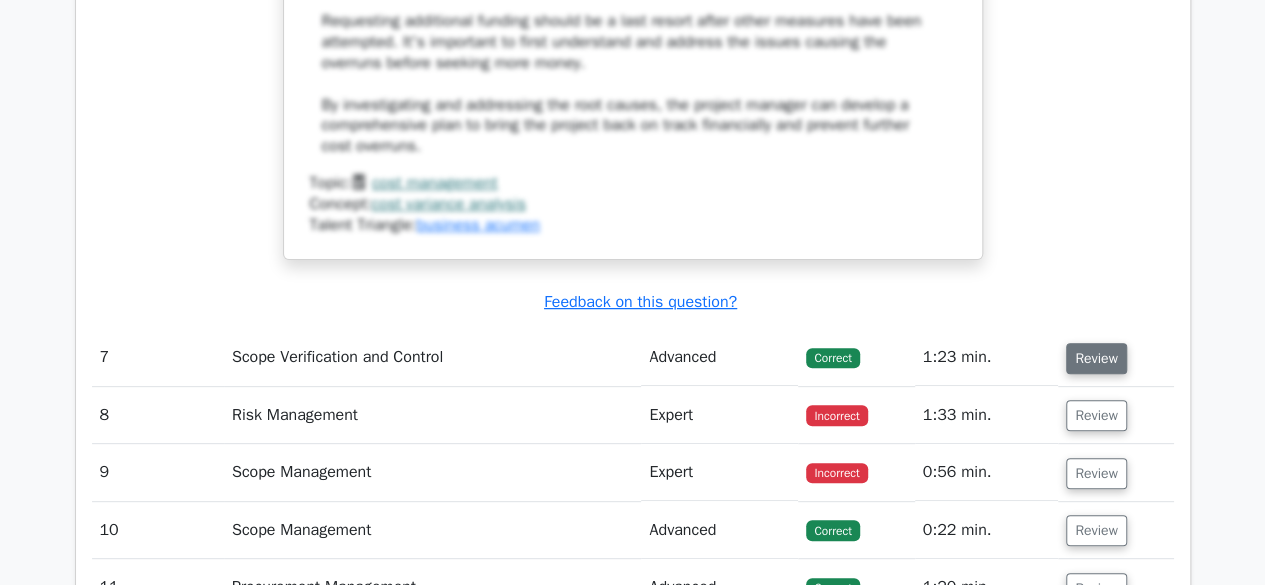 click on "Review" at bounding box center [1096, 358] 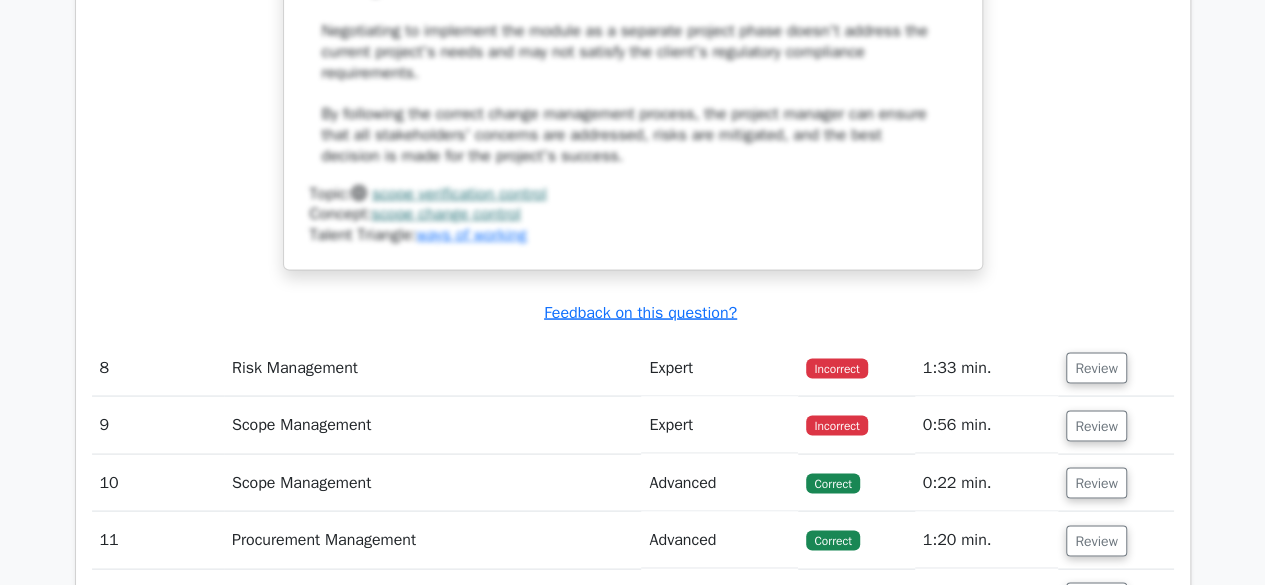 scroll, scrollTop: 9317, scrollLeft: 0, axis: vertical 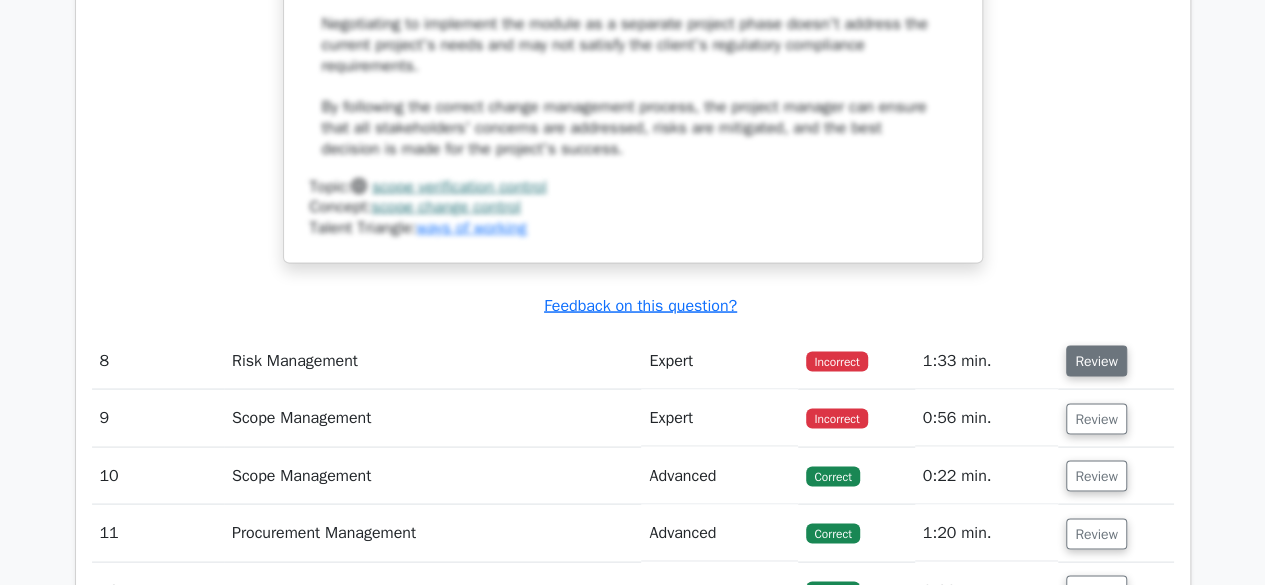 click on "Review" at bounding box center [1096, 360] 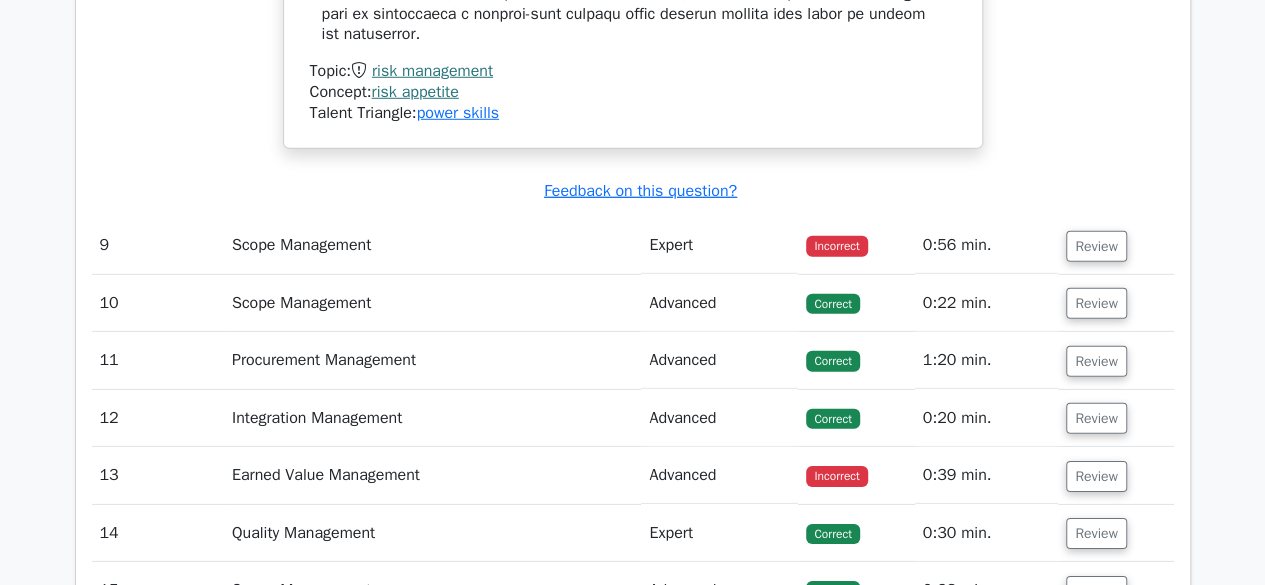 scroll, scrollTop: 10462, scrollLeft: 0, axis: vertical 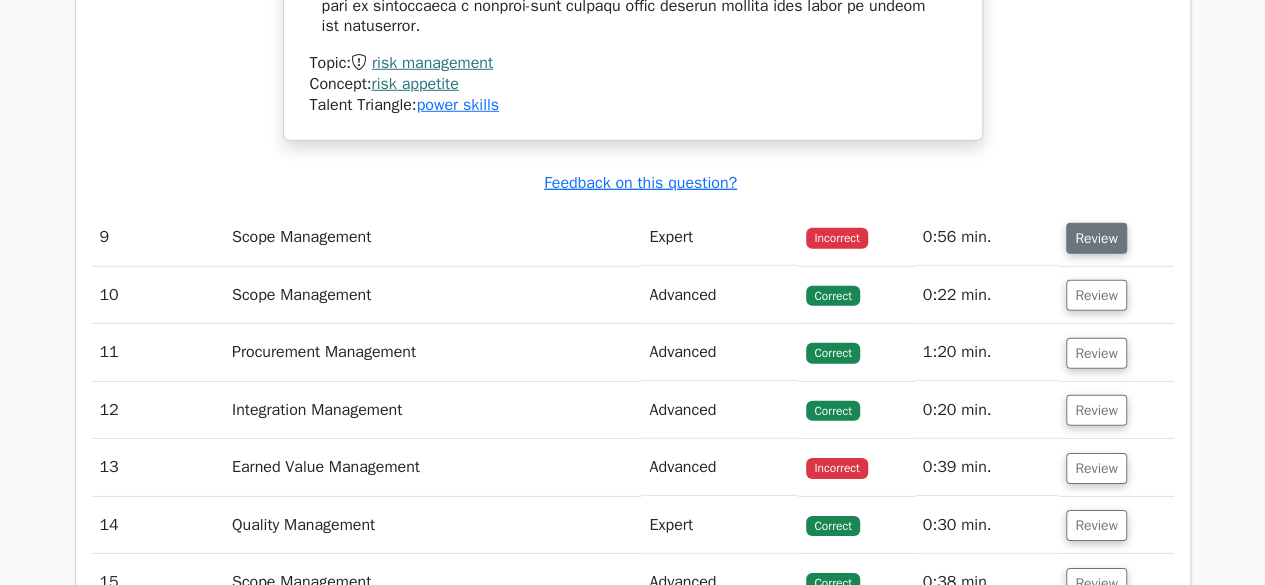 click on "Review" at bounding box center [1096, 238] 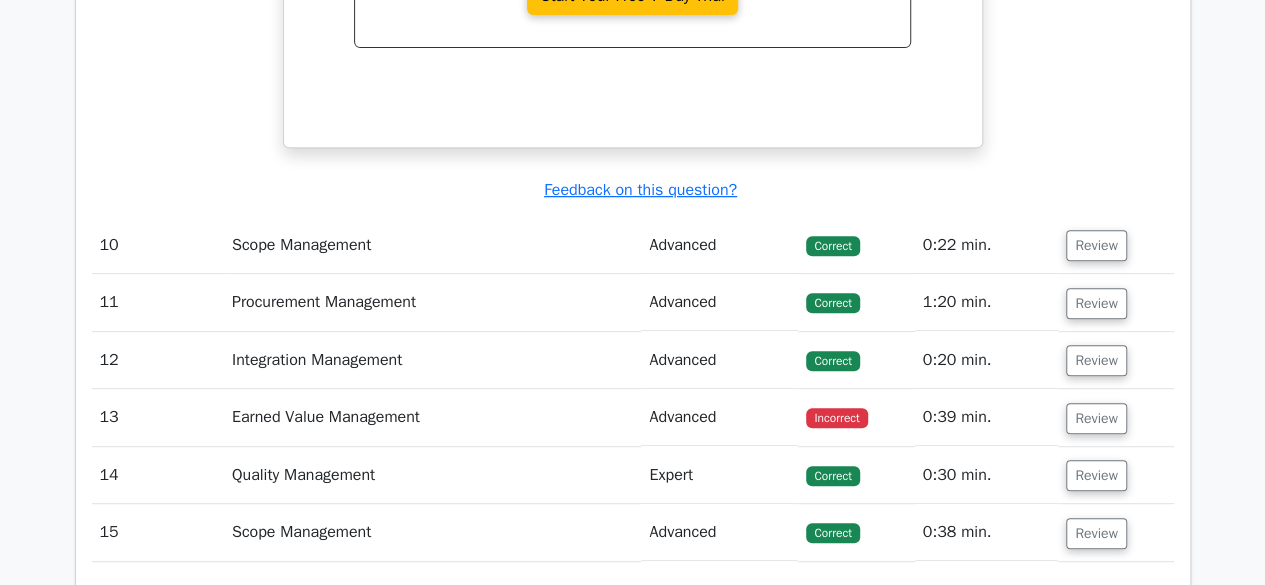 scroll, scrollTop: 11736, scrollLeft: 0, axis: vertical 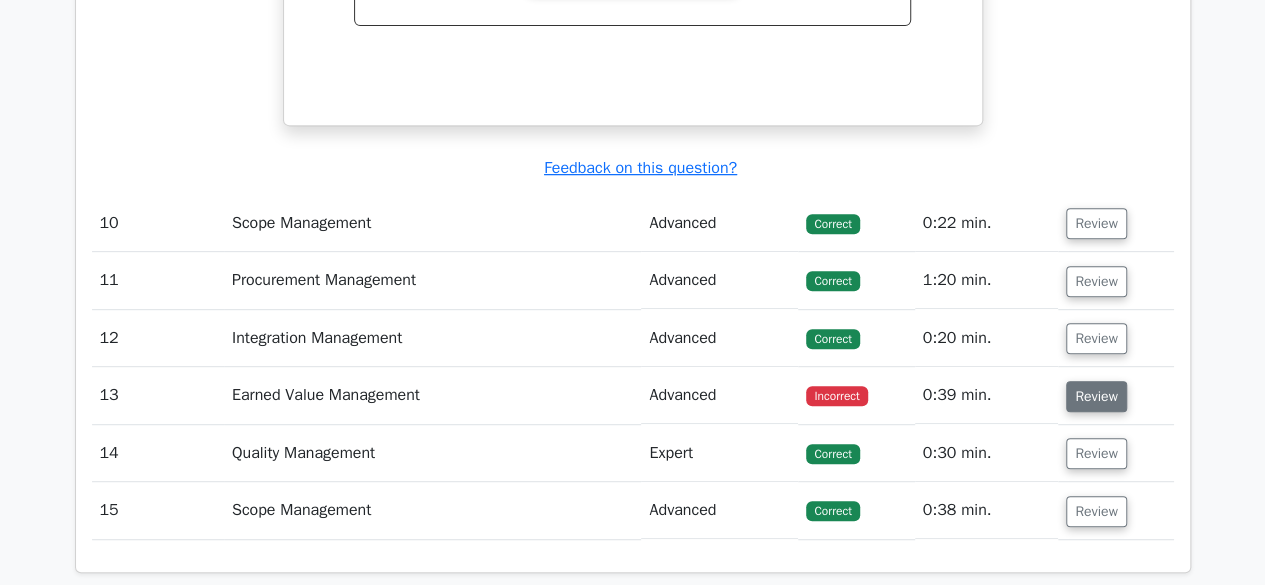 click on "Review" at bounding box center [1096, 396] 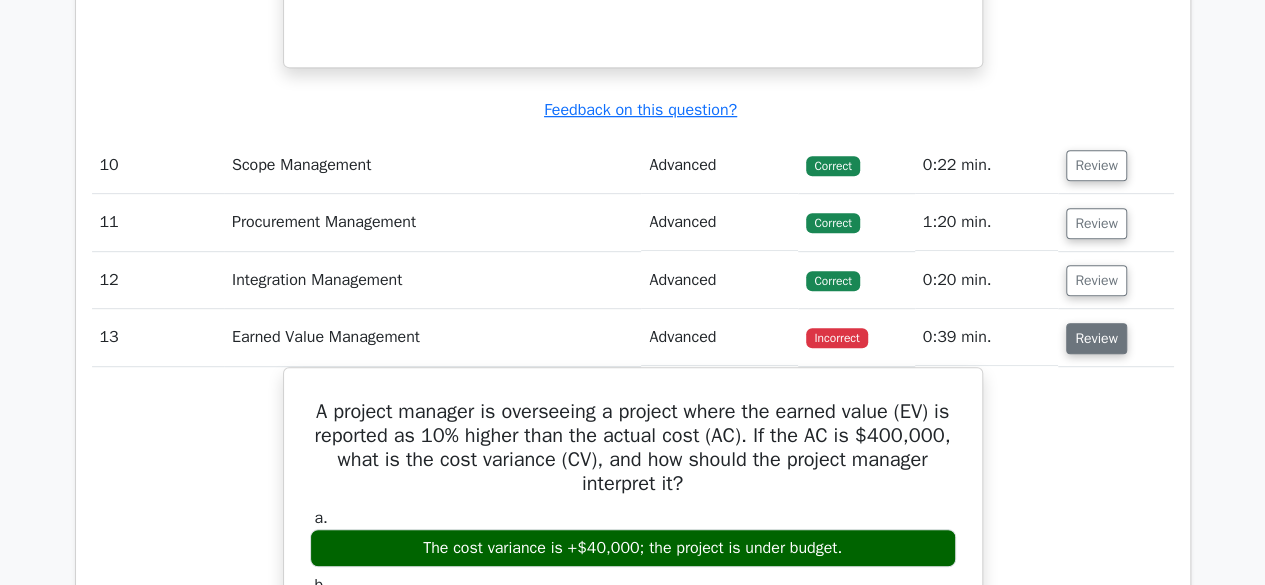 scroll, scrollTop: 11788, scrollLeft: 0, axis: vertical 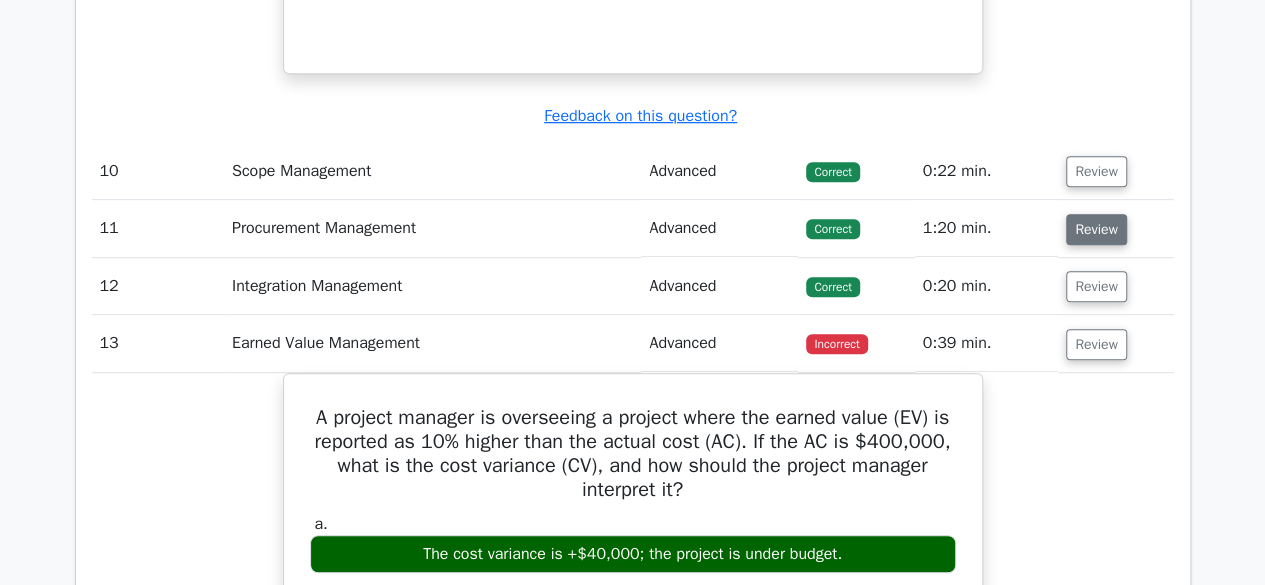 click on "Review" at bounding box center [1096, 229] 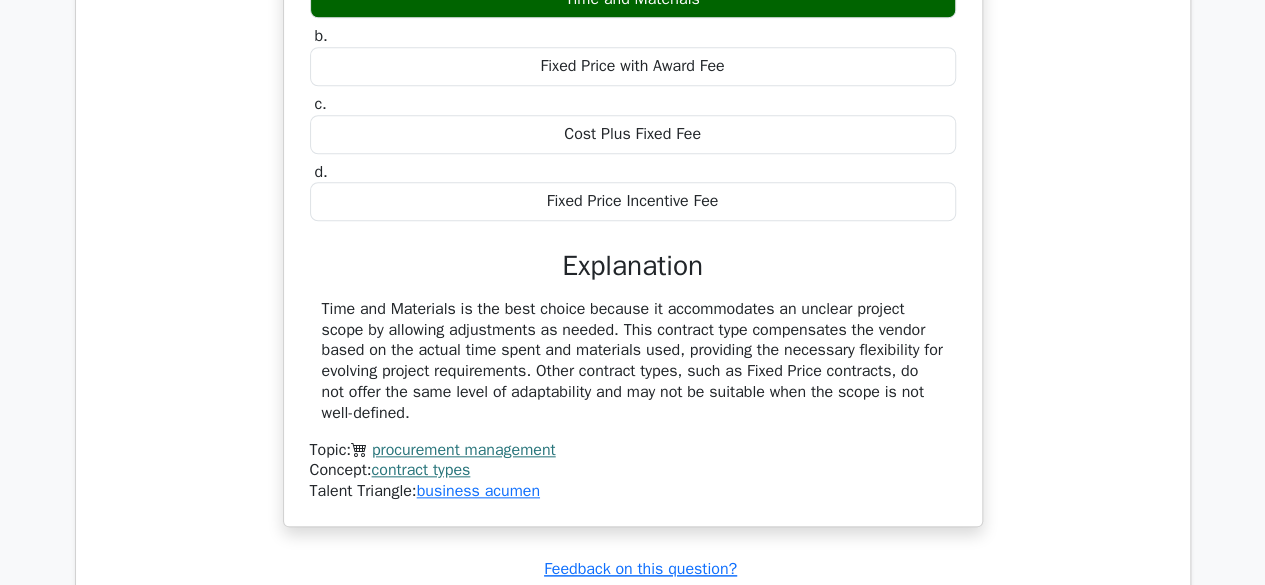 scroll, scrollTop: 12244, scrollLeft: 0, axis: vertical 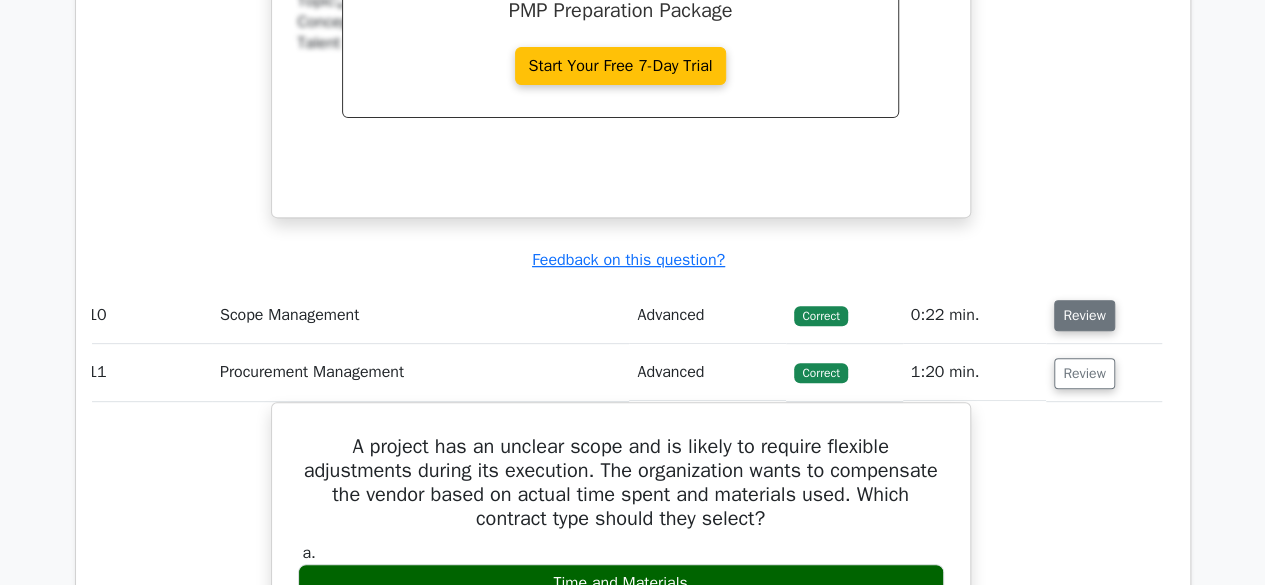 click on "Review" at bounding box center [1084, 315] 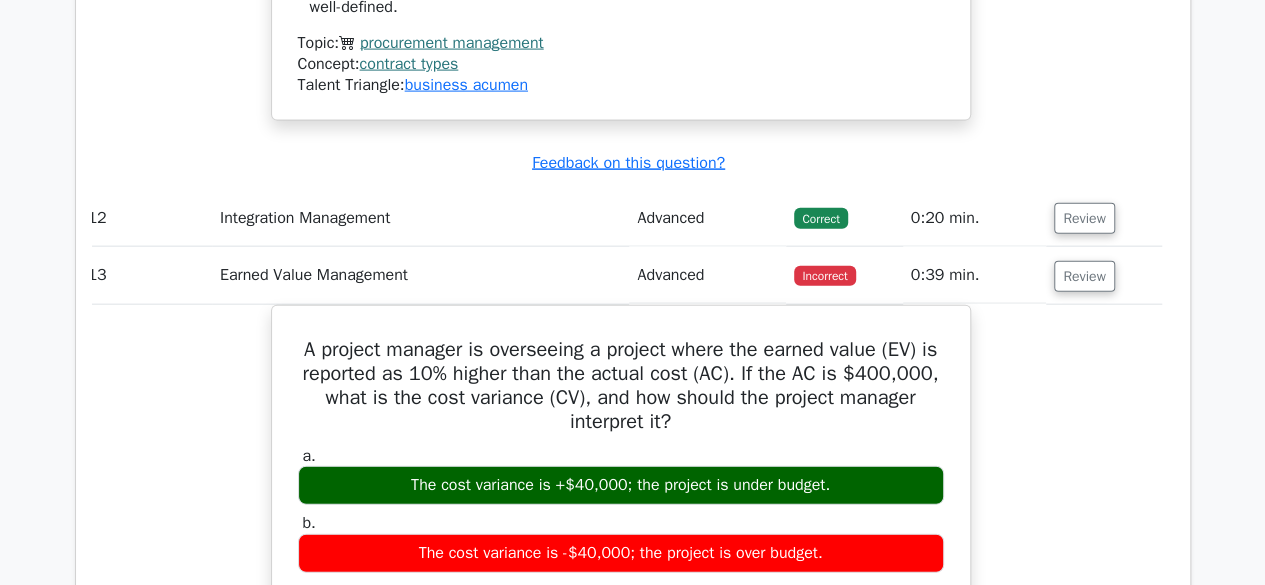 scroll, scrollTop: 13585, scrollLeft: 0, axis: vertical 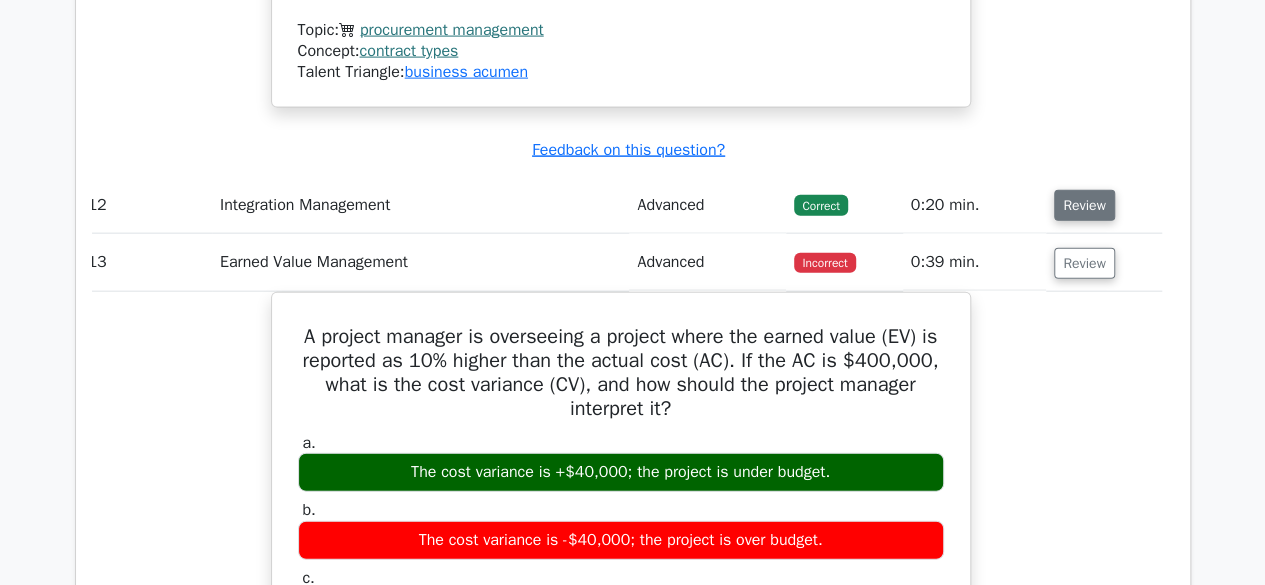click on "Review" at bounding box center [1084, 205] 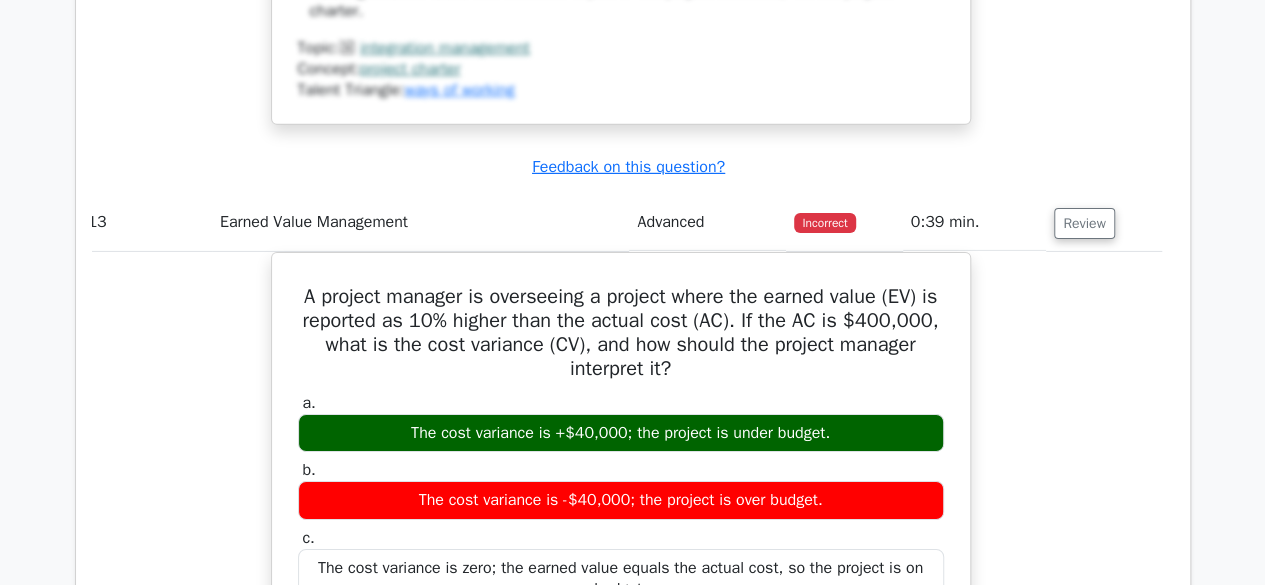 scroll, scrollTop: 14566, scrollLeft: 0, axis: vertical 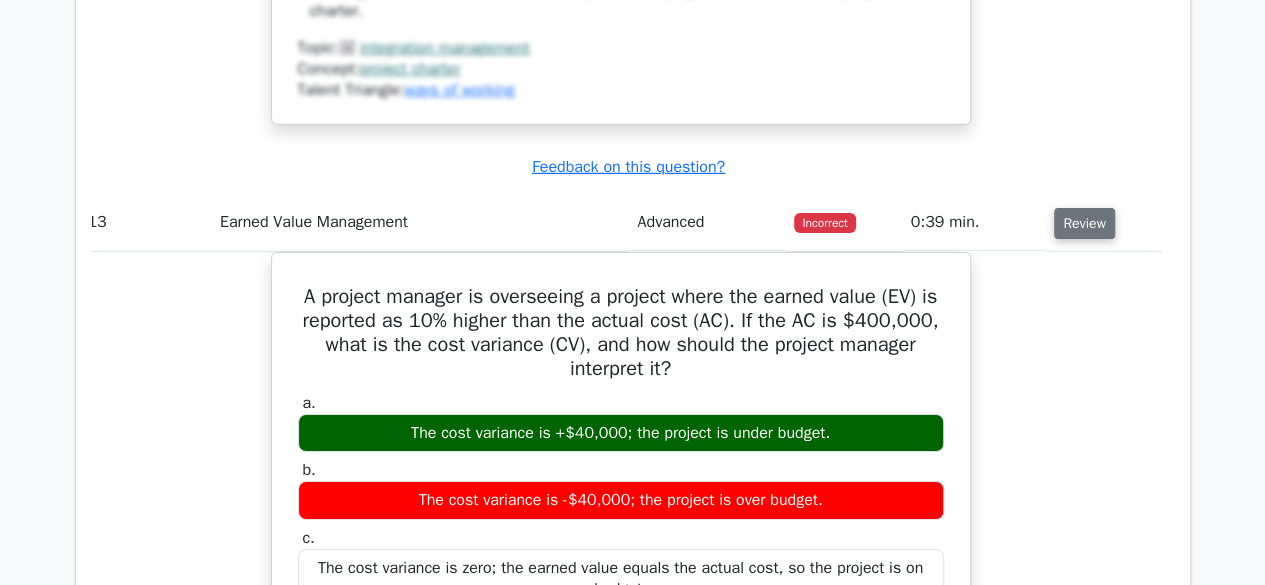 click on "Review" at bounding box center [1084, 223] 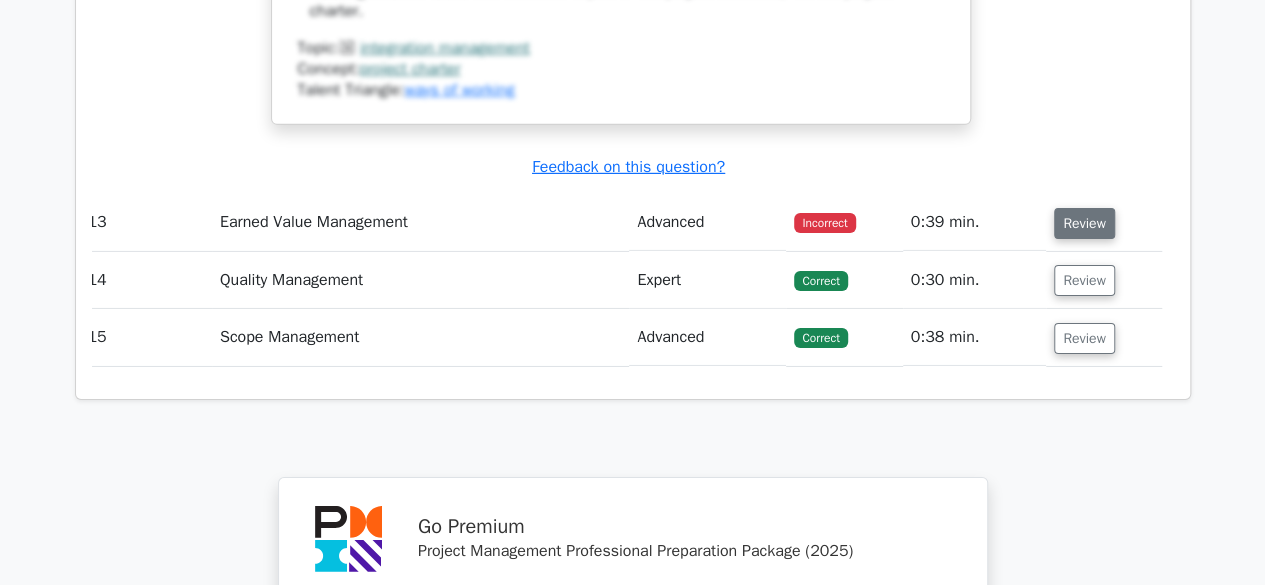 click on "Review" at bounding box center (1084, 223) 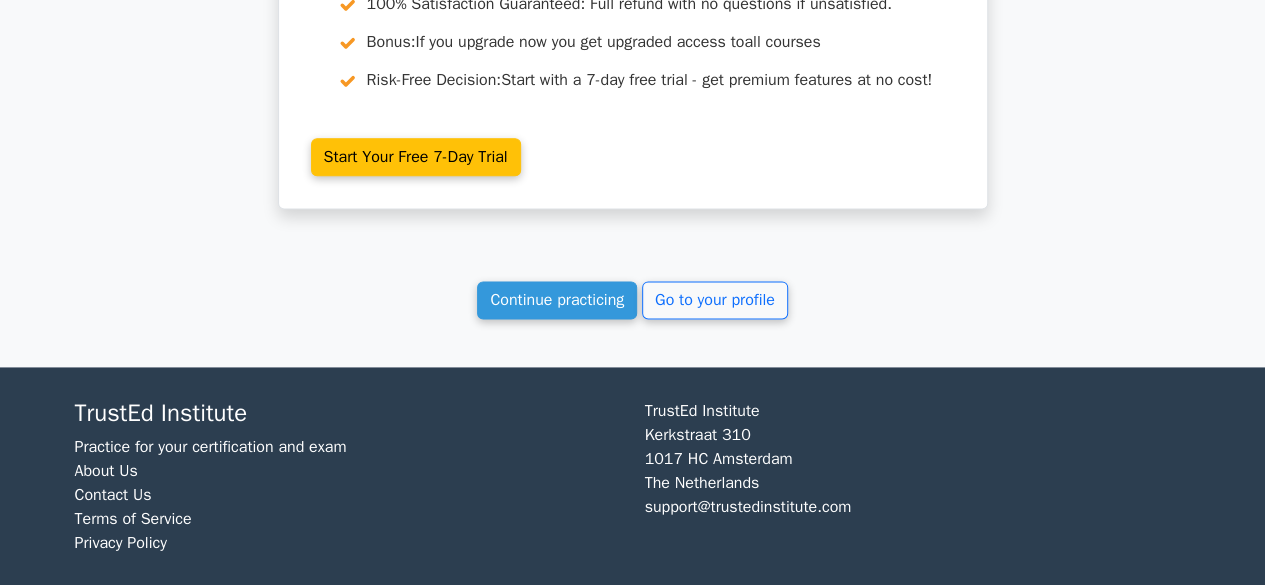 scroll, scrollTop: 16438, scrollLeft: 0, axis: vertical 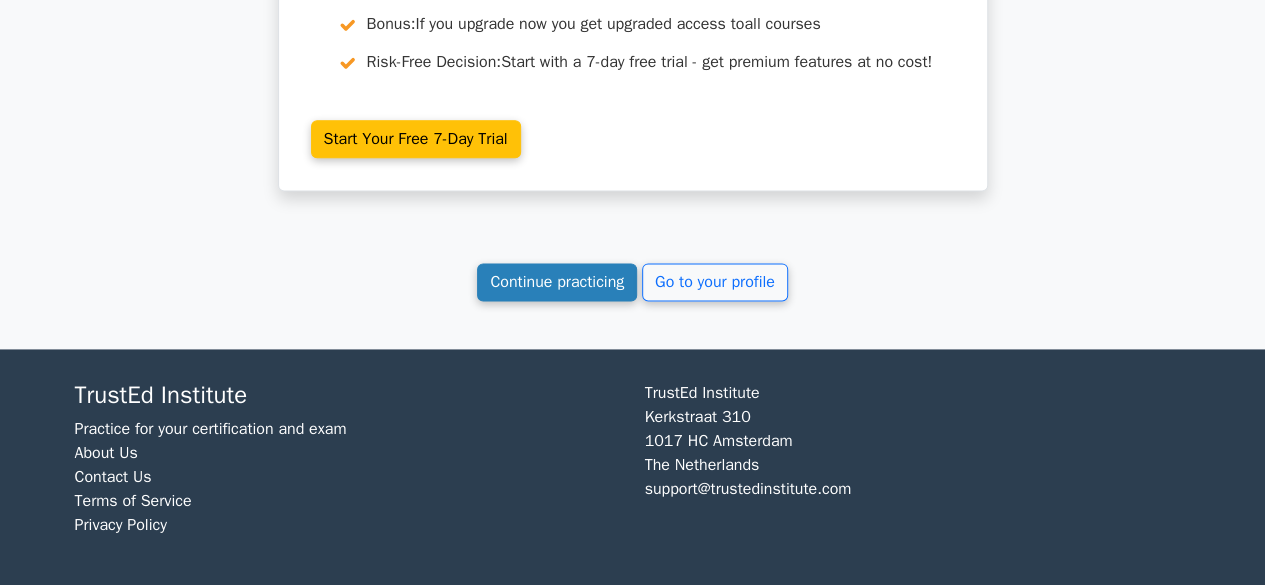 click on "Continue practicing" at bounding box center [557, 282] 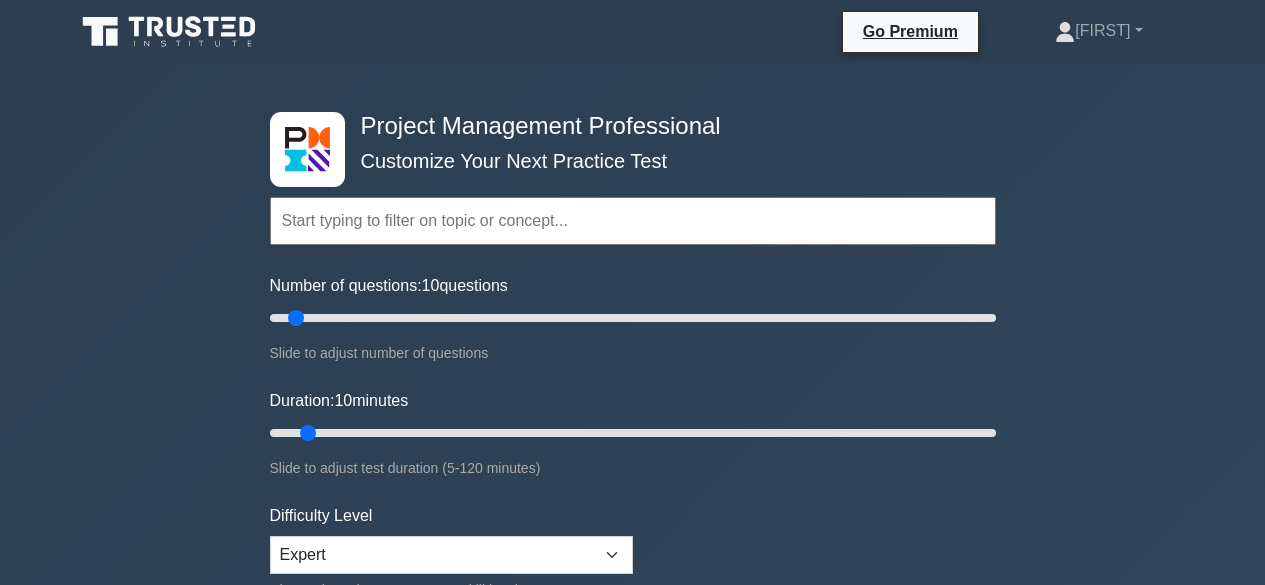 scroll, scrollTop: 0, scrollLeft: 0, axis: both 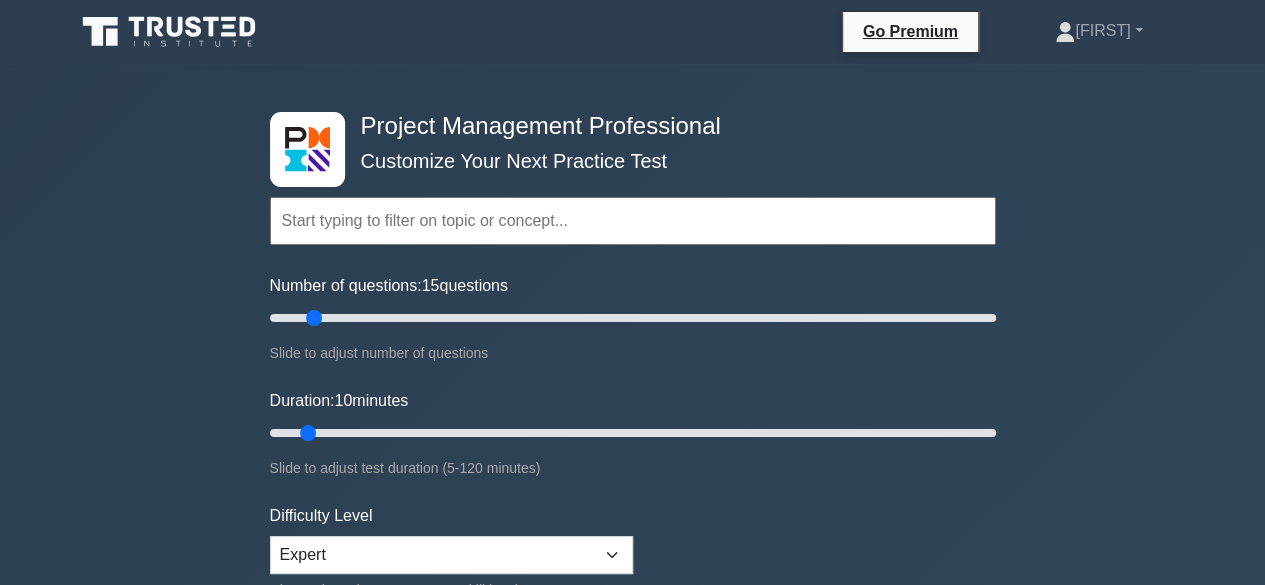 type on "15" 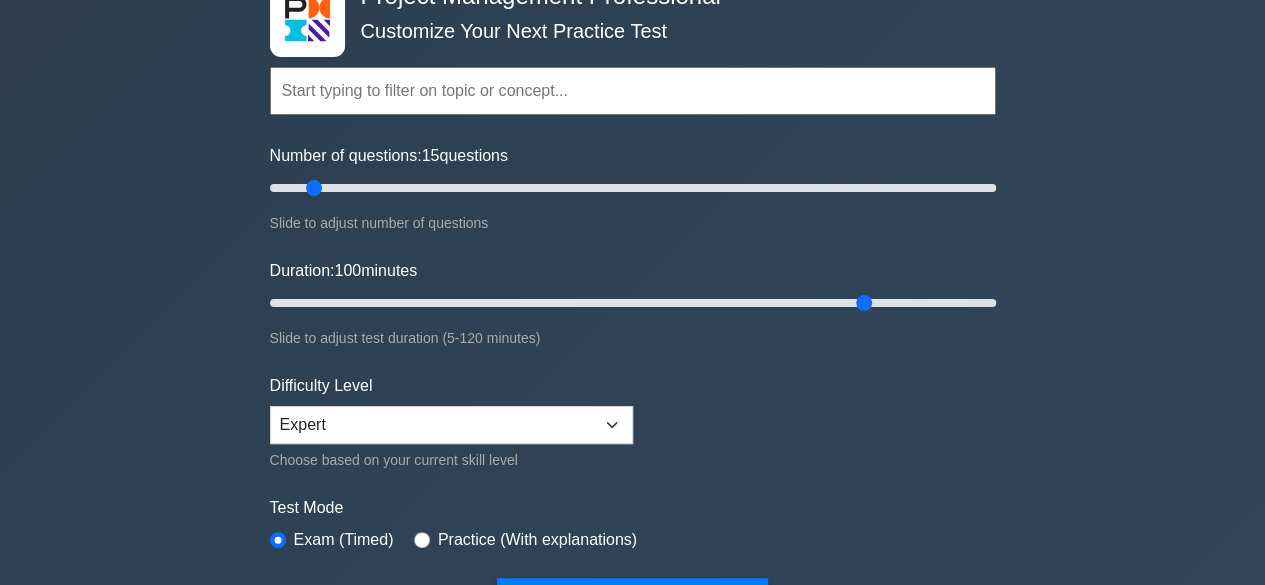 type on "100" 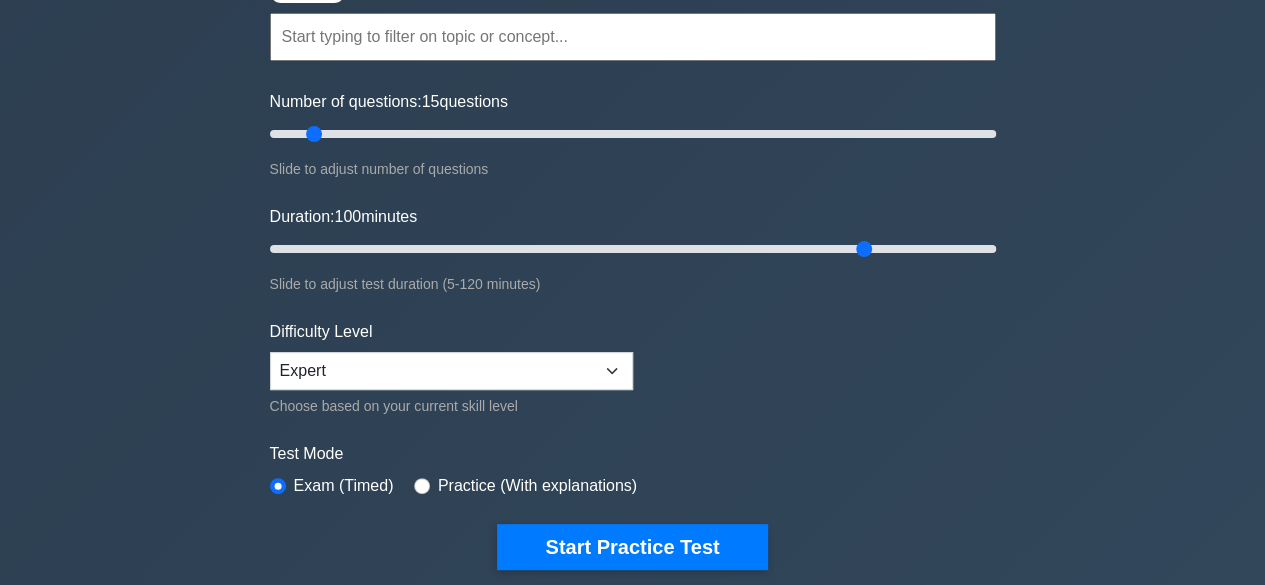 scroll, scrollTop: 196, scrollLeft: 0, axis: vertical 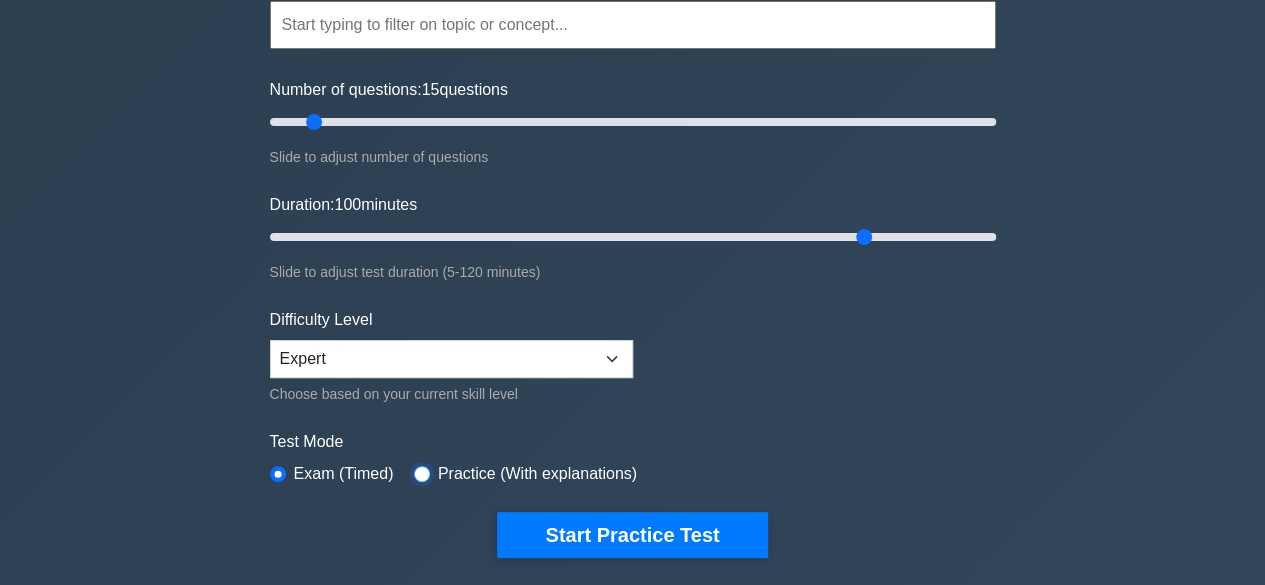 click at bounding box center (422, 474) 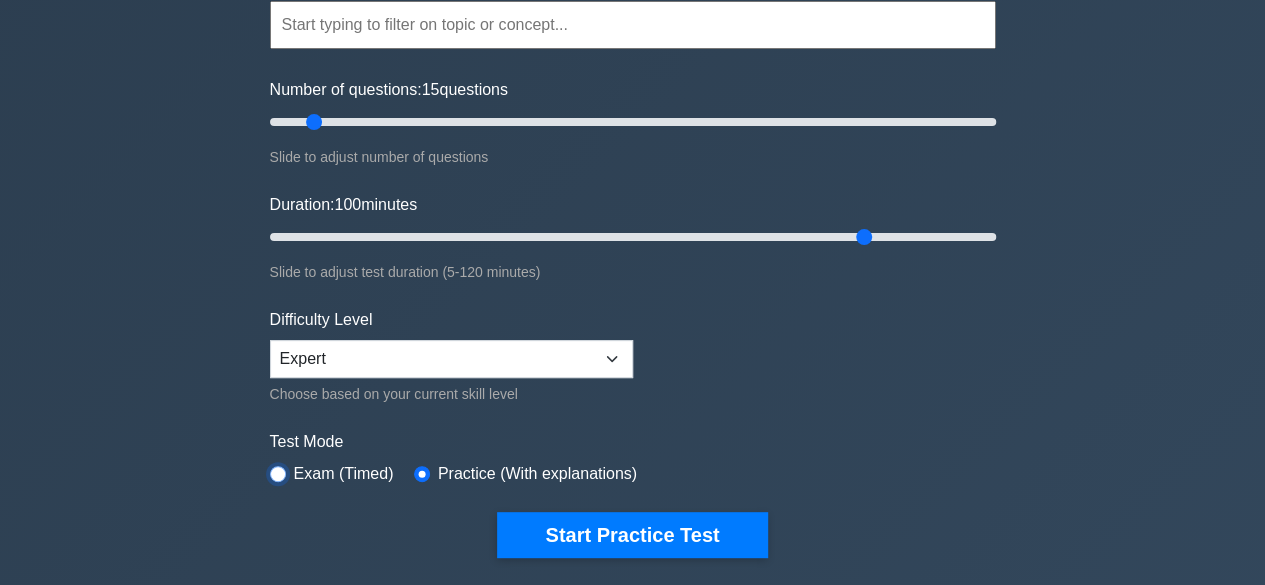 click at bounding box center [278, 474] 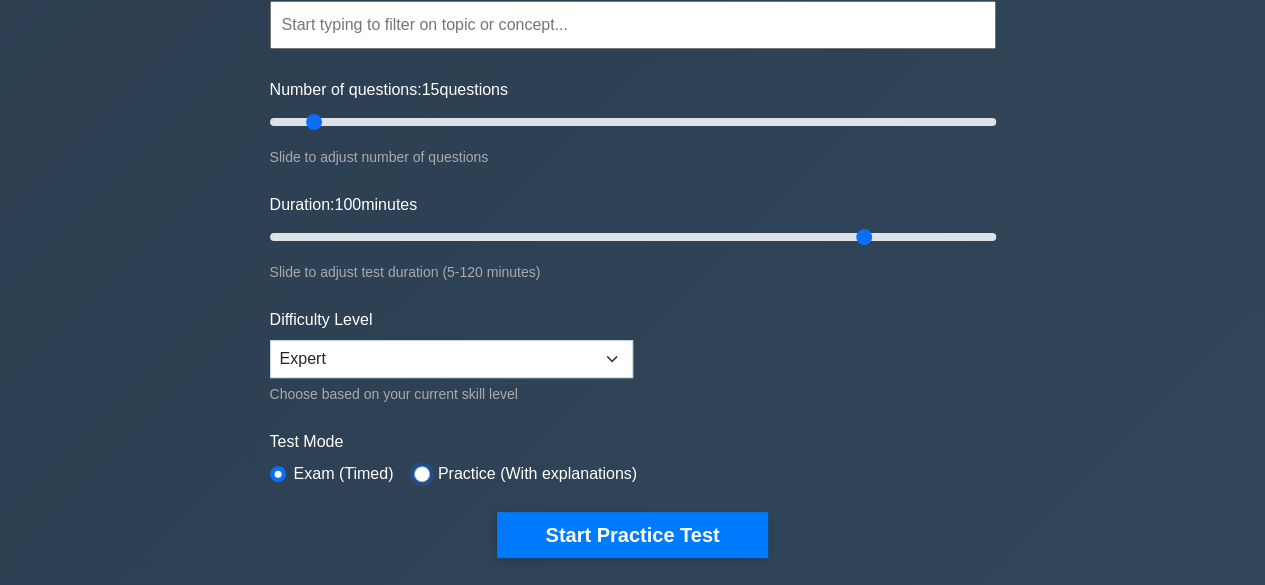 click at bounding box center [422, 474] 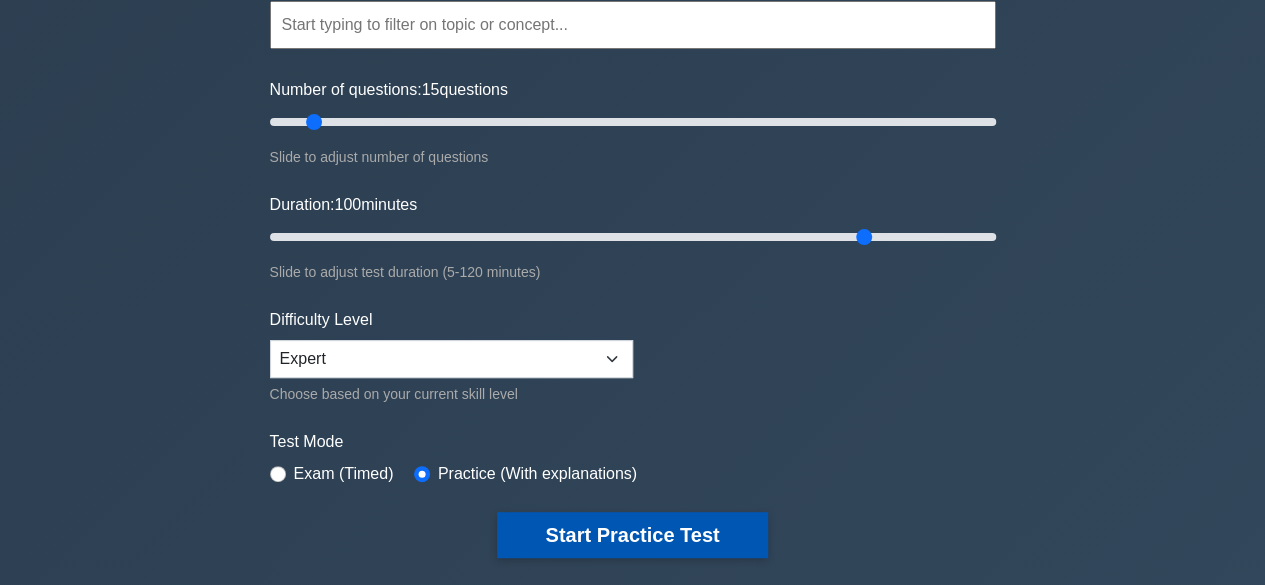 click on "Start Practice Test" at bounding box center [632, 535] 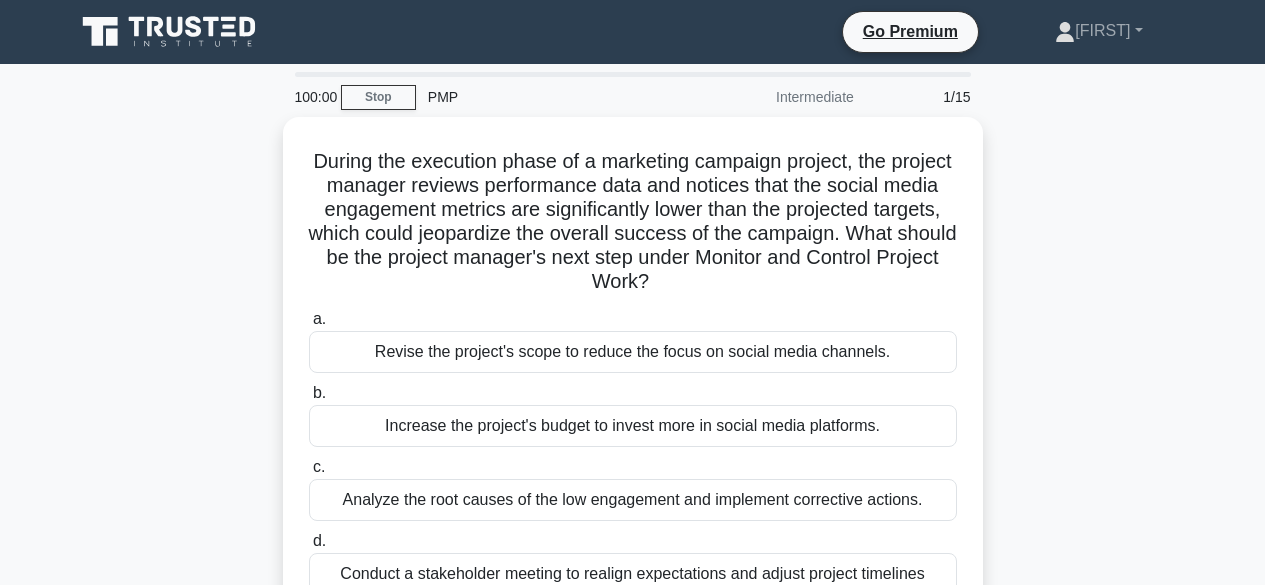scroll, scrollTop: 0, scrollLeft: 0, axis: both 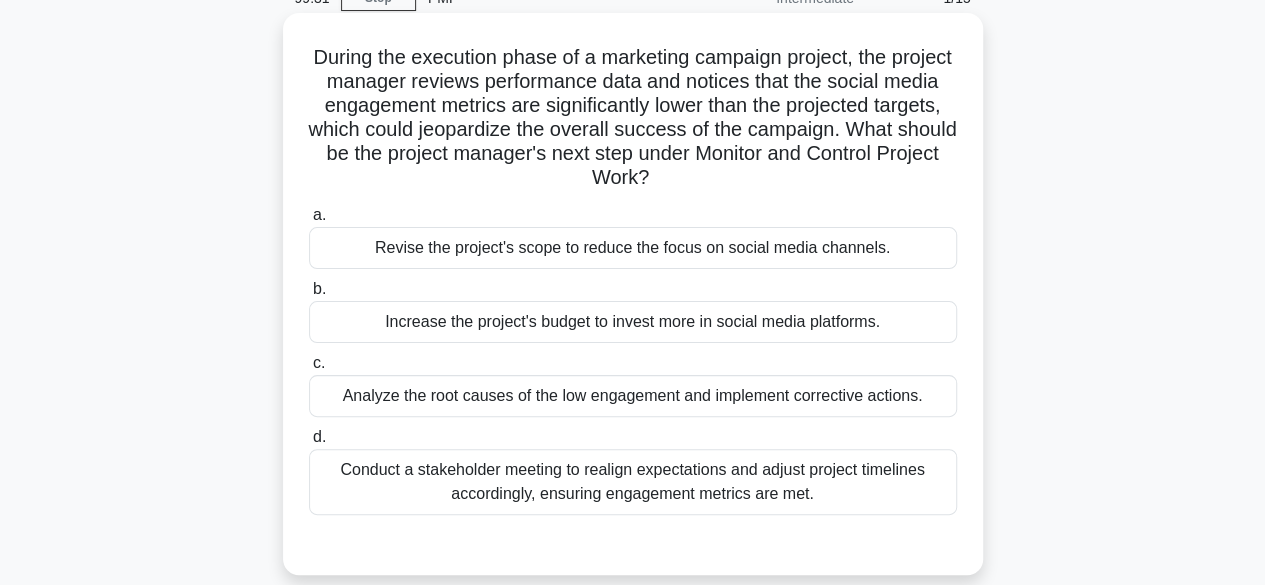 click on "Analyze the root causes of the low engagement and implement corrective actions." at bounding box center (633, 396) 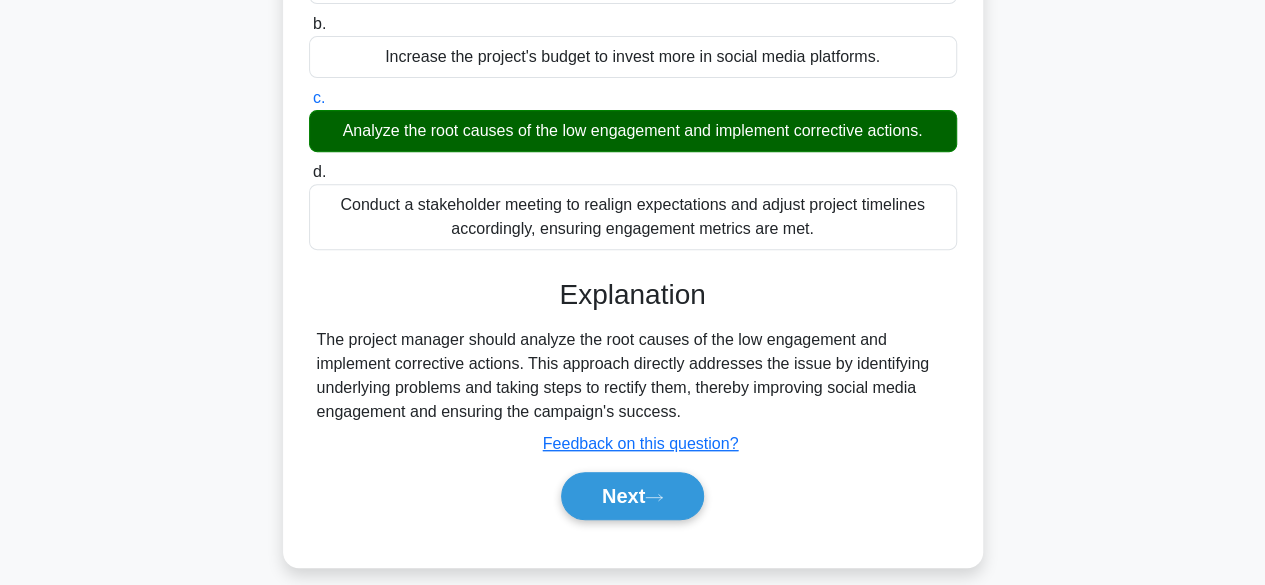 scroll, scrollTop: 369, scrollLeft: 0, axis: vertical 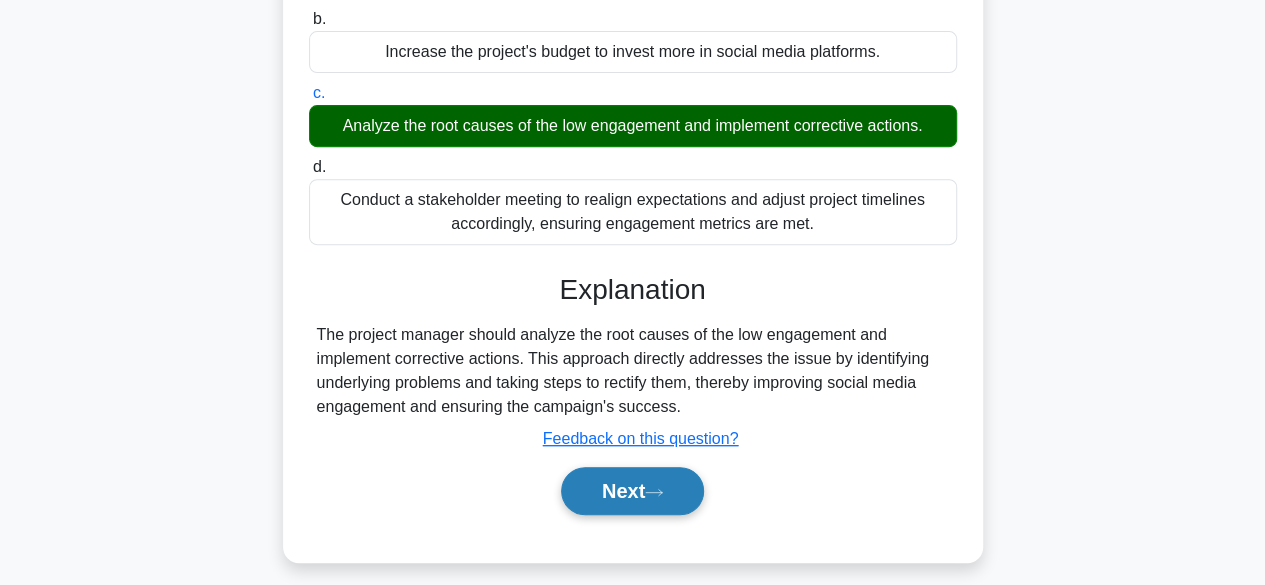 click 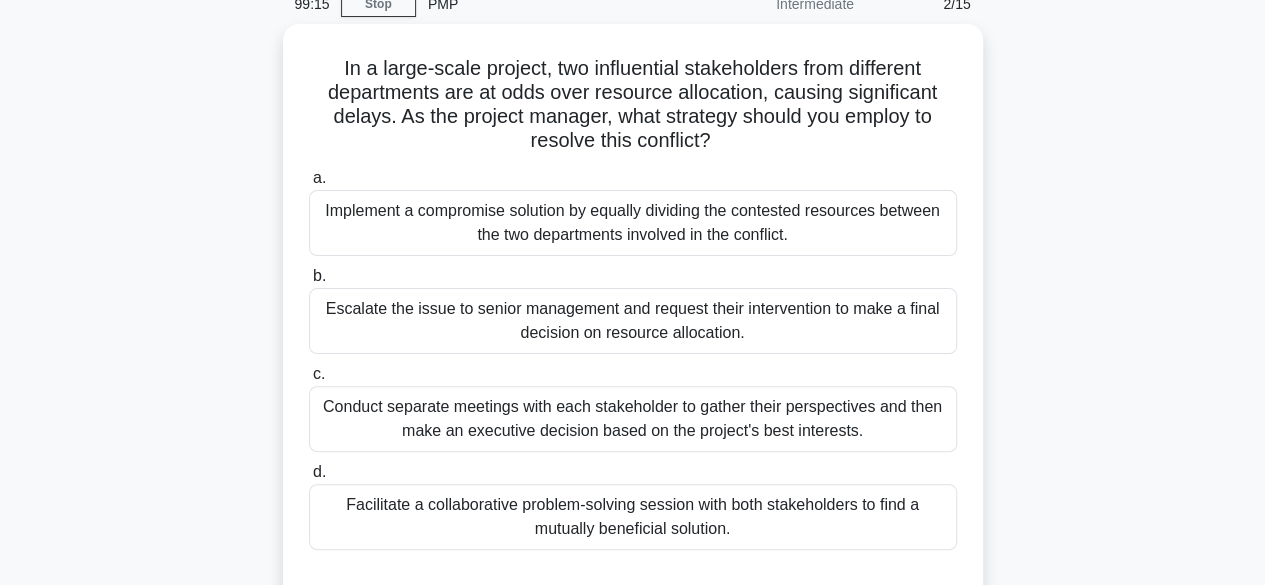 scroll, scrollTop: 100, scrollLeft: 0, axis: vertical 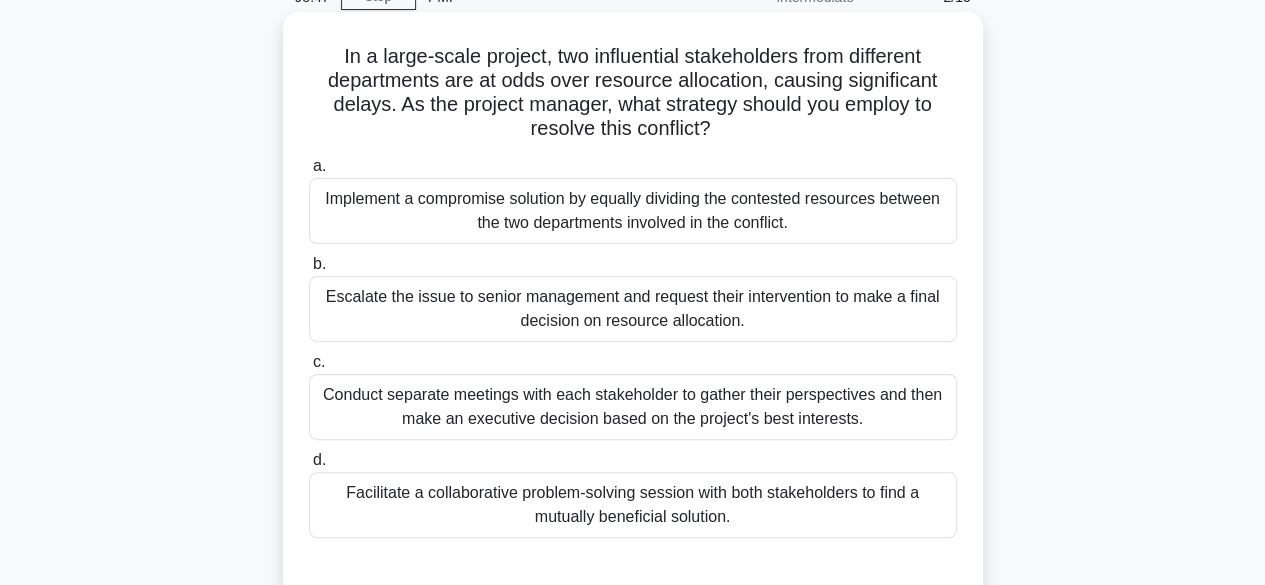 click on "Conduct separate meetings with each stakeholder to gather their perspectives and then make an executive decision based on the project's best interests." at bounding box center [633, 407] 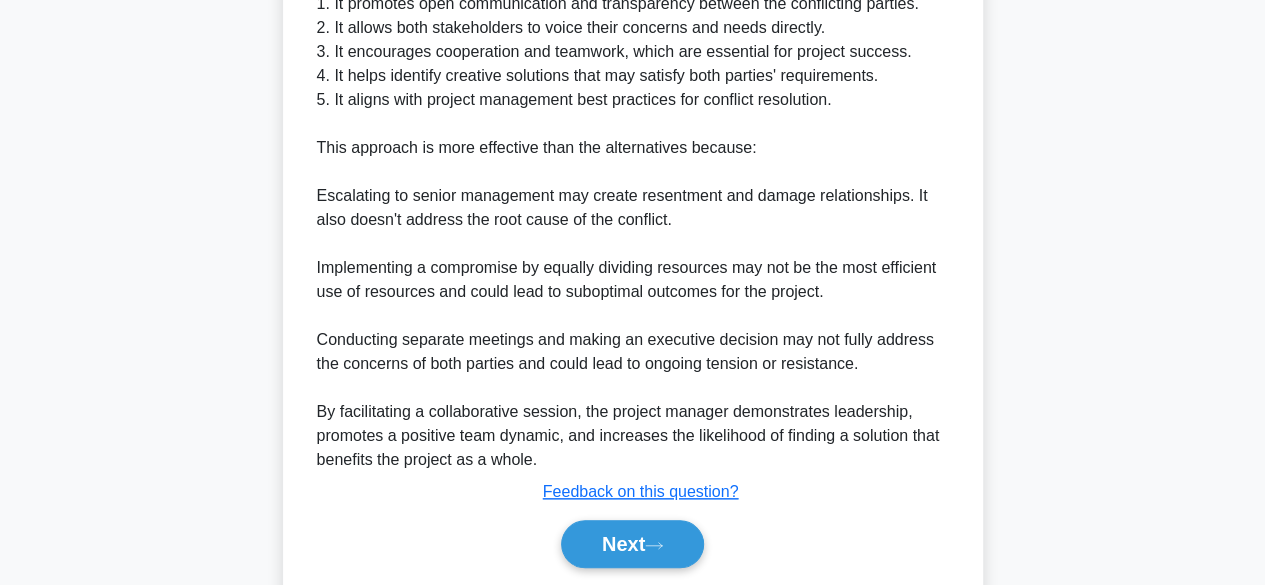 scroll, scrollTop: 888, scrollLeft: 0, axis: vertical 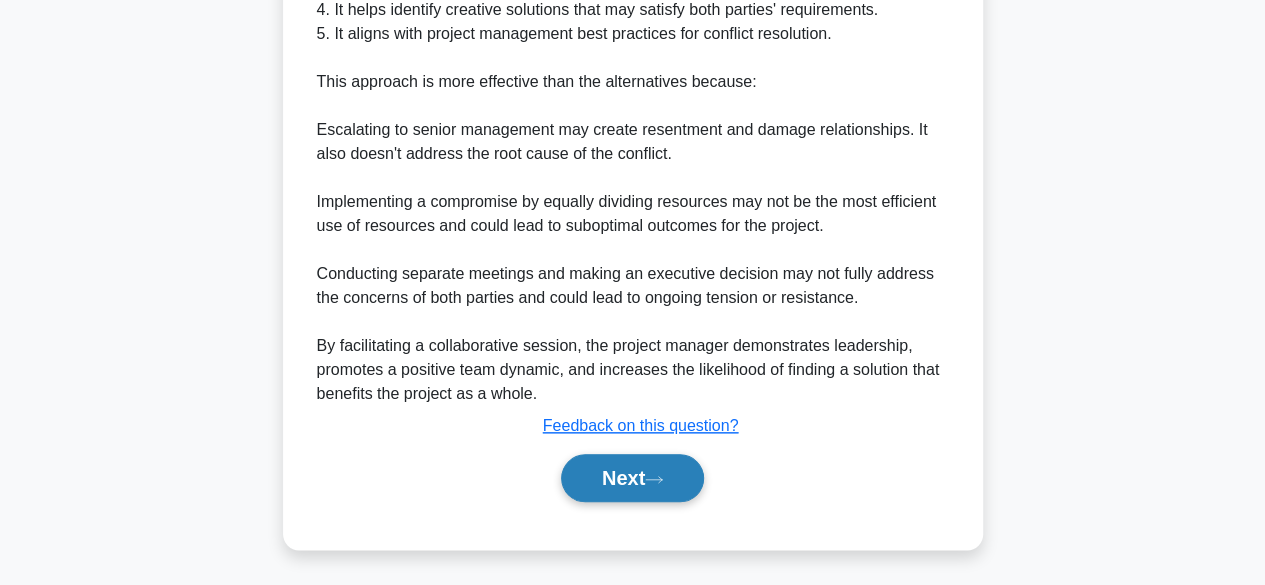 click 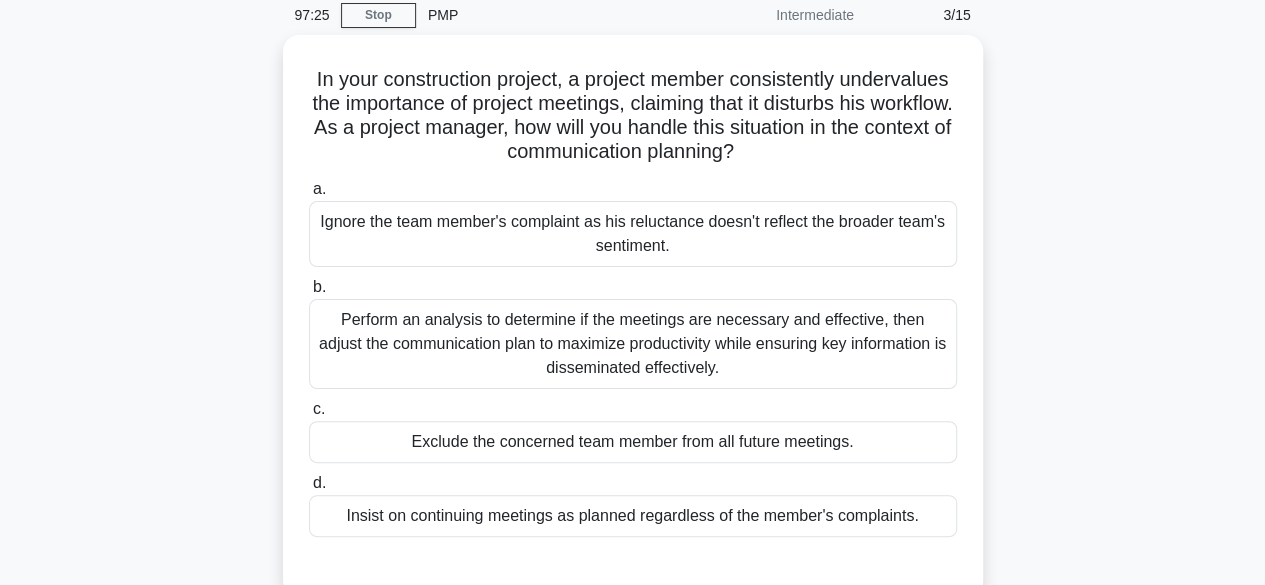 scroll, scrollTop: 124, scrollLeft: 0, axis: vertical 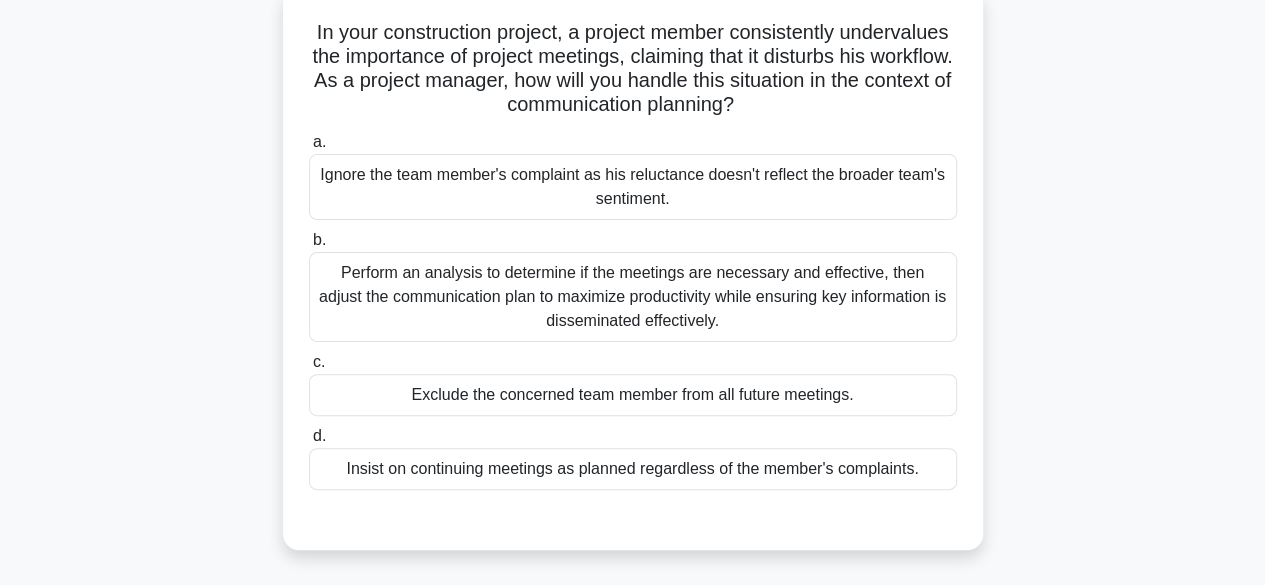 click on "Perform an analysis to determine if the meetings are necessary and effective, then adjust the communication plan to maximize productivity while ensuring key information is disseminated effectively." at bounding box center (633, 297) 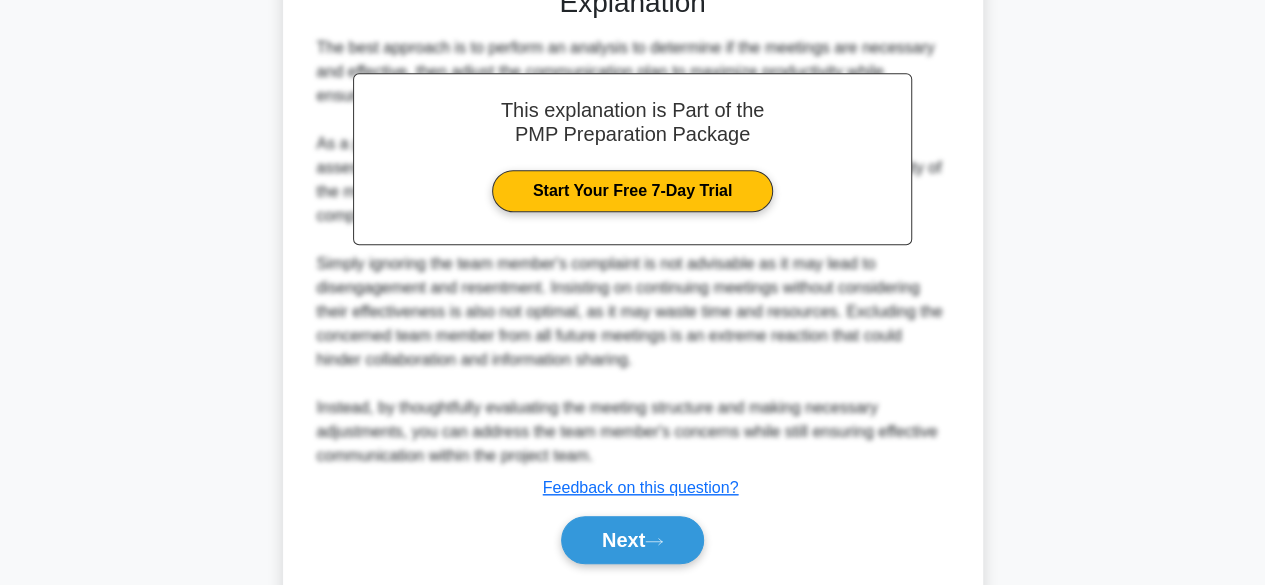 scroll, scrollTop: 717, scrollLeft: 0, axis: vertical 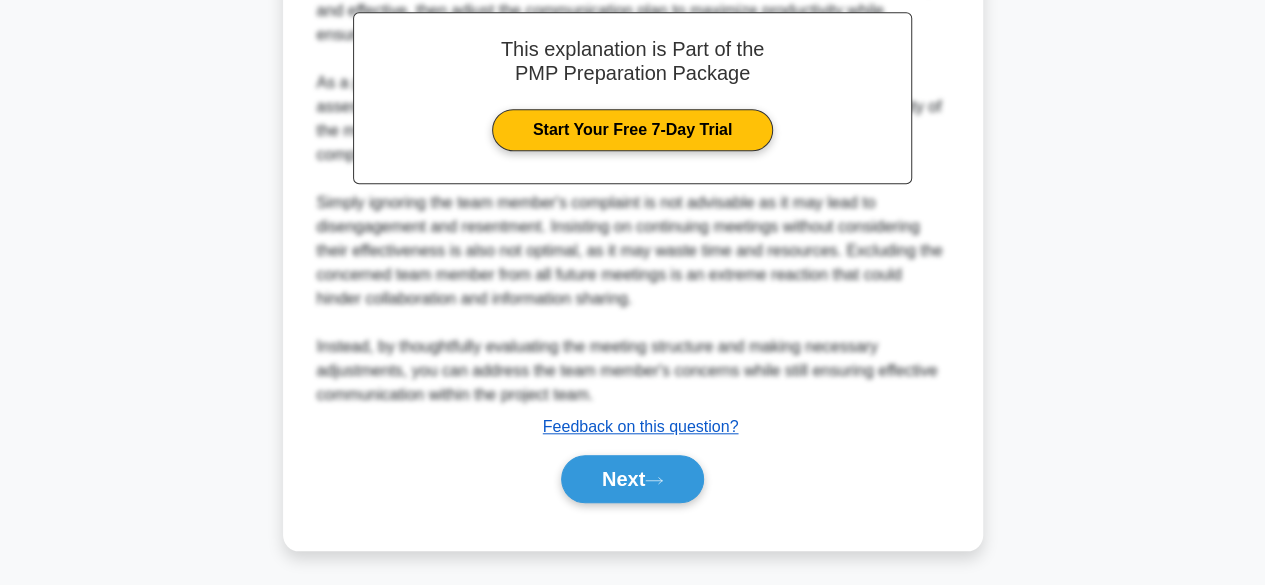 click on "Feedback on this question?" at bounding box center (641, 426) 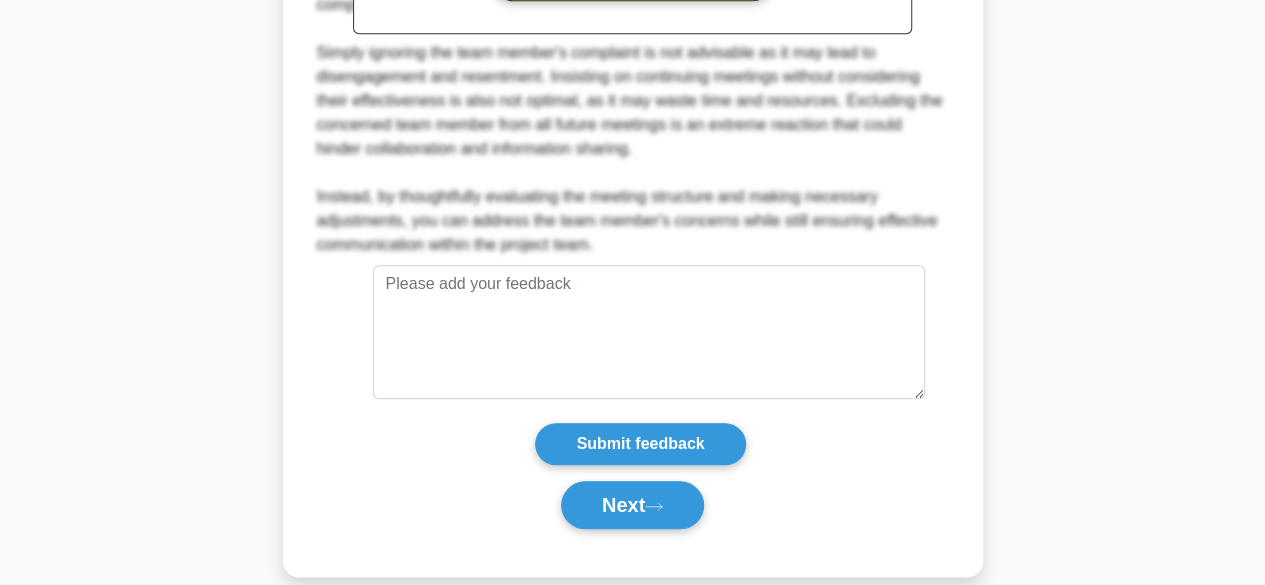scroll, scrollTop: 892, scrollLeft: 0, axis: vertical 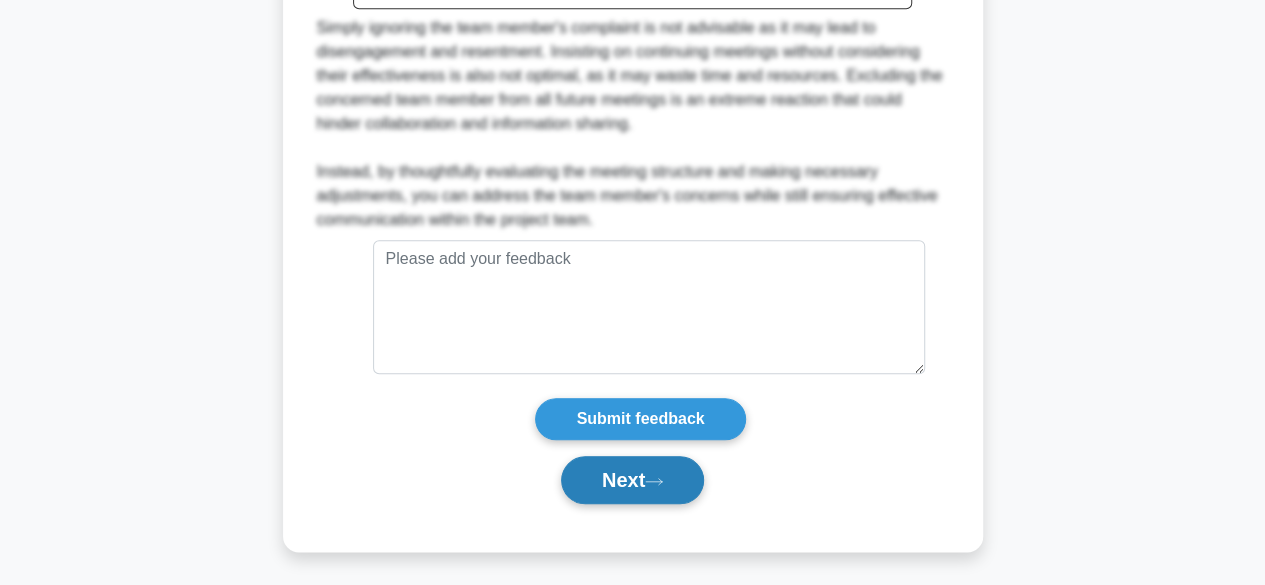 click 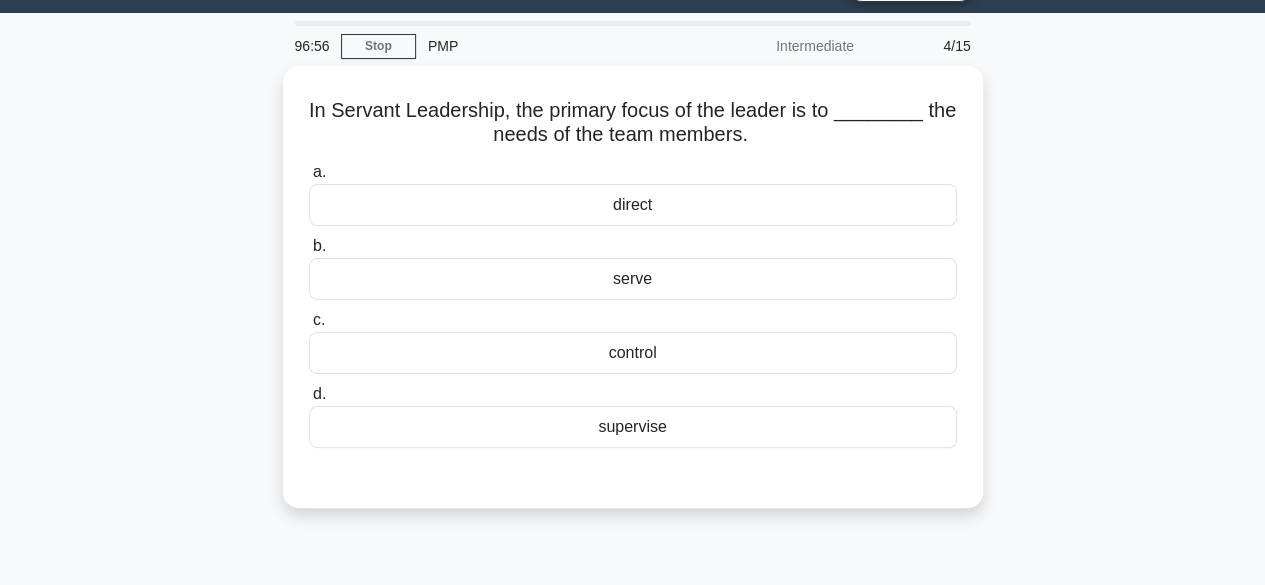 scroll, scrollTop: 0, scrollLeft: 0, axis: both 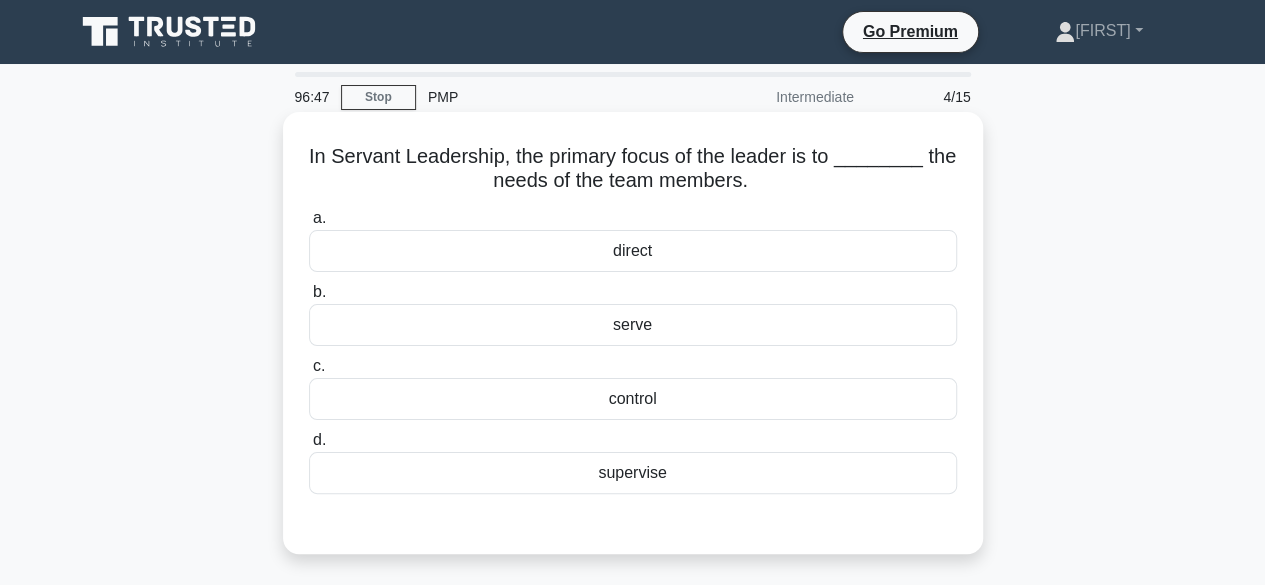 click on "serve" at bounding box center [633, 325] 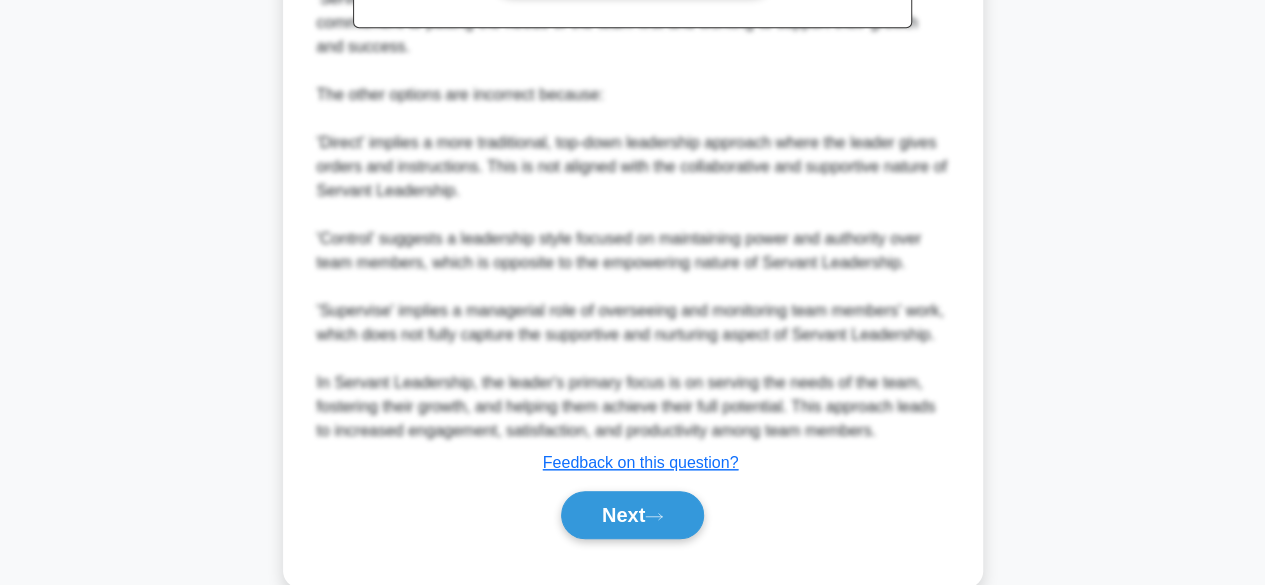 scroll, scrollTop: 789, scrollLeft: 0, axis: vertical 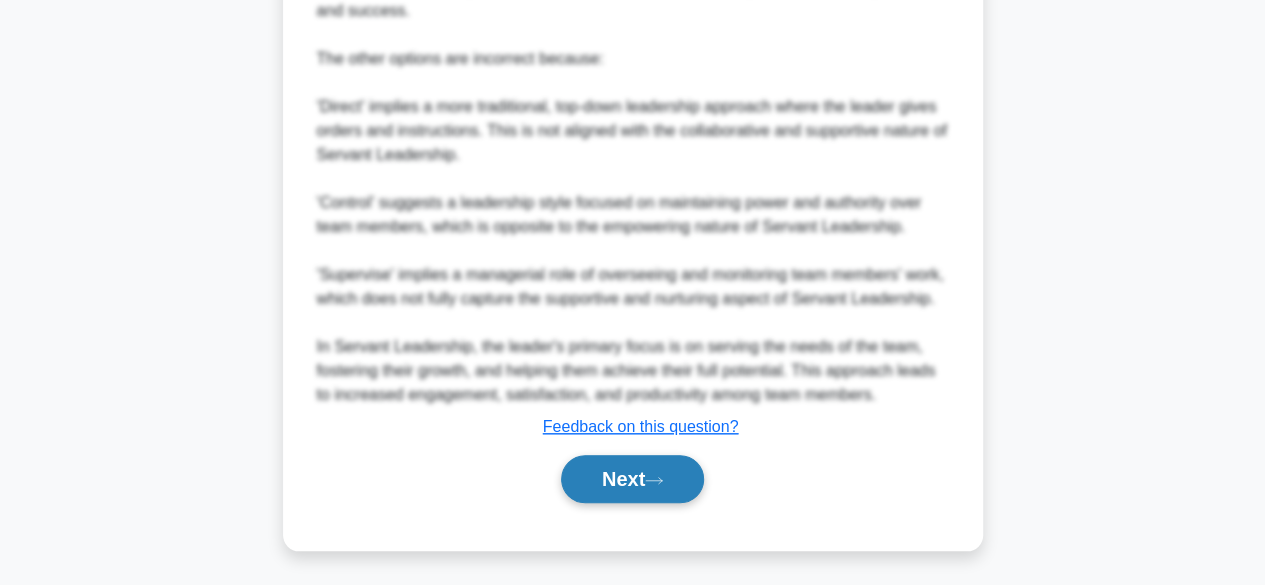 click 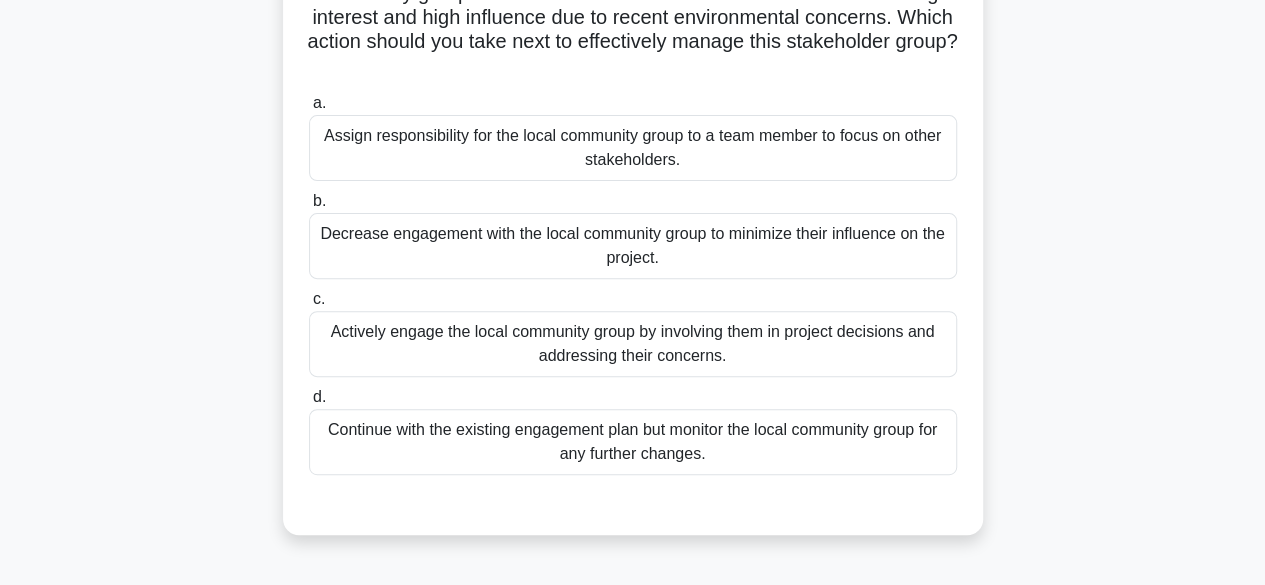 scroll, scrollTop: 216, scrollLeft: 0, axis: vertical 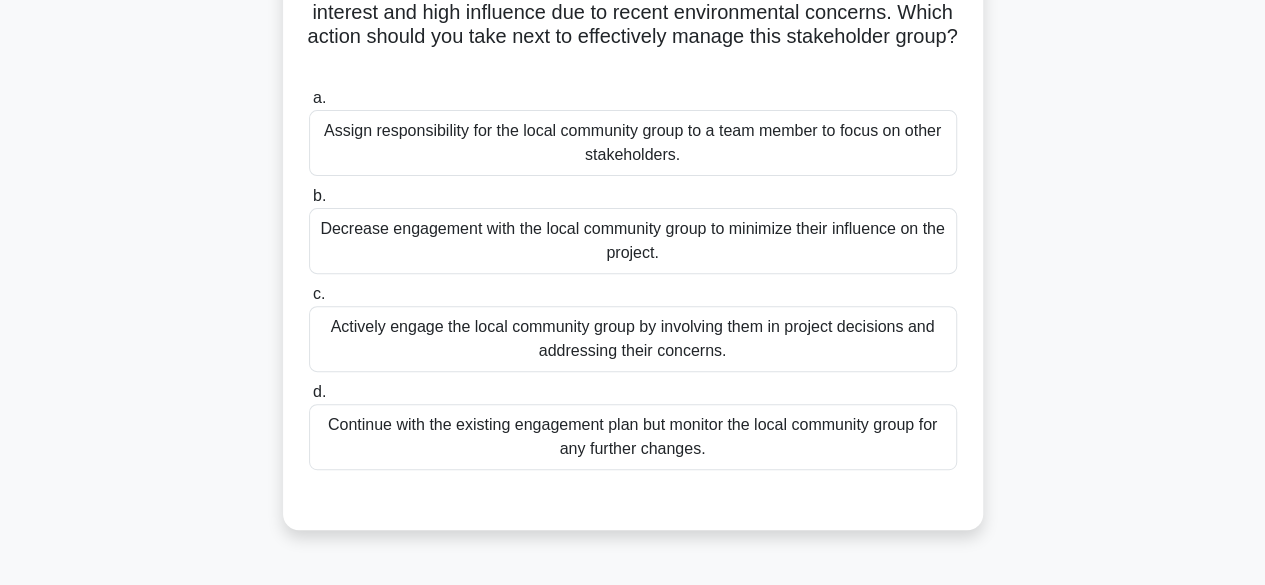 click on "Actively engage the local community group by involving them in project decisions and addressing their concerns." at bounding box center [633, 339] 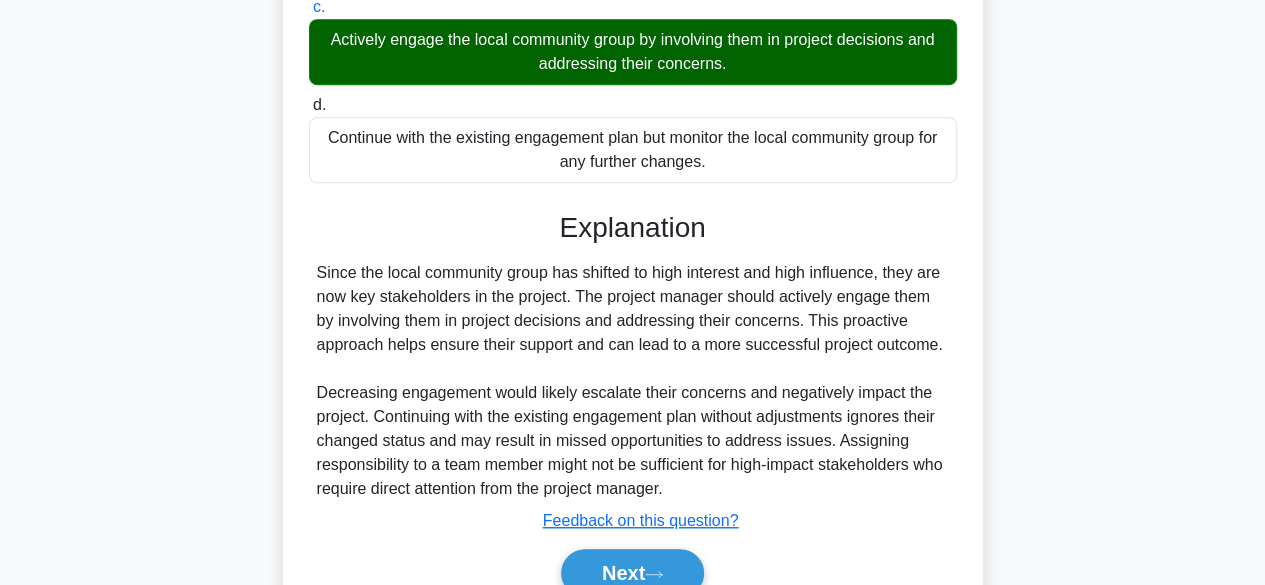 scroll, scrollTop: 515, scrollLeft: 0, axis: vertical 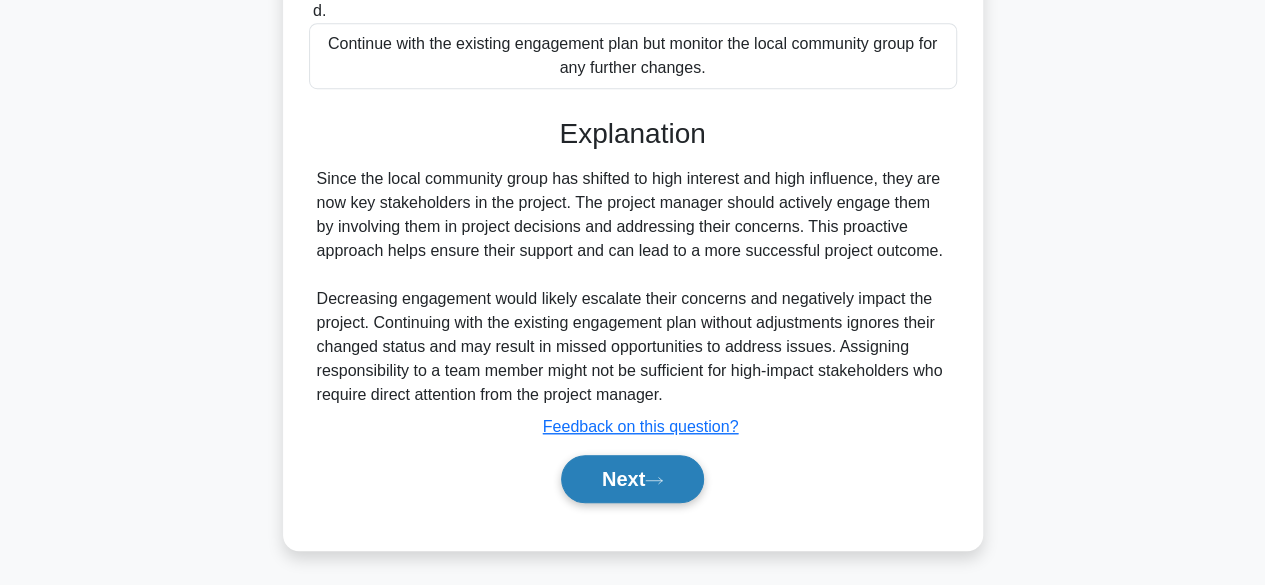 click 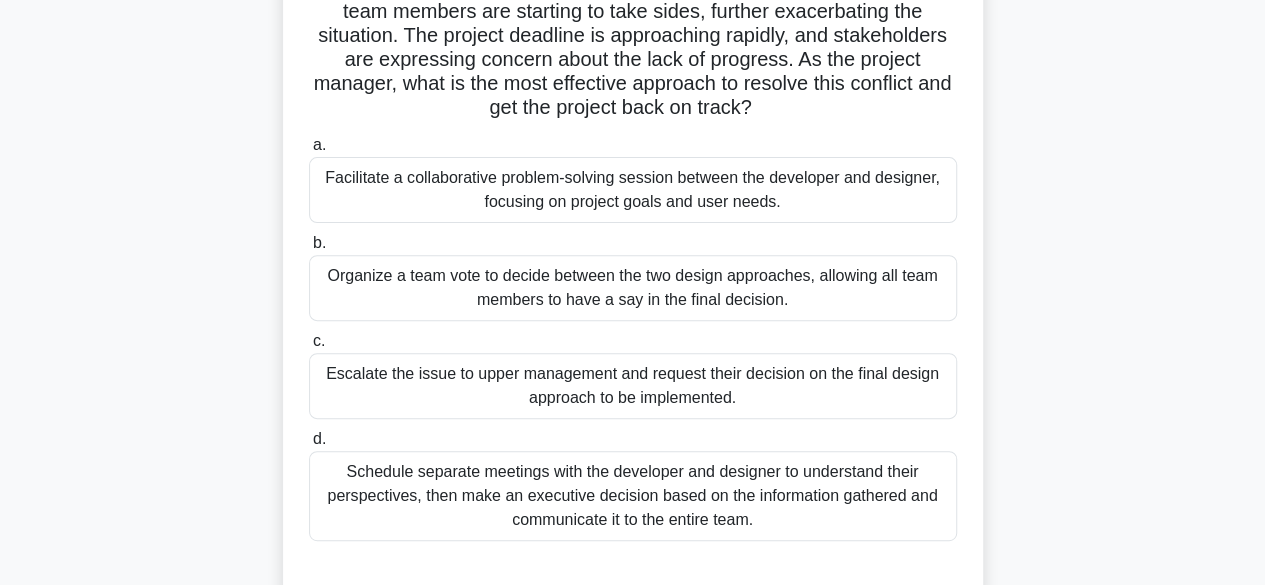 scroll, scrollTop: 193, scrollLeft: 0, axis: vertical 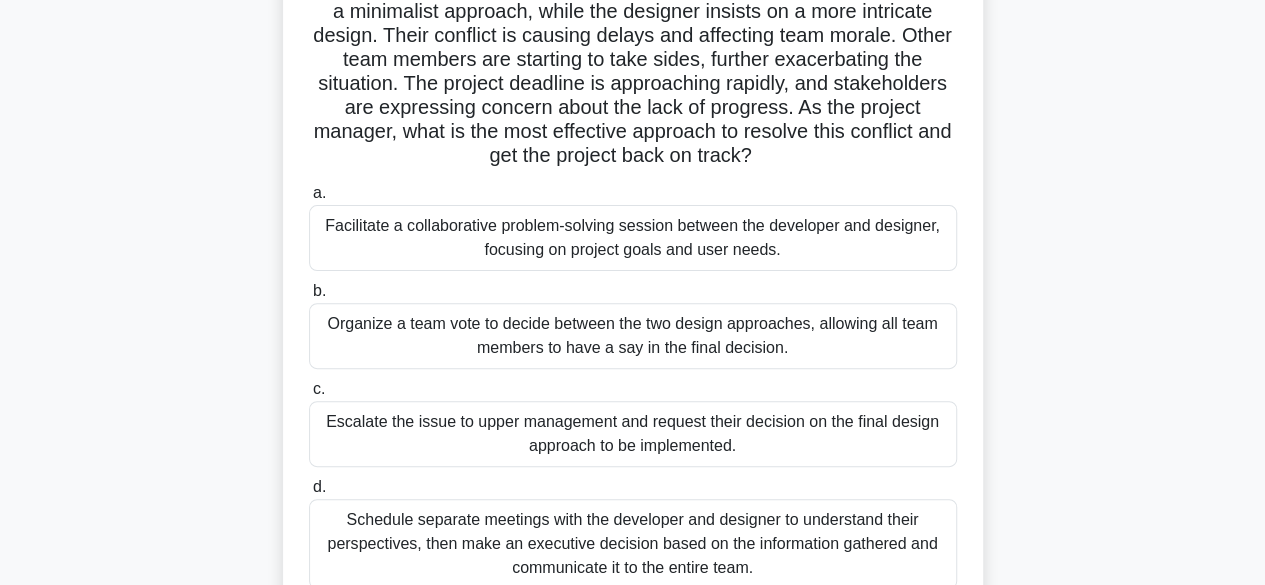 click on "Facilitate a collaborative problem-solving session between the developer and designer, focusing on project goals and user needs." at bounding box center [633, 238] 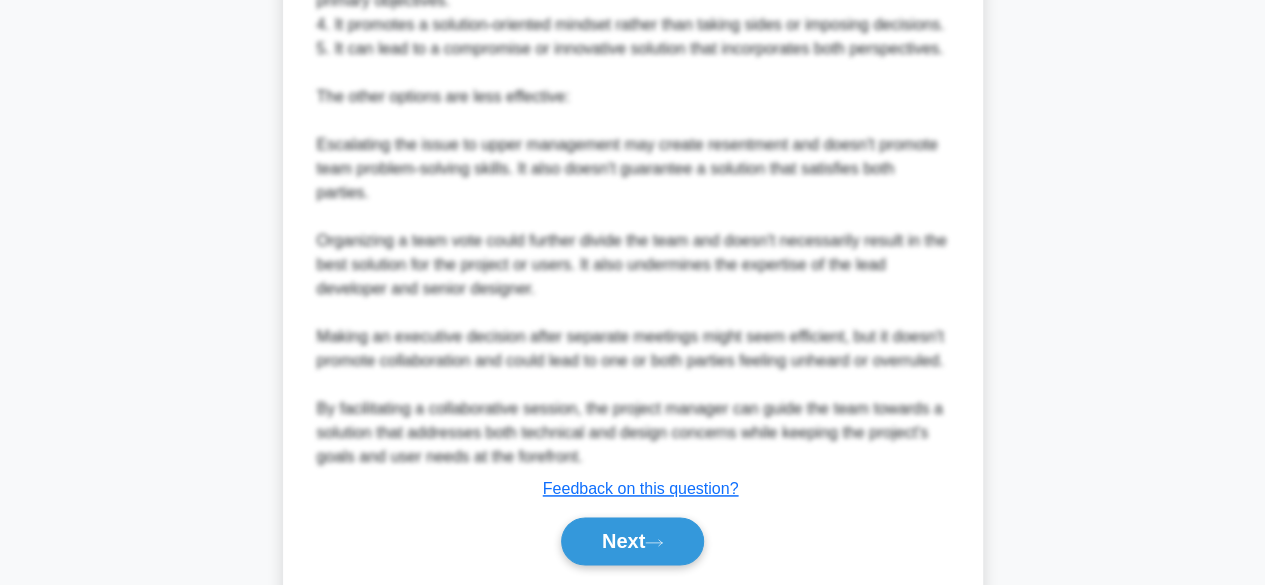 scroll, scrollTop: 1221, scrollLeft: 0, axis: vertical 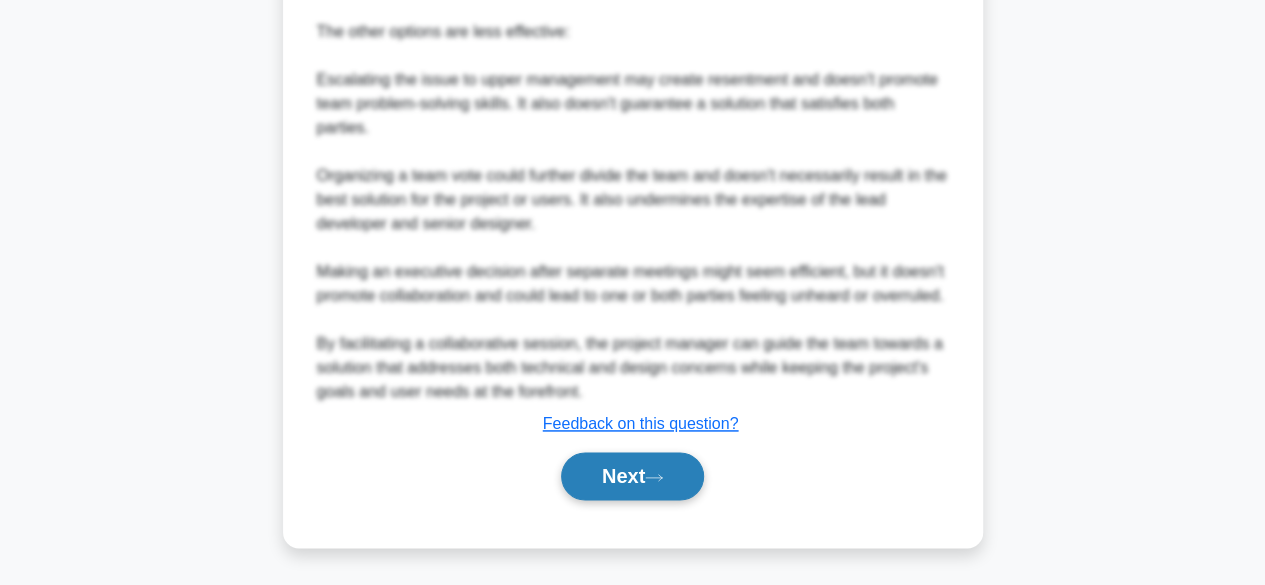 click on "Next" at bounding box center (632, 476) 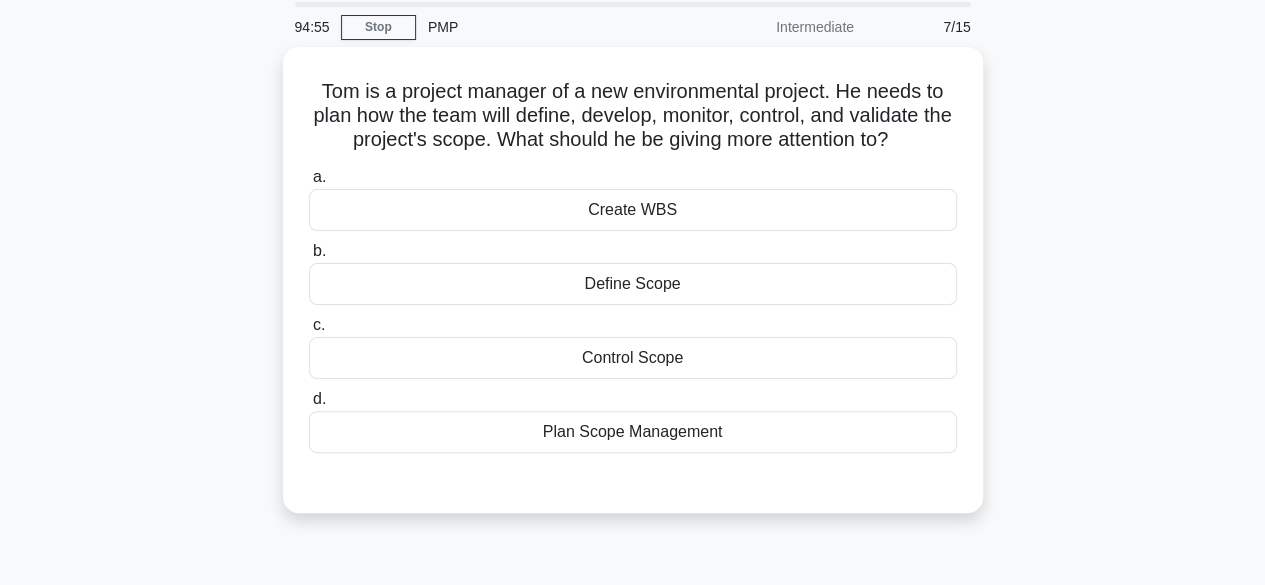 scroll, scrollTop: 0, scrollLeft: 0, axis: both 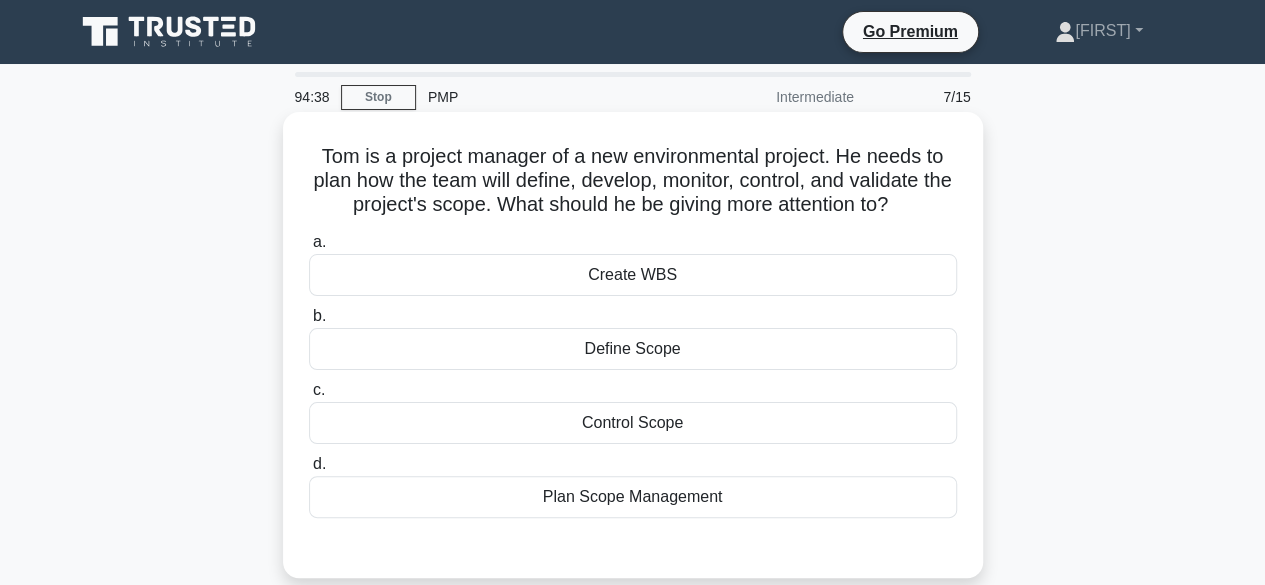 click on "Plan Scope Management" at bounding box center [633, 497] 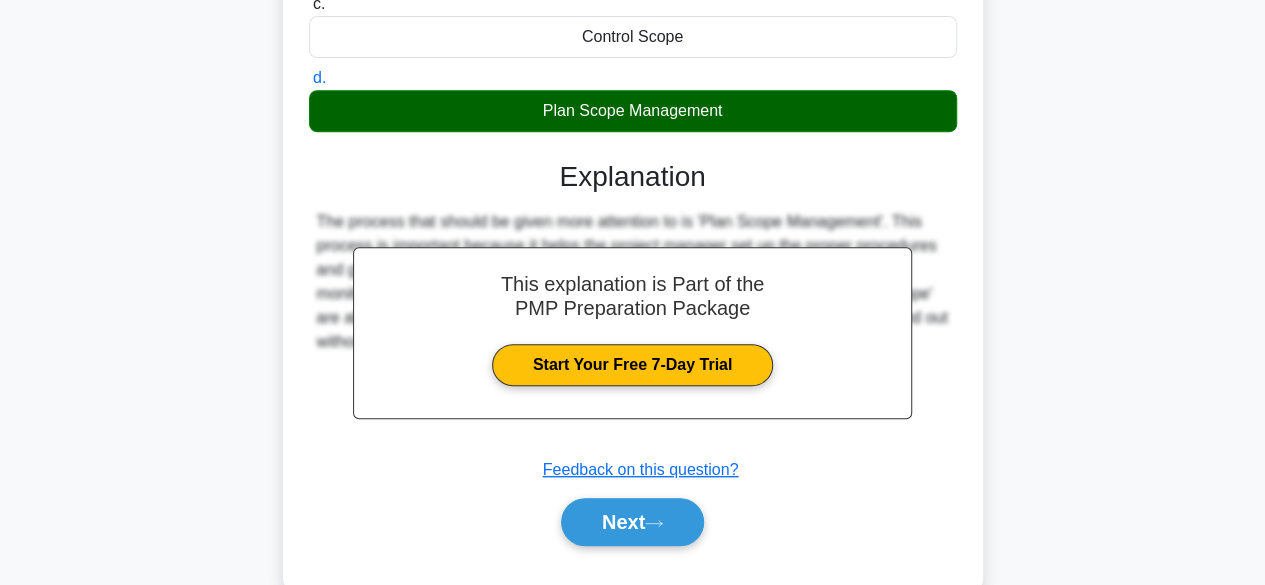 scroll, scrollTop: 495, scrollLeft: 0, axis: vertical 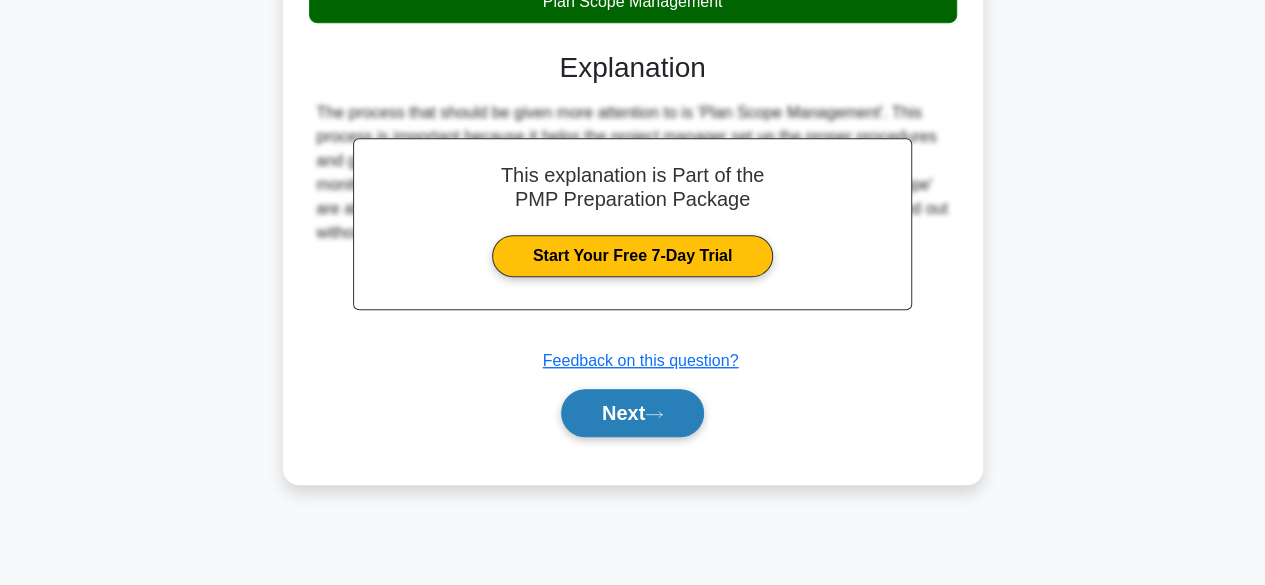 click 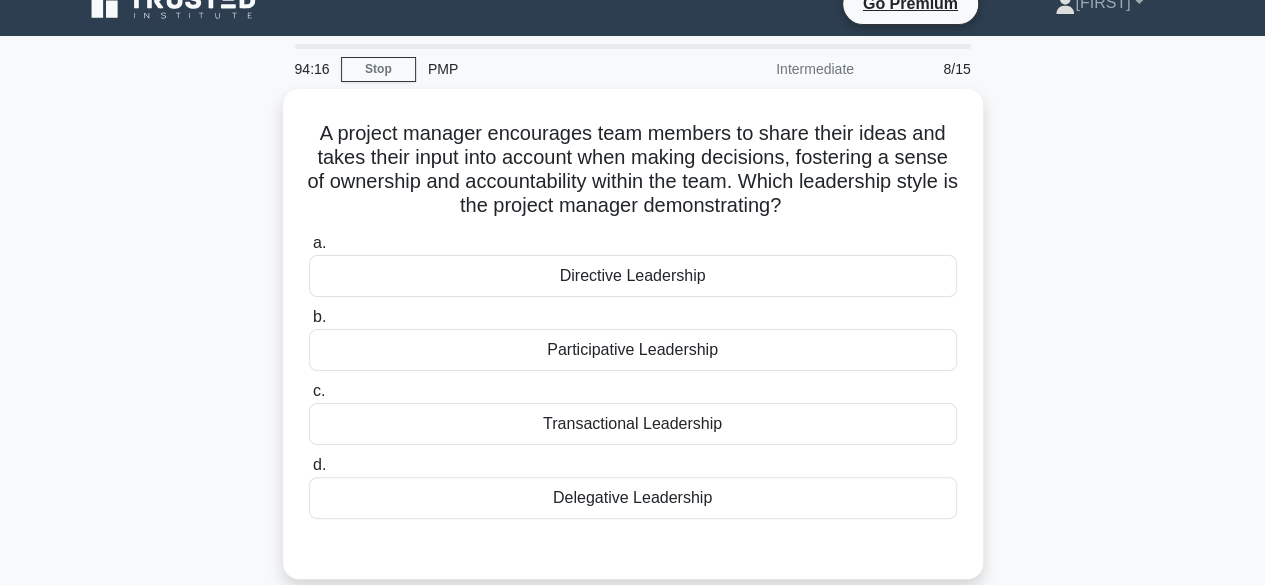 scroll, scrollTop: 27, scrollLeft: 0, axis: vertical 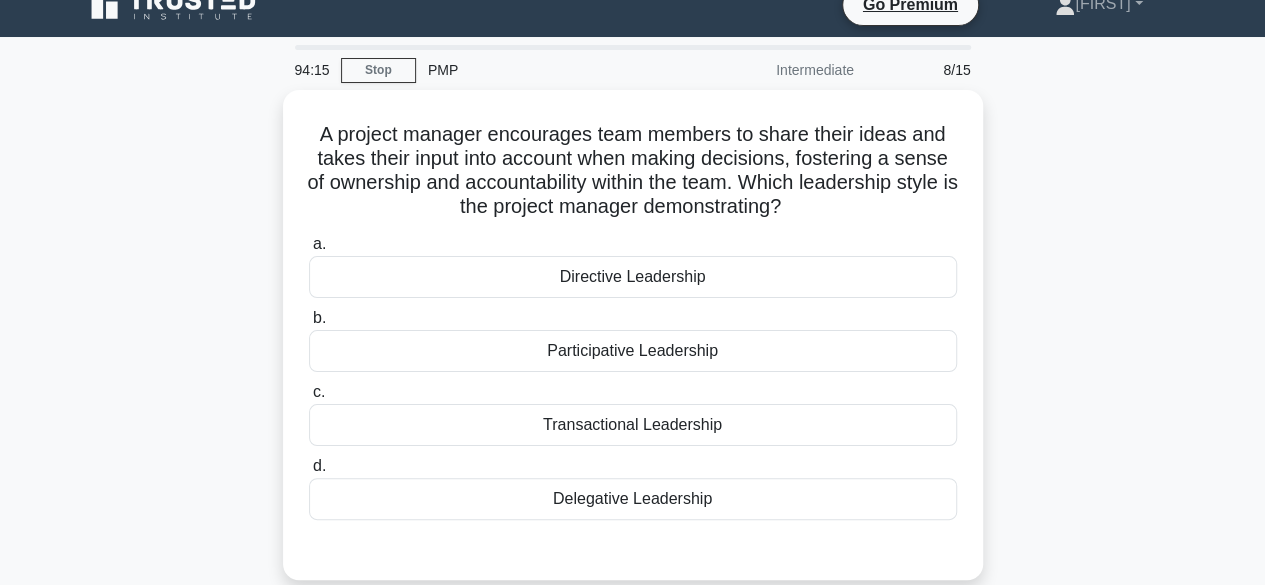 click on "Participative Leadership" at bounding box center (633, 351) 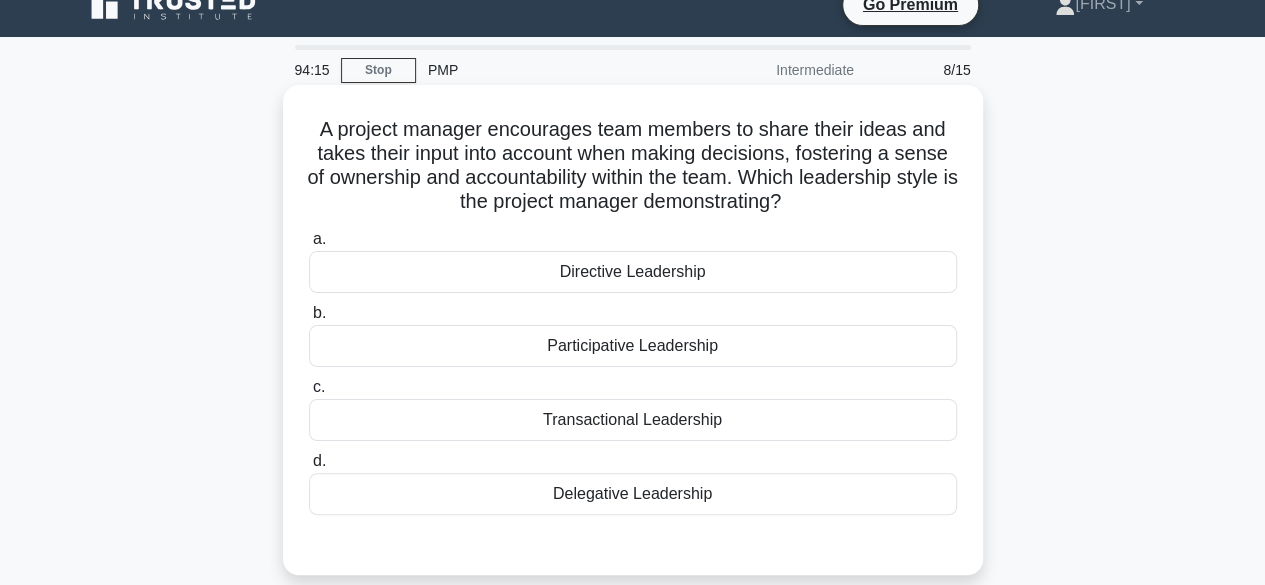 click on "b.
Participative Leadership" at bounding box center (309, 313) 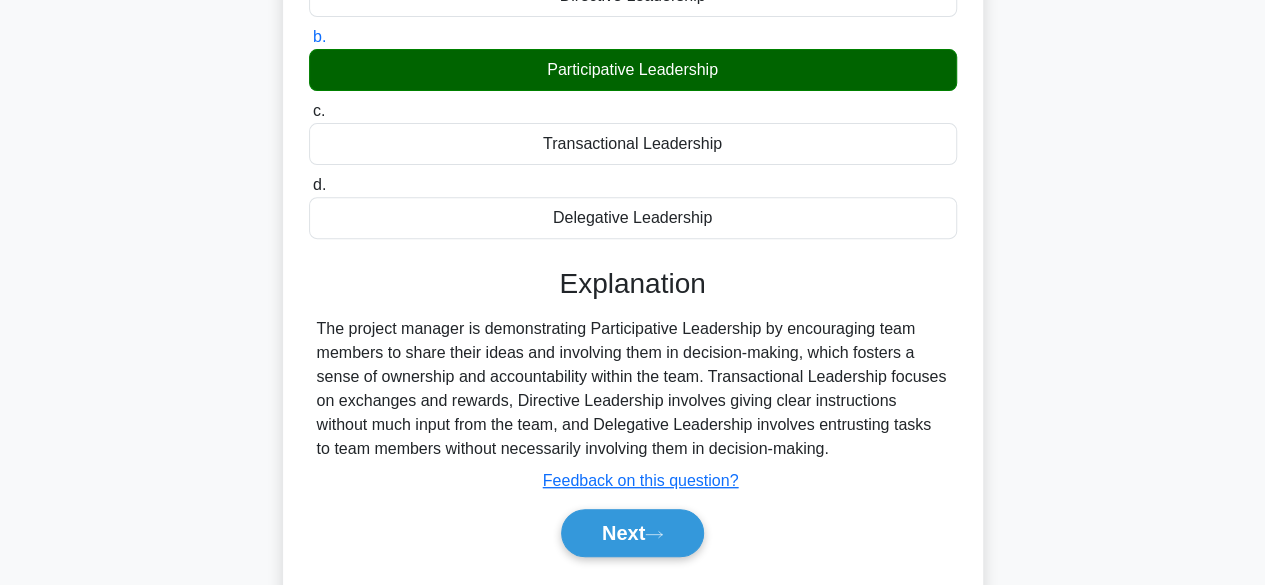 scroll, scrollTop: 304, scrollLeft: 0, axis: vertical 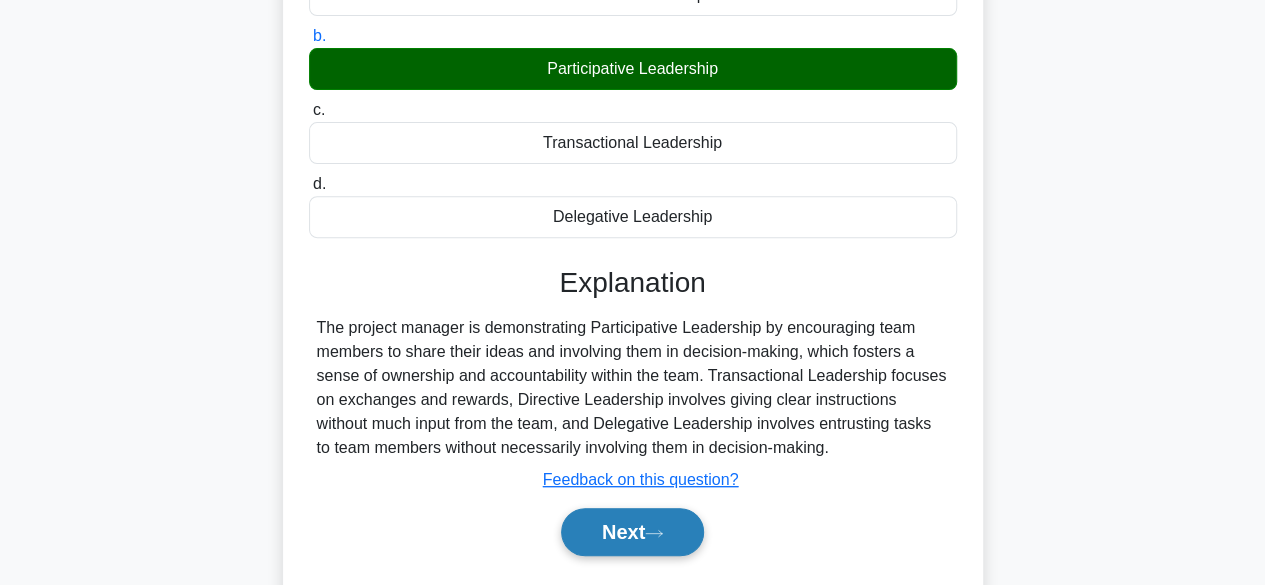 click 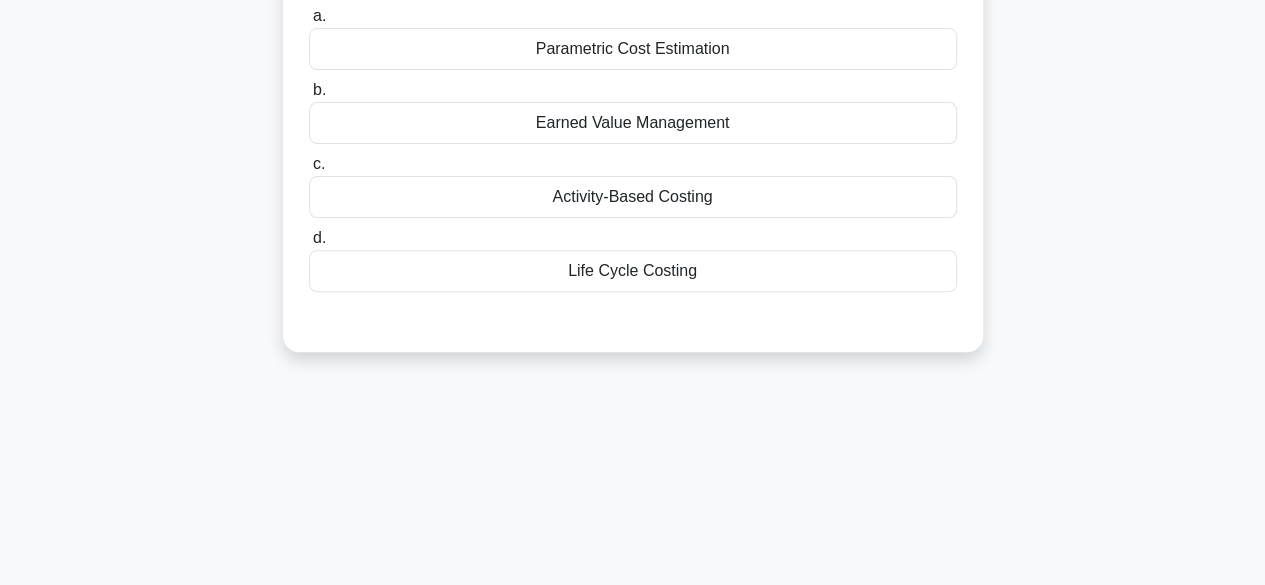 scroll, scrollTop: 0, scrollLeft: 0, axis: both 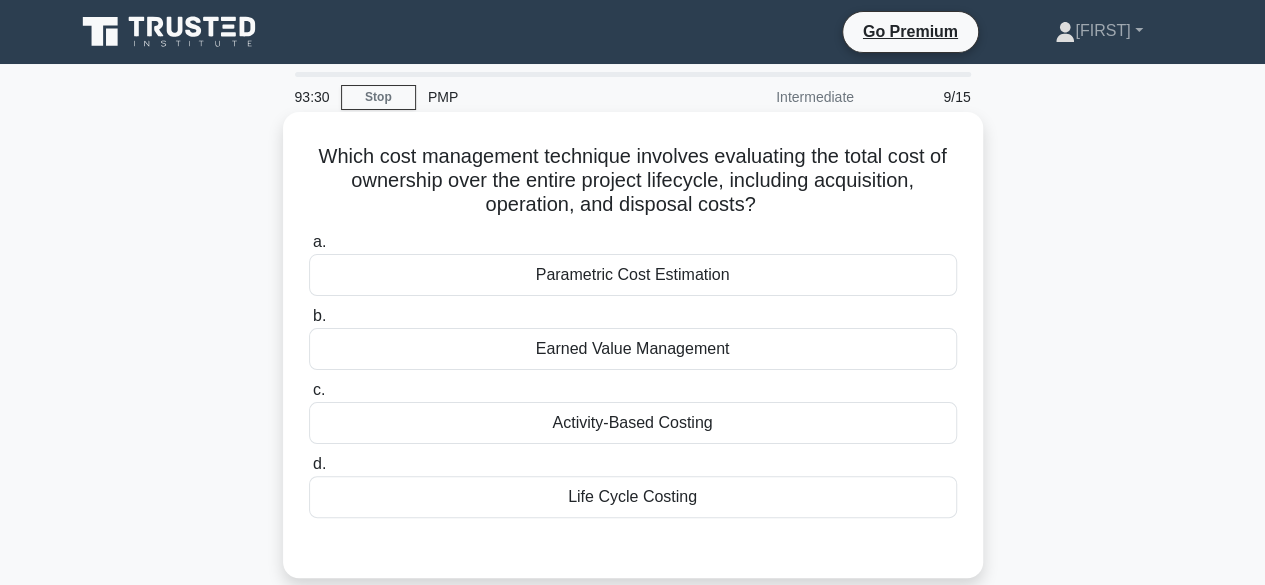 click on "Life Cycle Costing" at bounding box center [633, 497] 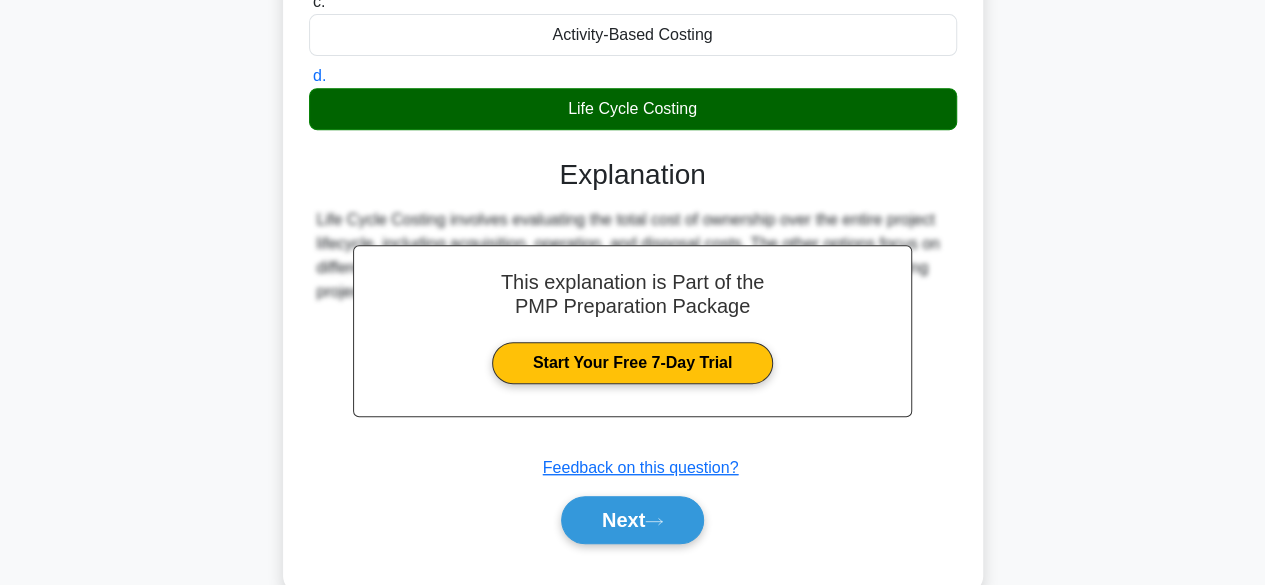 scroll, scrollTop: 495, scrollLeft: 0, axis: vertical 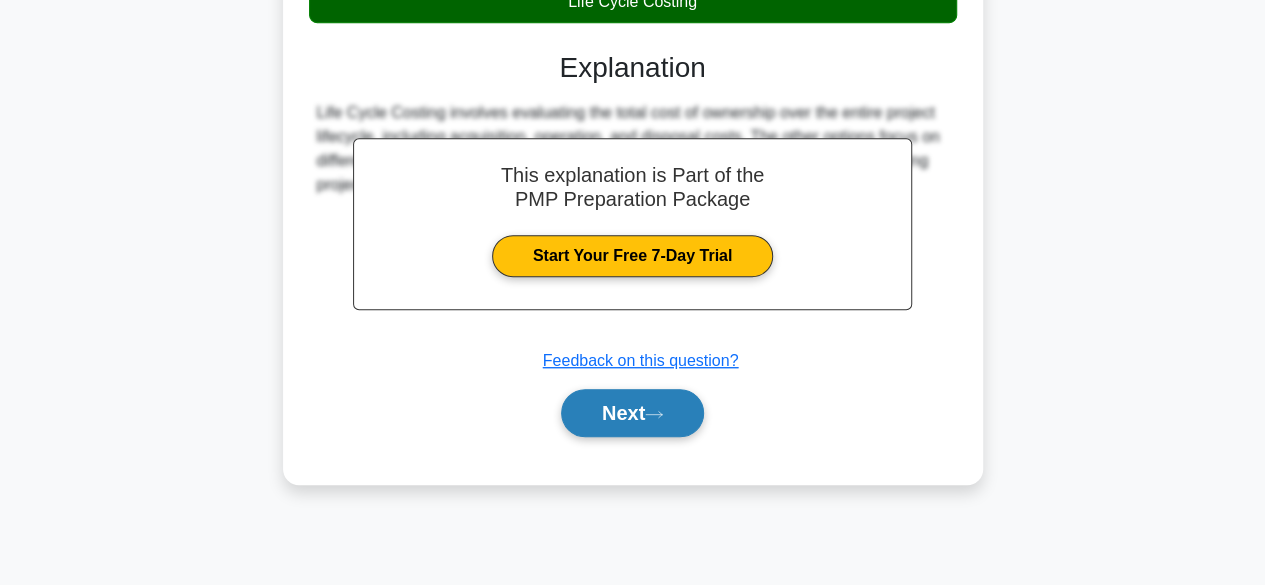 click 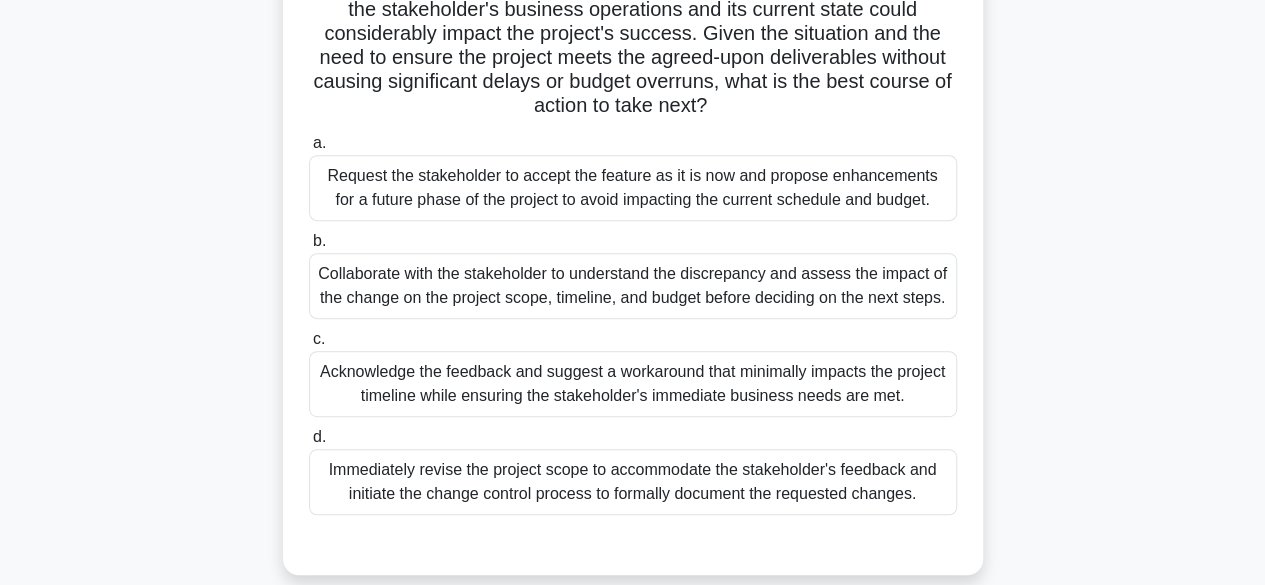 scroll, scrollTop: 350, scrollLeft: 0, axis: vertical 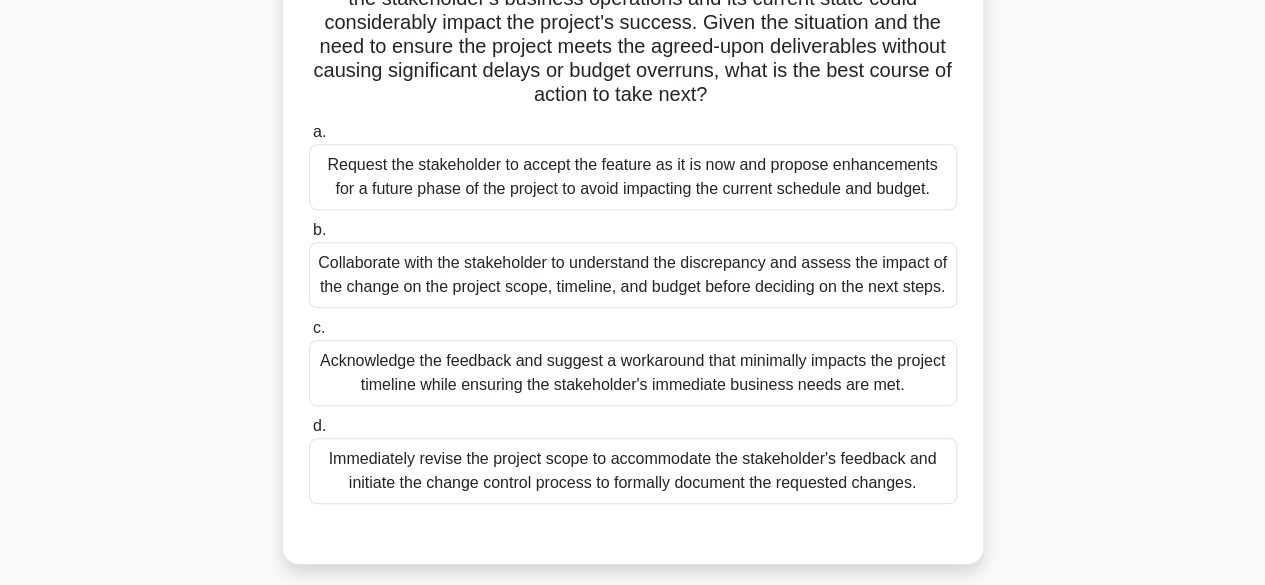 click on "Collaborate with the stakeholder to understand the discrepancy and assess the impact of the change on the project scope, timeline, and budget before deciding on the next steps." at bounding box center (633, 275) 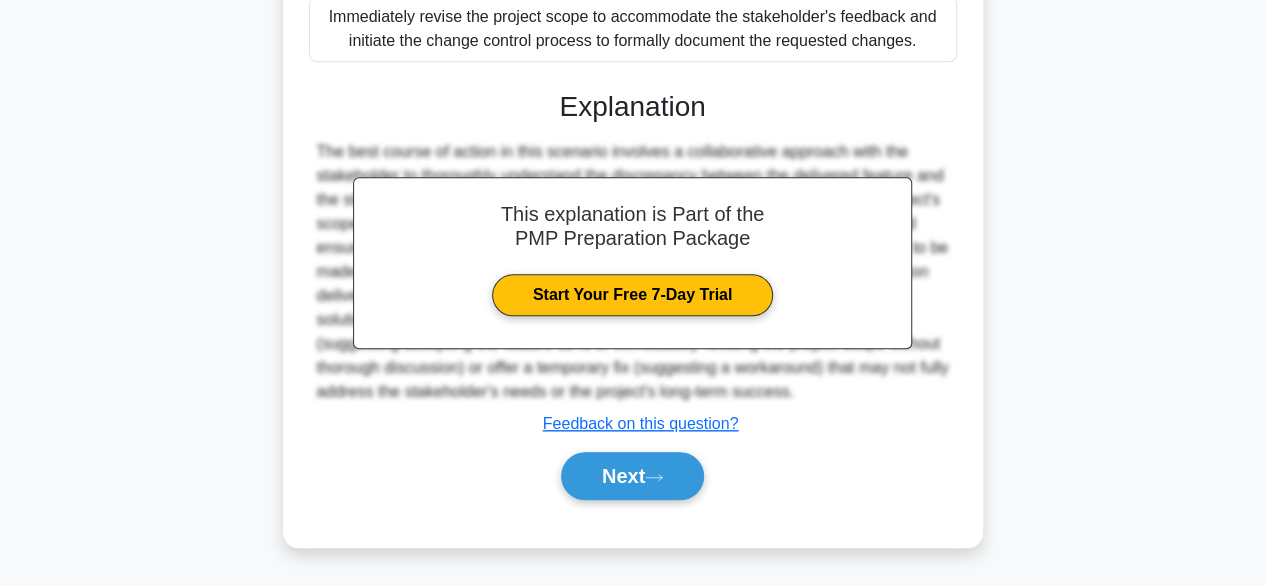 scroll, scrollTop: 813, scrollLeft: 0, axis: vertical 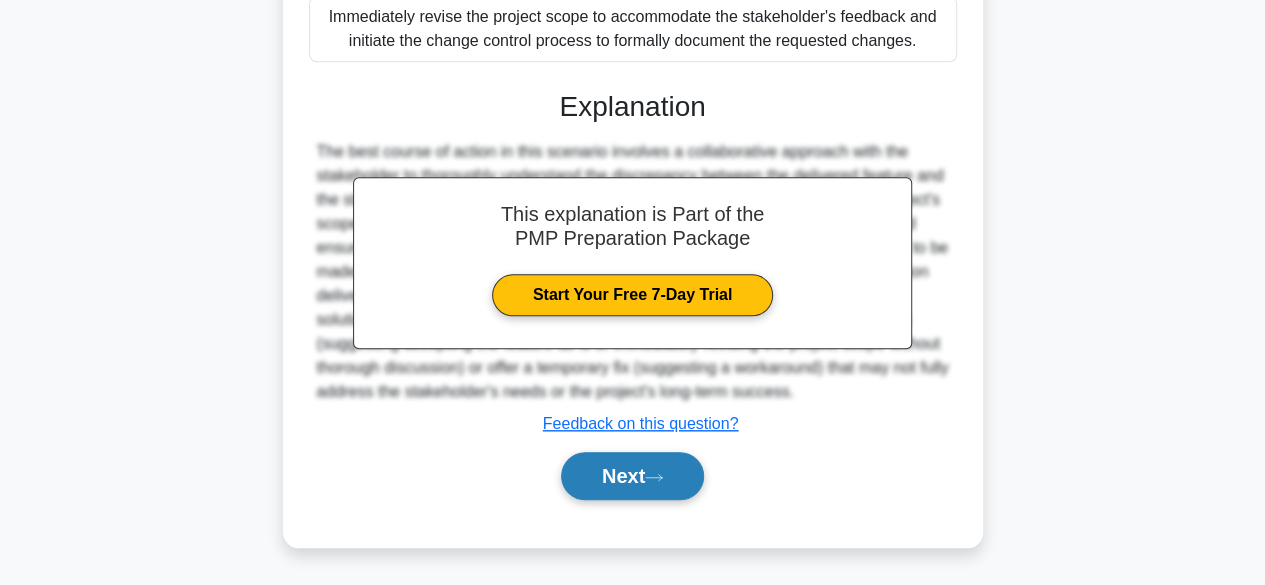 click 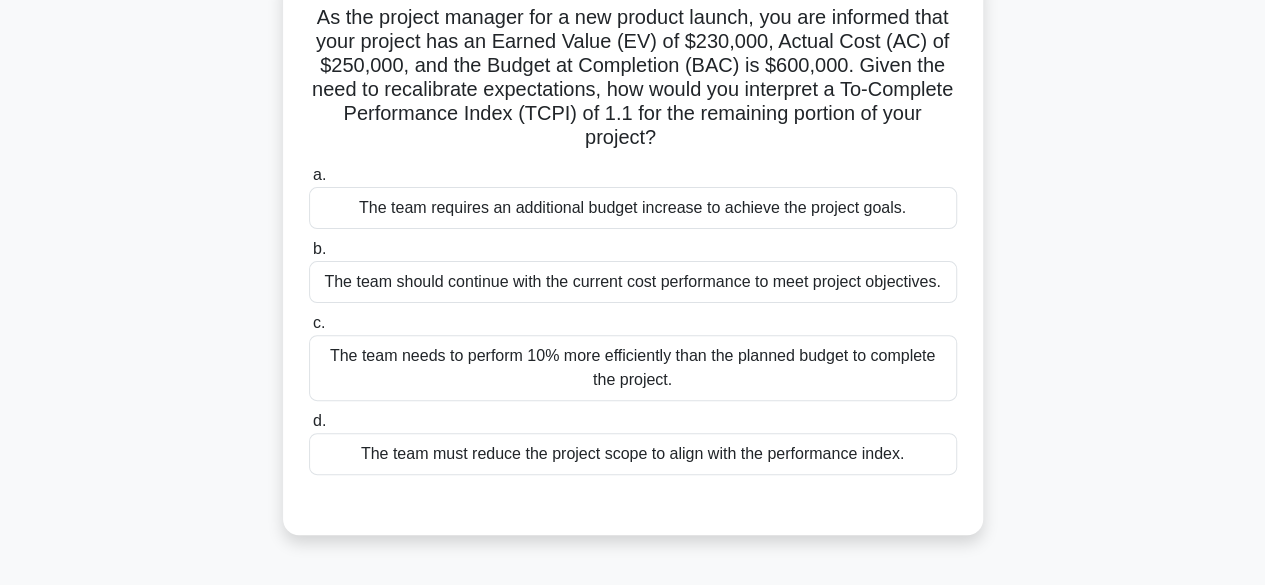 scroll, scrollTop: 146, scrollLeft: 0, axis: vertical 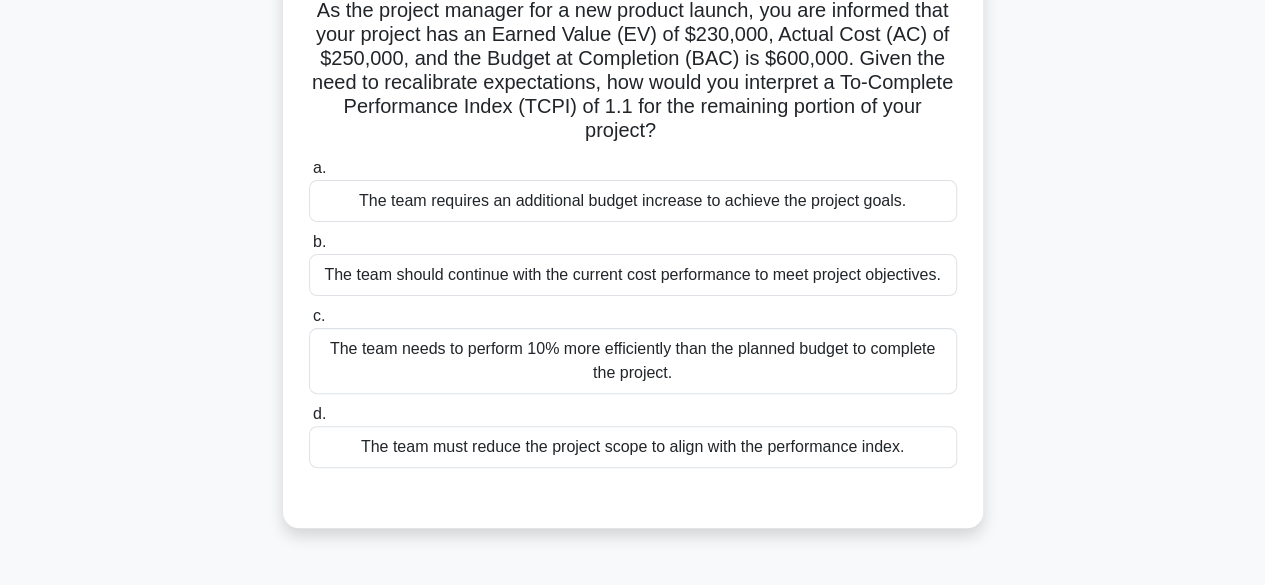 click on "The team needs to perform 10% more efficiently than the planned budget to complete the project." at bounding box center (633, 361) 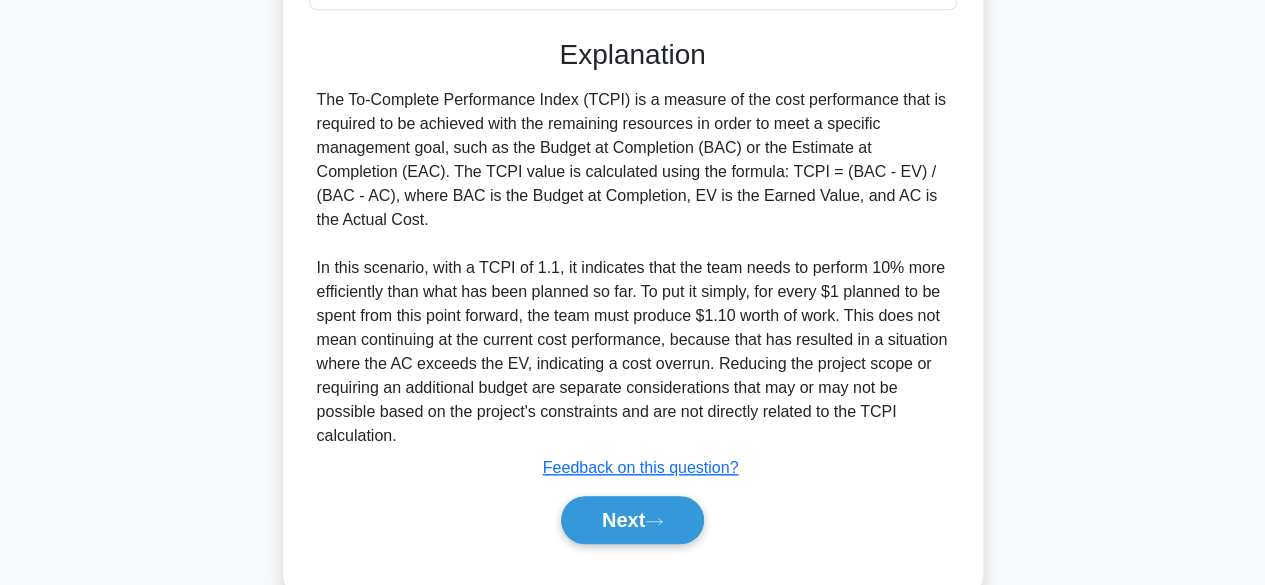 scroll, scrollTop: 645, scrollLeft: 0, axis: vertical 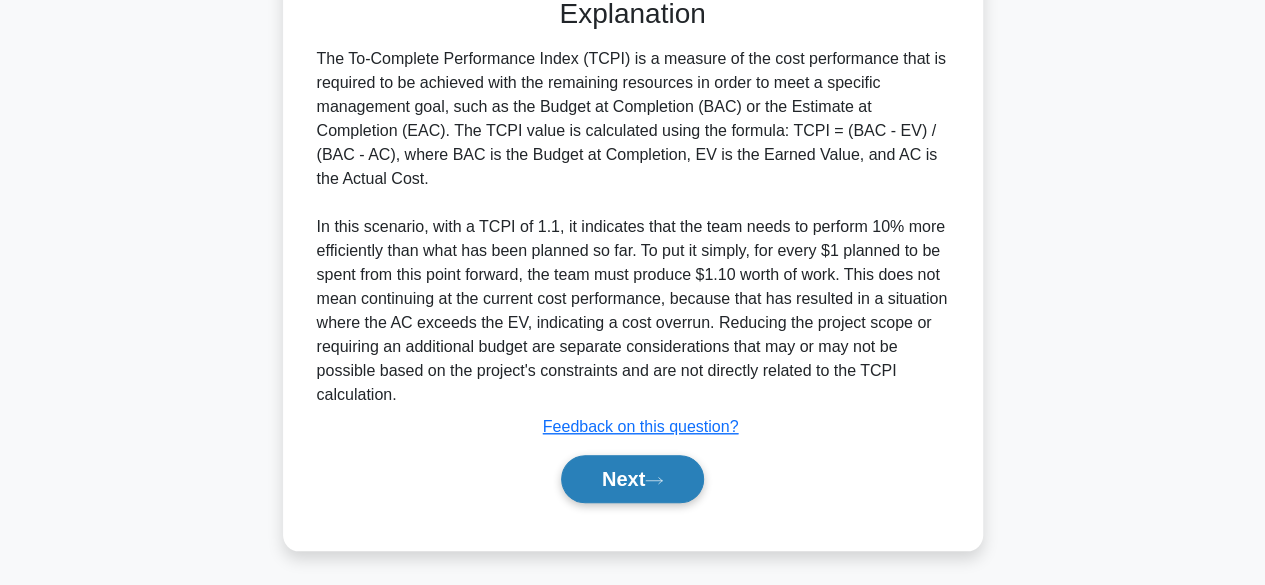 click 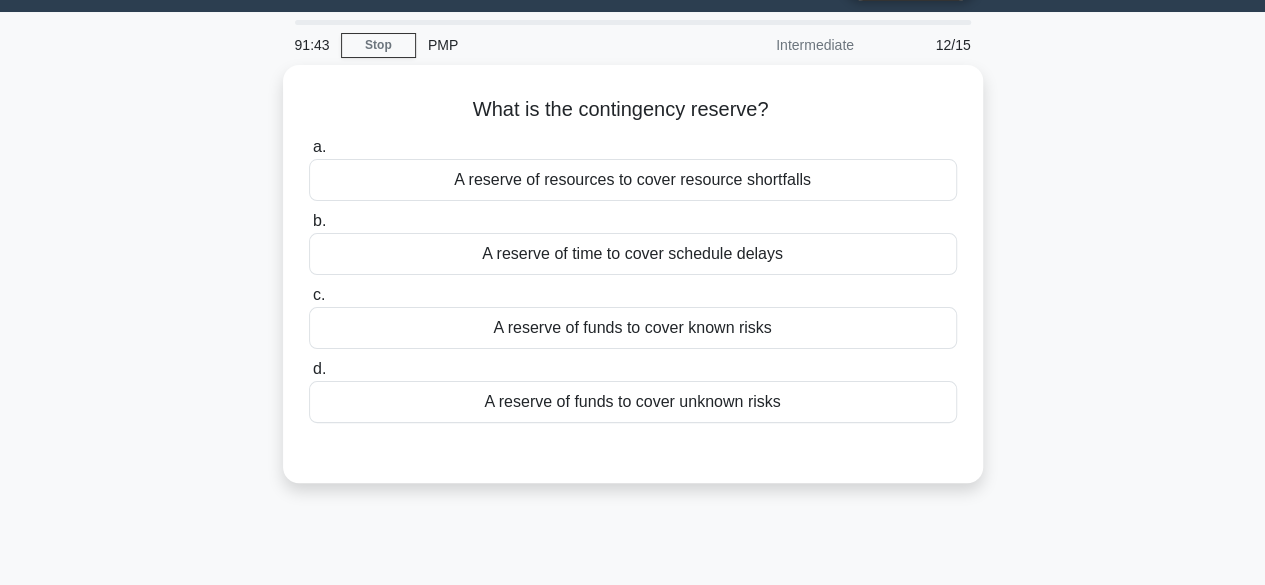 scroll, scrollTop: 0, scrollLeft: 0, axis: both 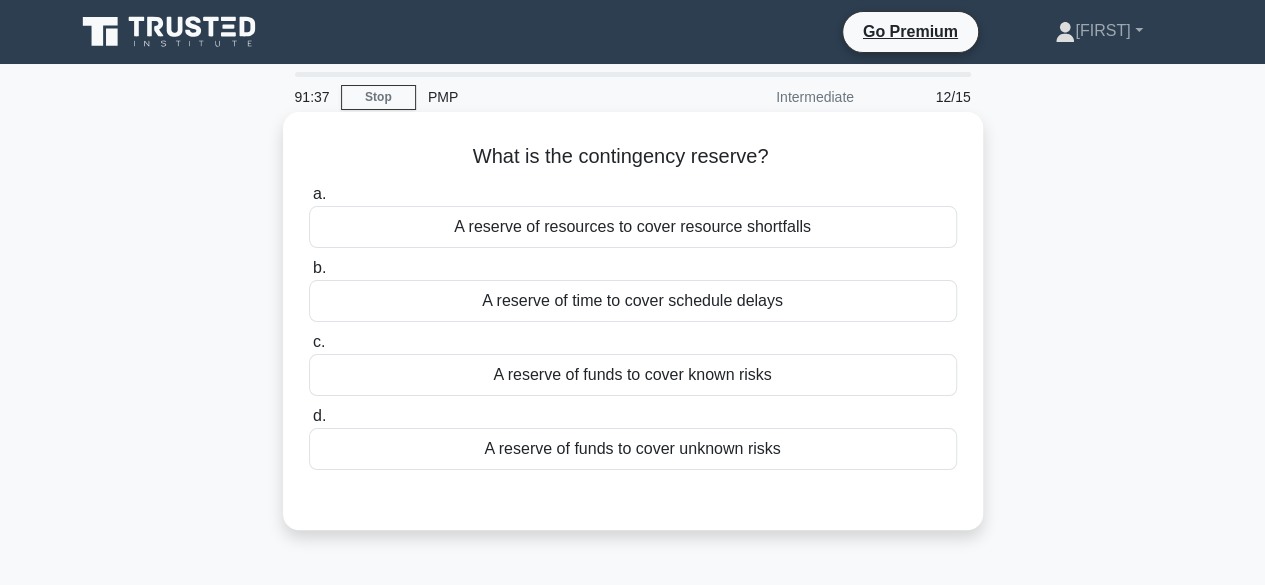 click on "A reserve of funds to cover known risks" at bounding box center (633, 375) 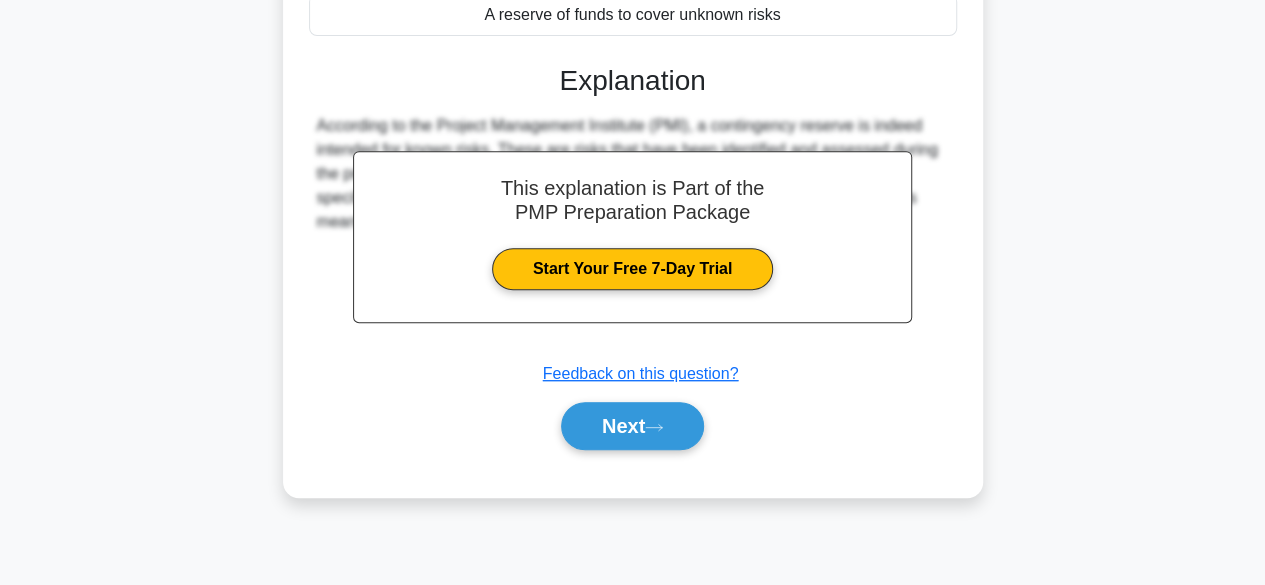 scroll, scrollTop: 436, scrollLeft: 0, axis: vertical 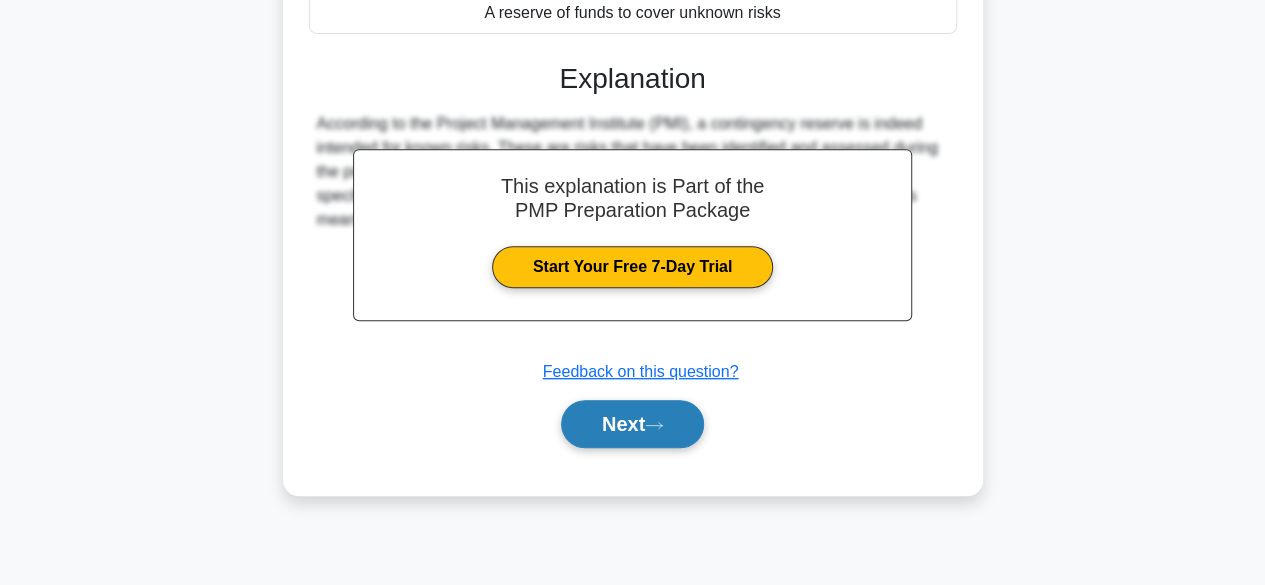 click on "Next" at bounding box center (632, 424) 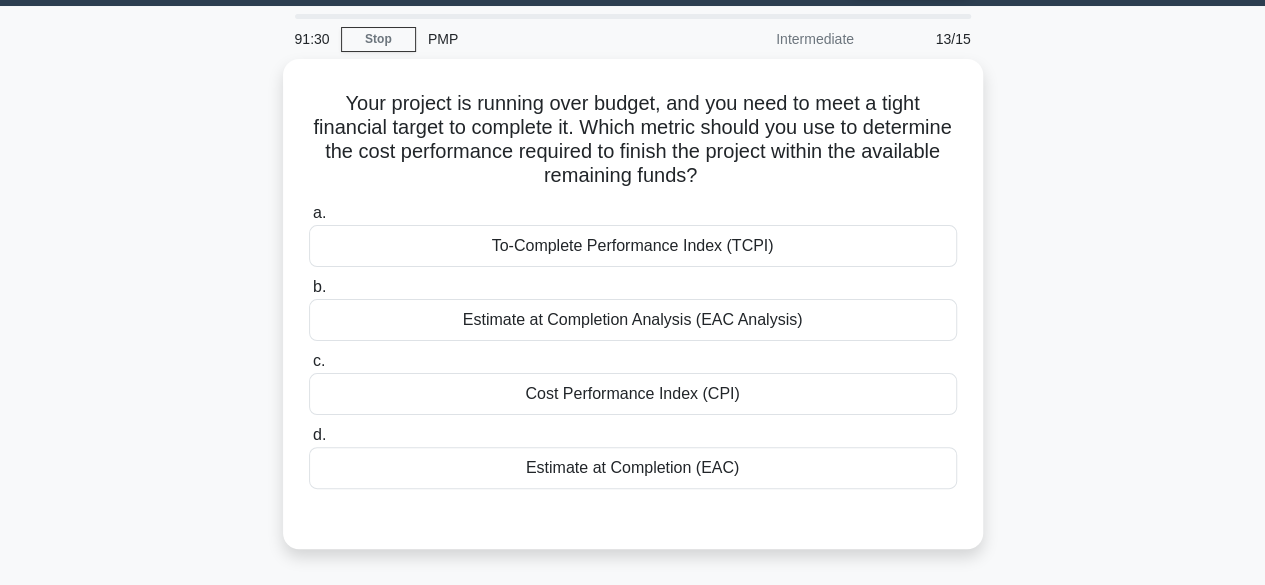 scroll, scrollTop: 54, scrollLeft: 0, axis: vertical 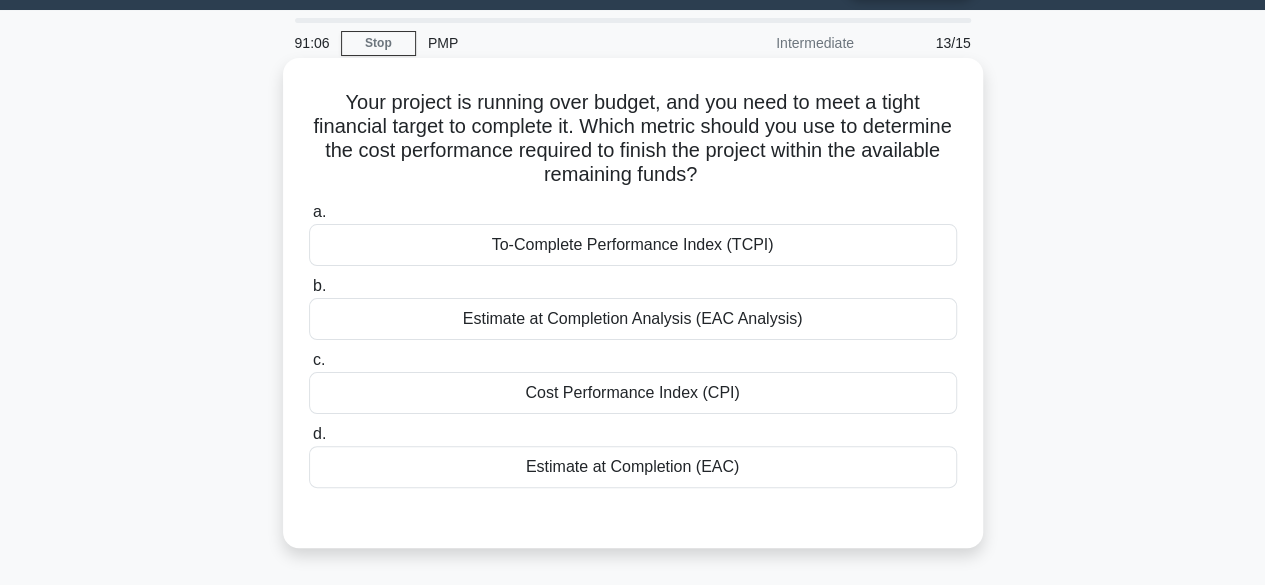 click on "Cost Performance Index (CPI)" at bounding box center [633, 393] 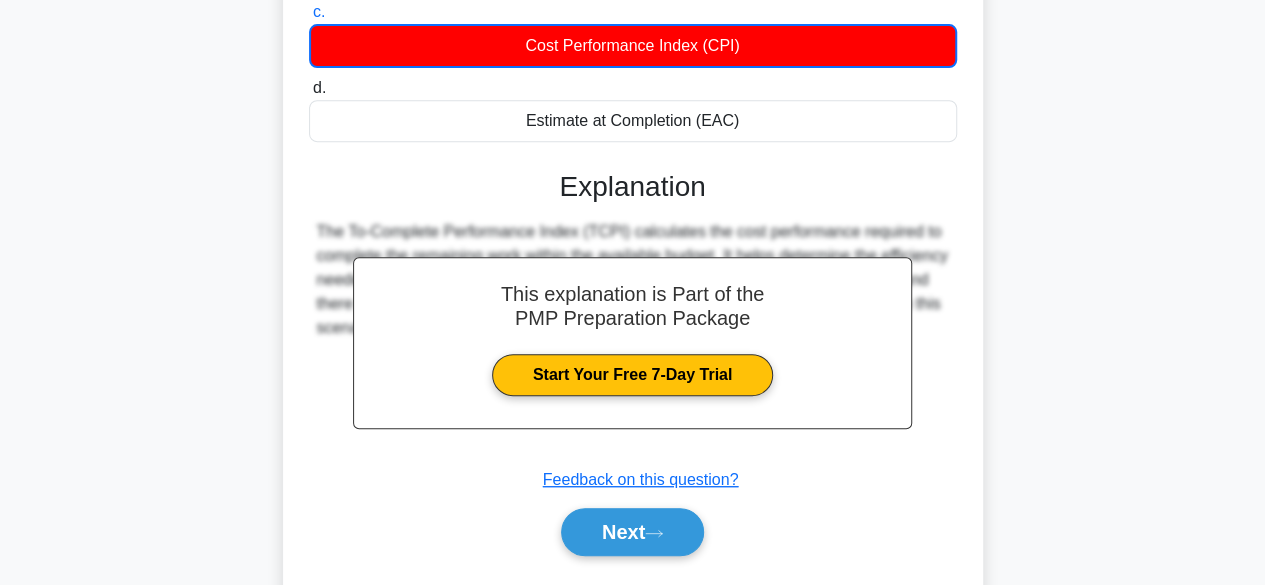 scroll, scrollTop: 495, scrollLeft: 0, axis: vertical 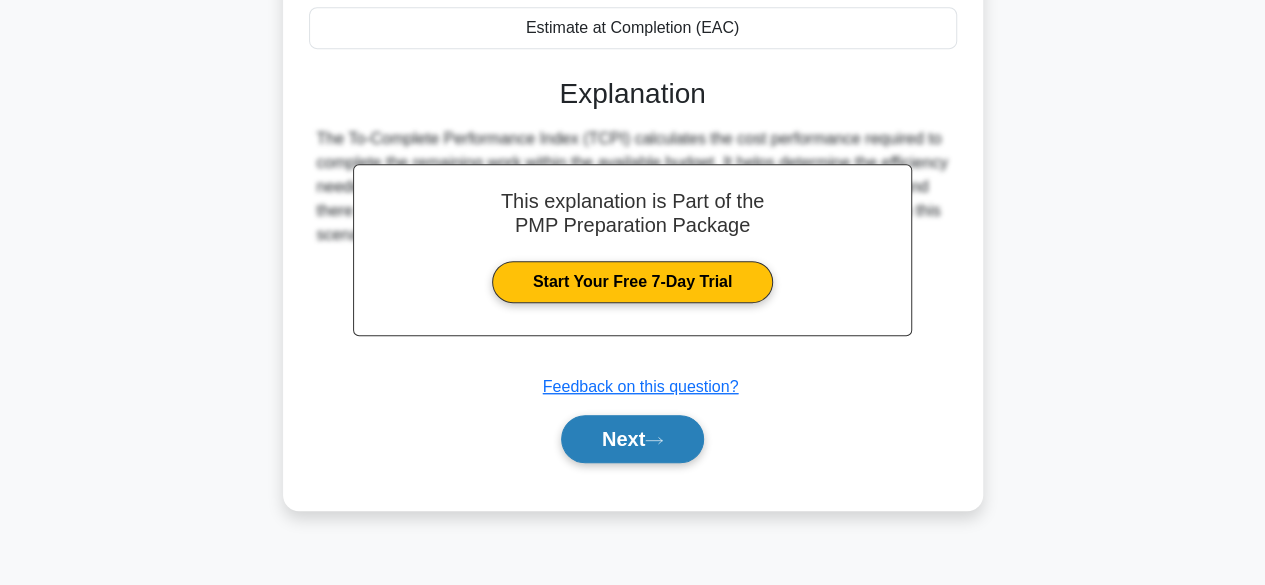 click 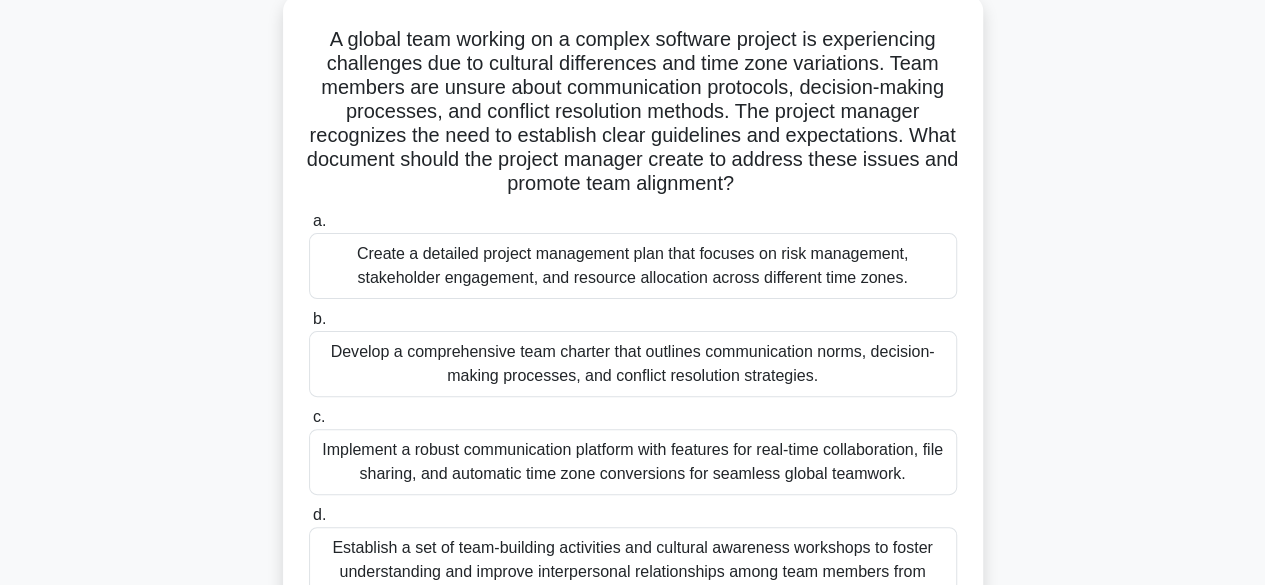 scroll, scrollTop: 124, scrollLeft: 0, axis: vertical 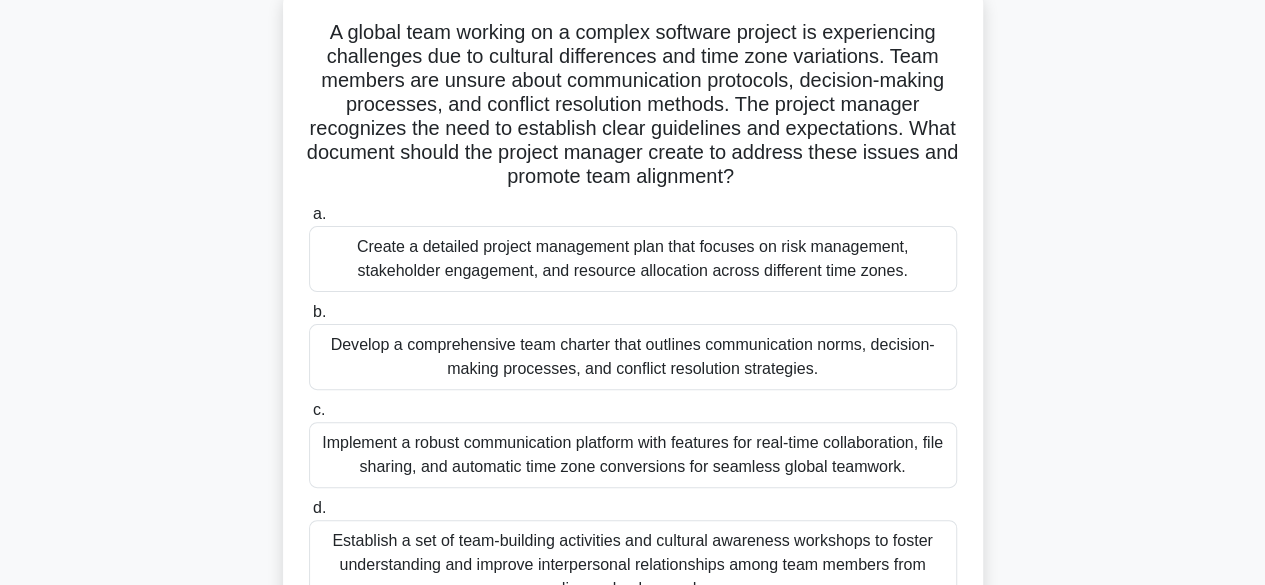 click on "Develop a comprehensive team charter that outlines communication norms, decision-making processes, and conflict resolution strategies." at bounding box center [633, 357] 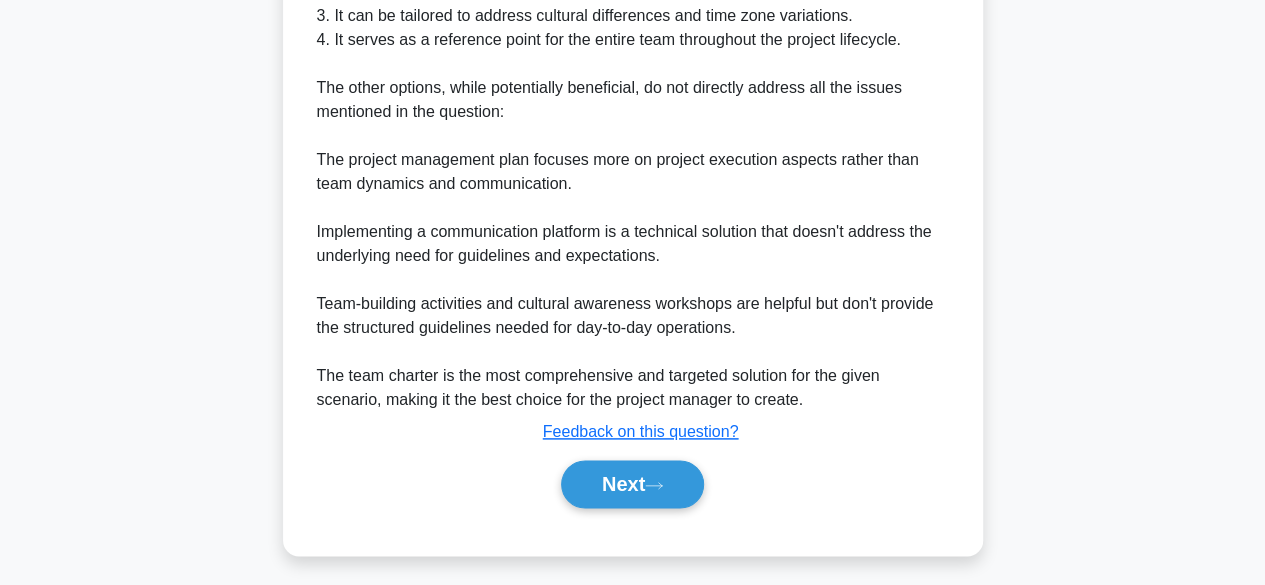 scroll, scrollTop: 1077, scrollLeft: 0, axis: vertical 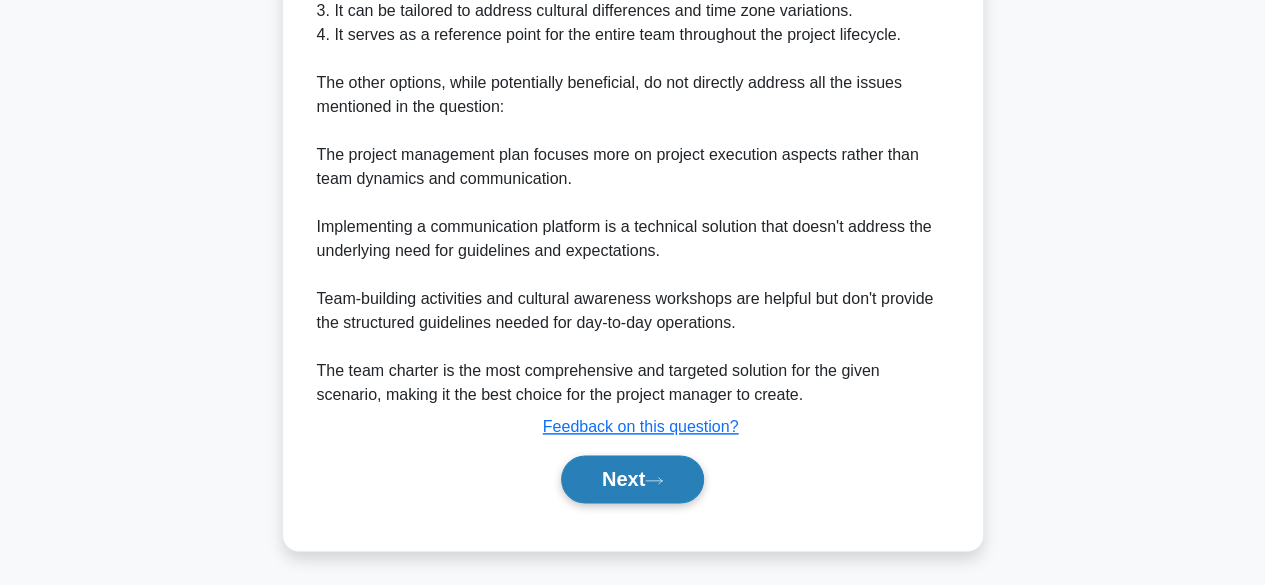 click on "Next" at bounding box center (632, 479) 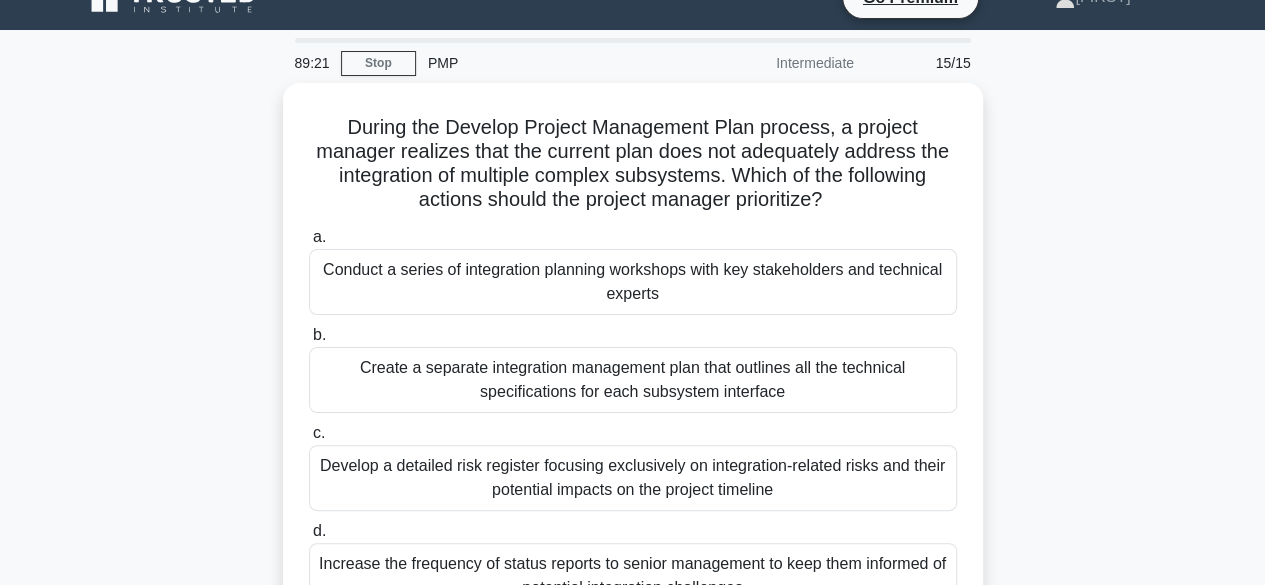scroll, scrollTop: 35, scrollLeft: 0, axis: vertical 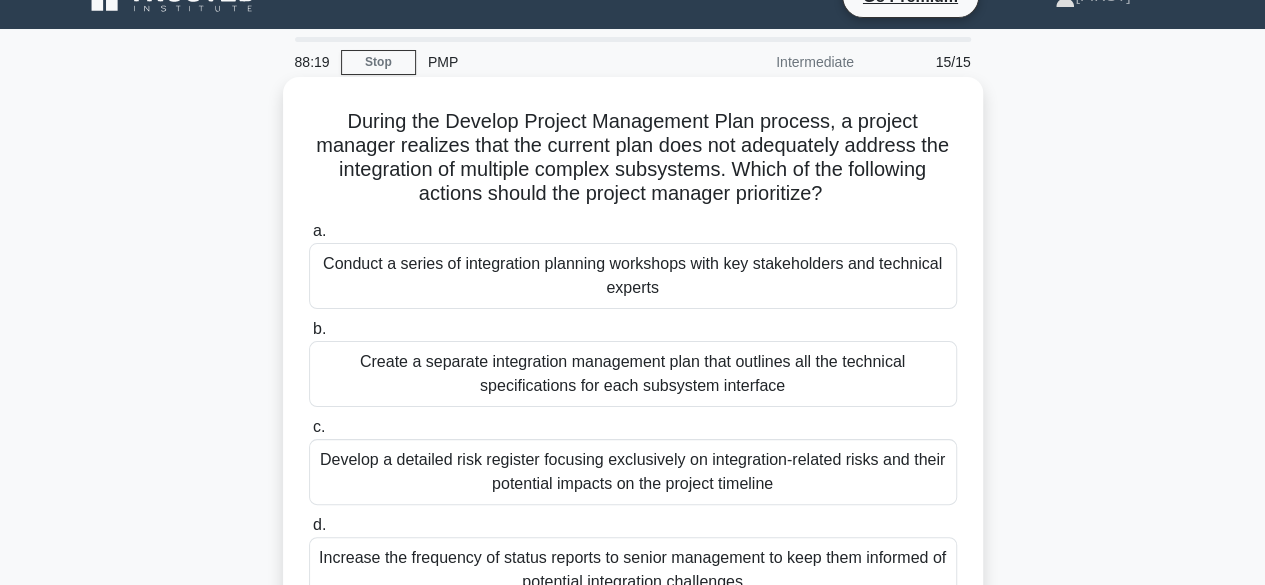 click on "Create a separate integration management plan that outlines all the technical specifications for each subsystem interface" at bounding box center [633, 374] 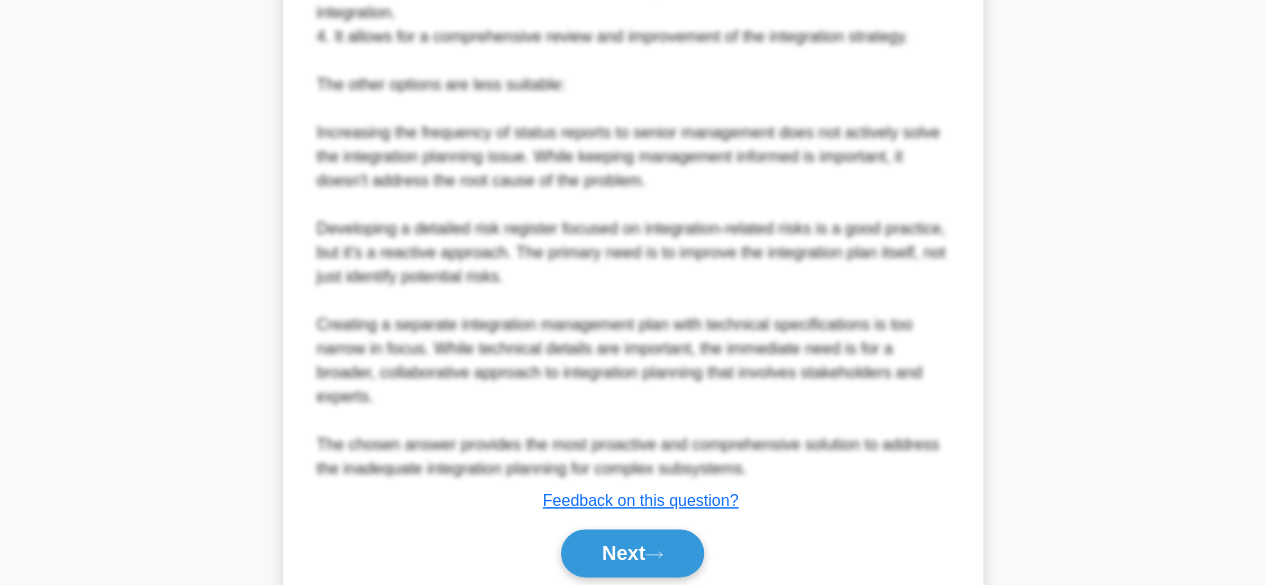 scroll, scrollTop: 1008, scrollLeft: 0, axis: vertical 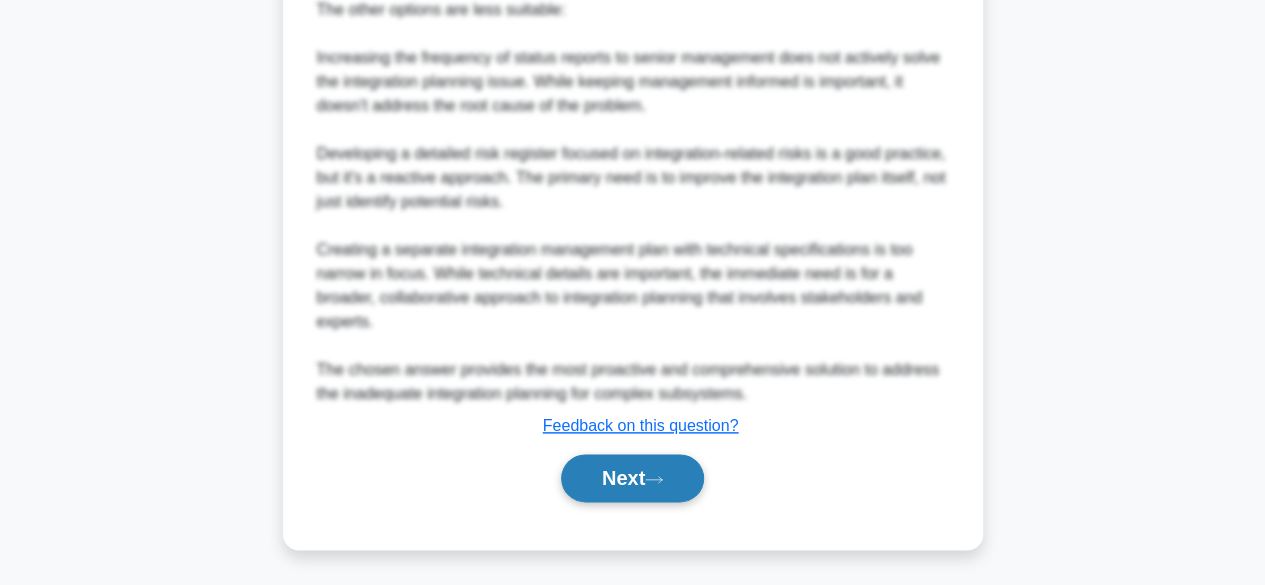 click on "Next" at bounding box center (632, 478) 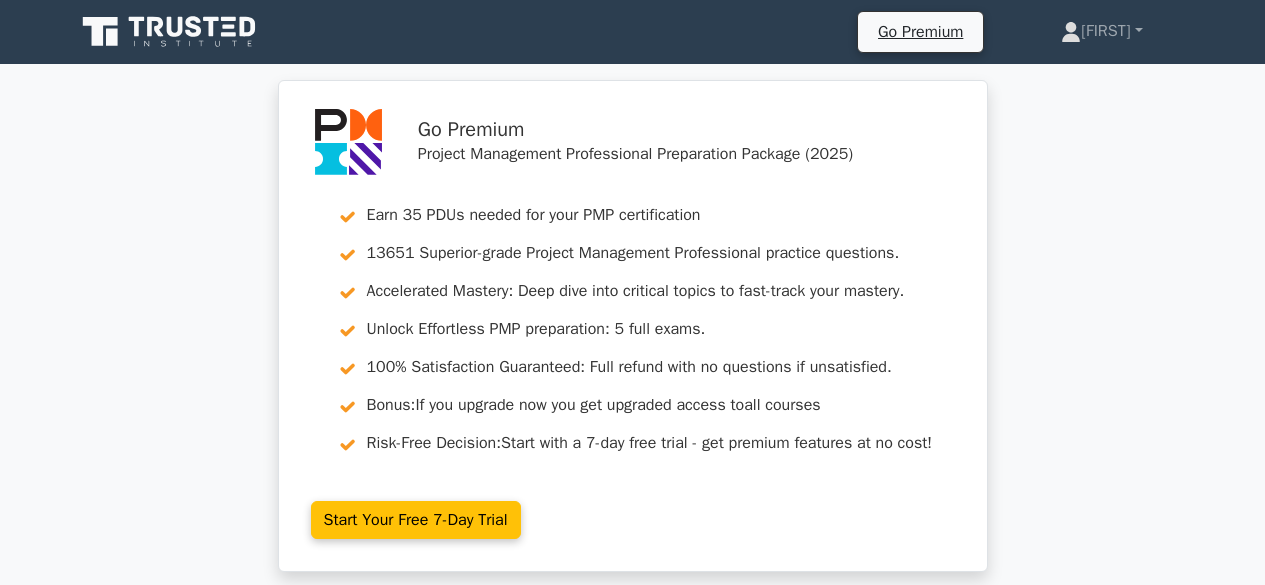 scroll, scrollTop: 0, scrollLeft: 0, axis: both 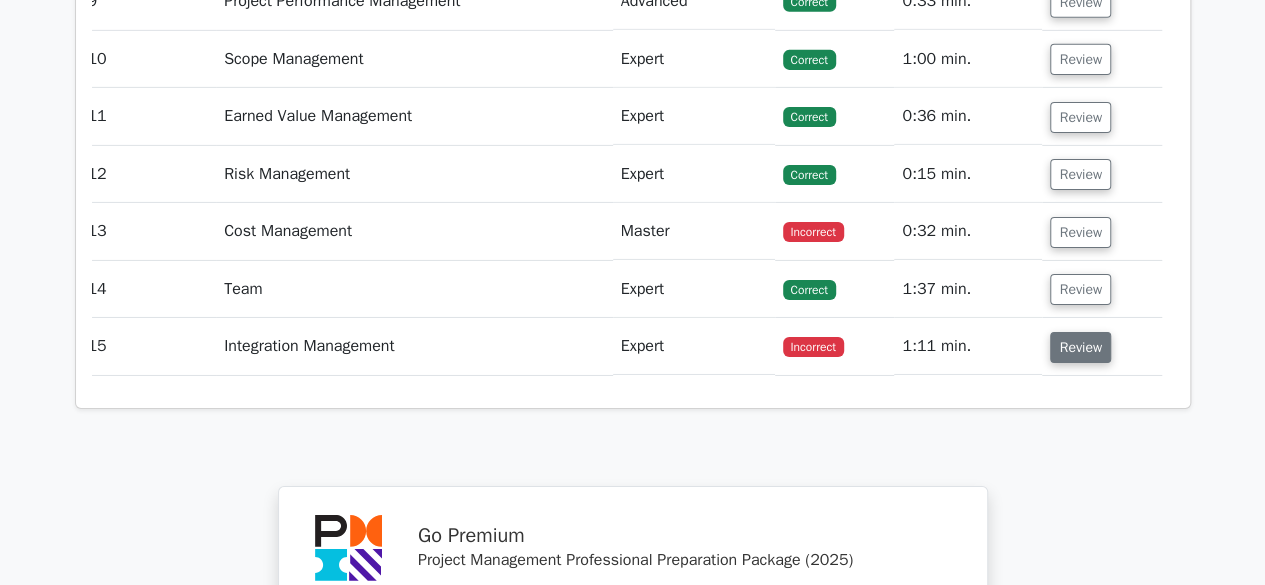 click on "Review" at bounding box center [1080, 347] 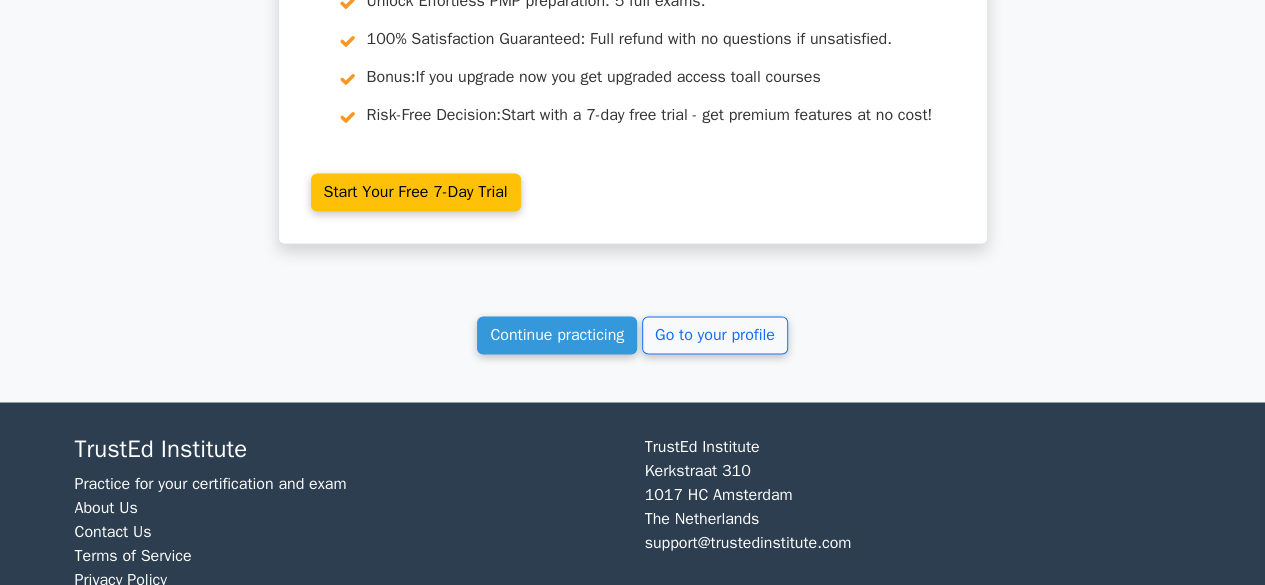 scroll, scrollTop: 5376, scrollLeft: 0, axis: vertical 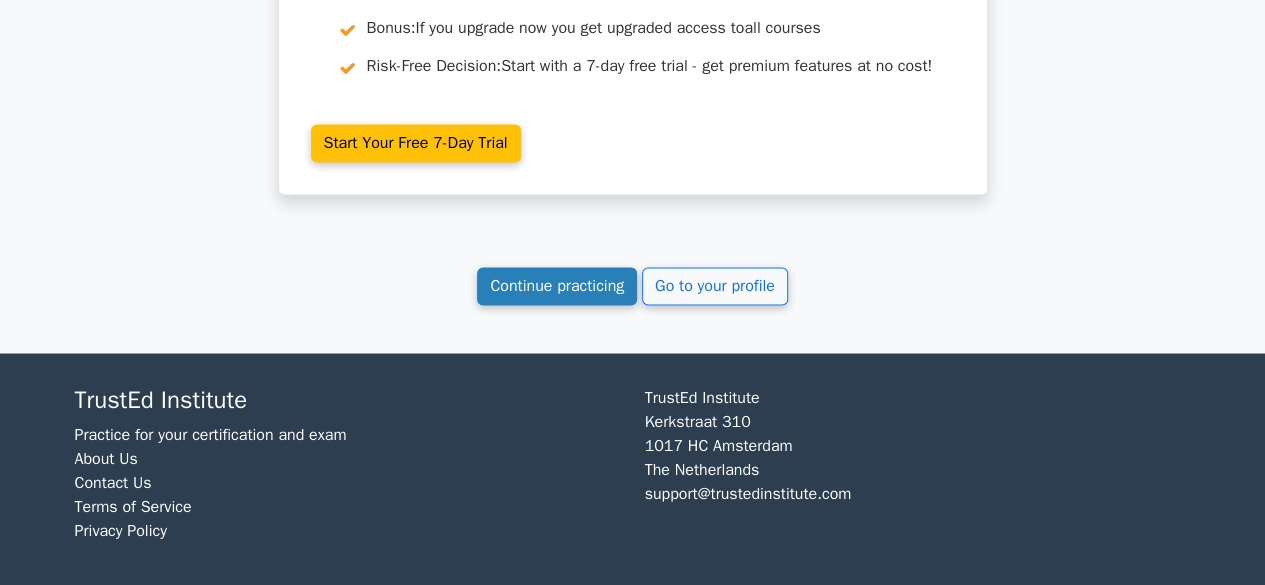click on "Continue practicing" at bounding box center (557, 286) 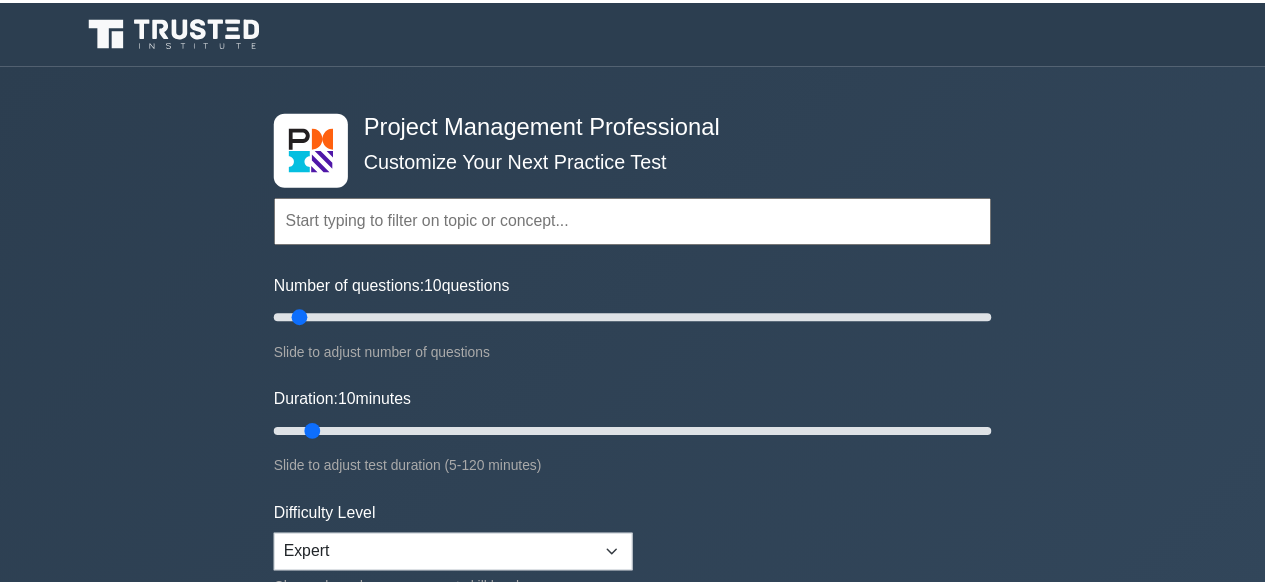 scroll, scrollTop: 0, scrollLeft: 0, axis: both 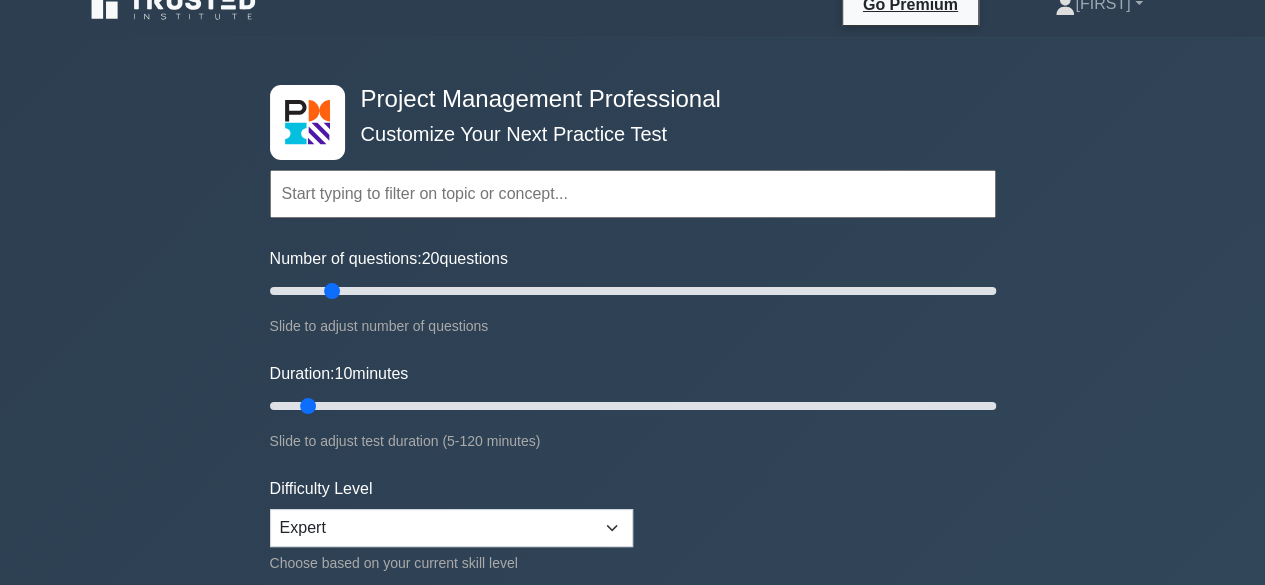 type on "20" 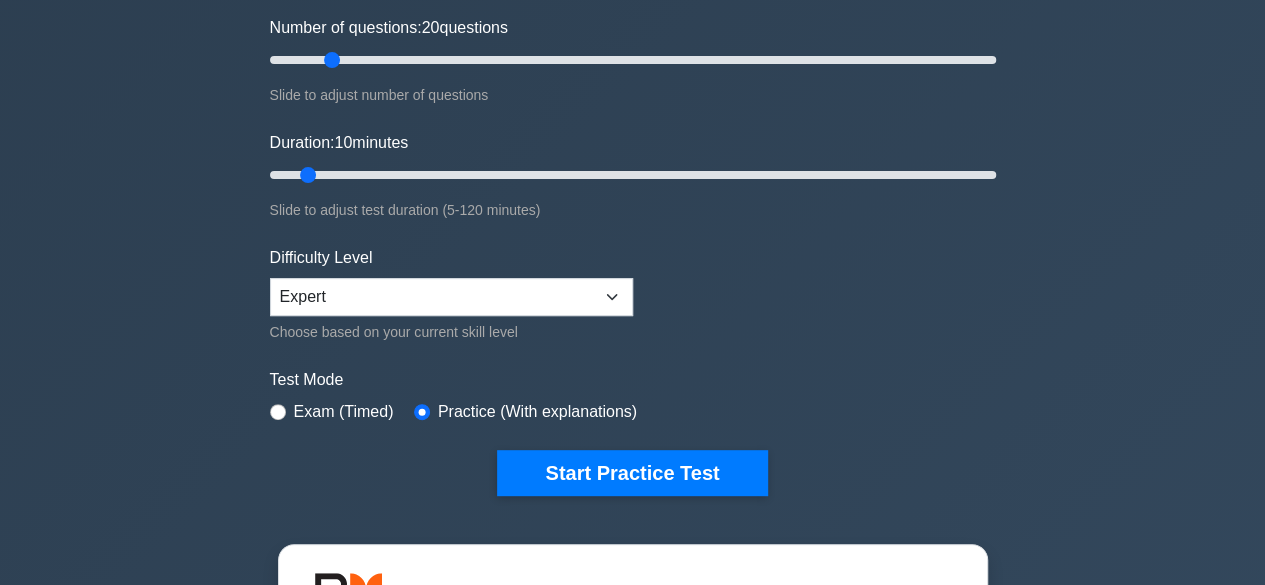 scroll, scrollTop: 262, scrollLeft: 0, axis: vertical 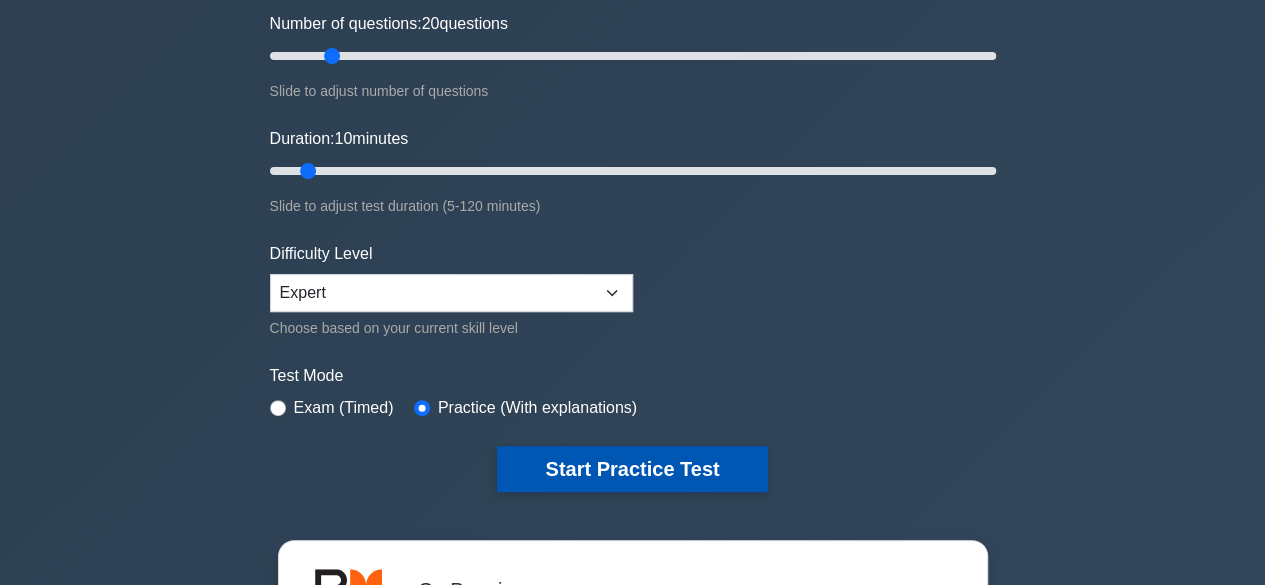 click on "Start Practice Test" at bounding box center (632, 469) 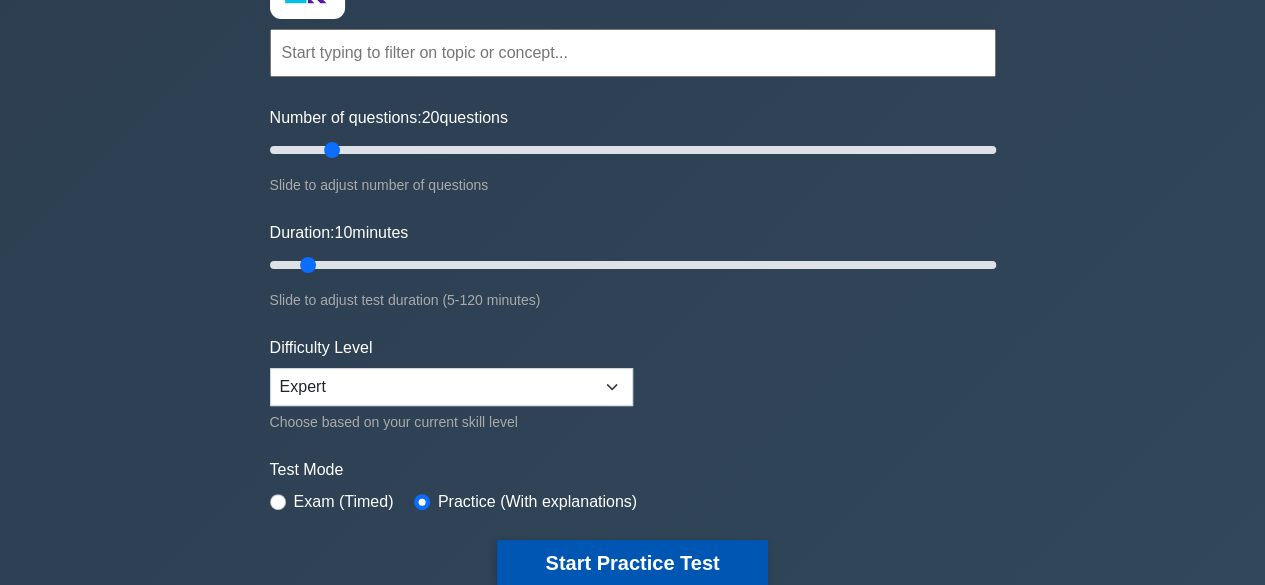 scroll, scrollTop: 161, scrollLeft: 0, axis: vertical 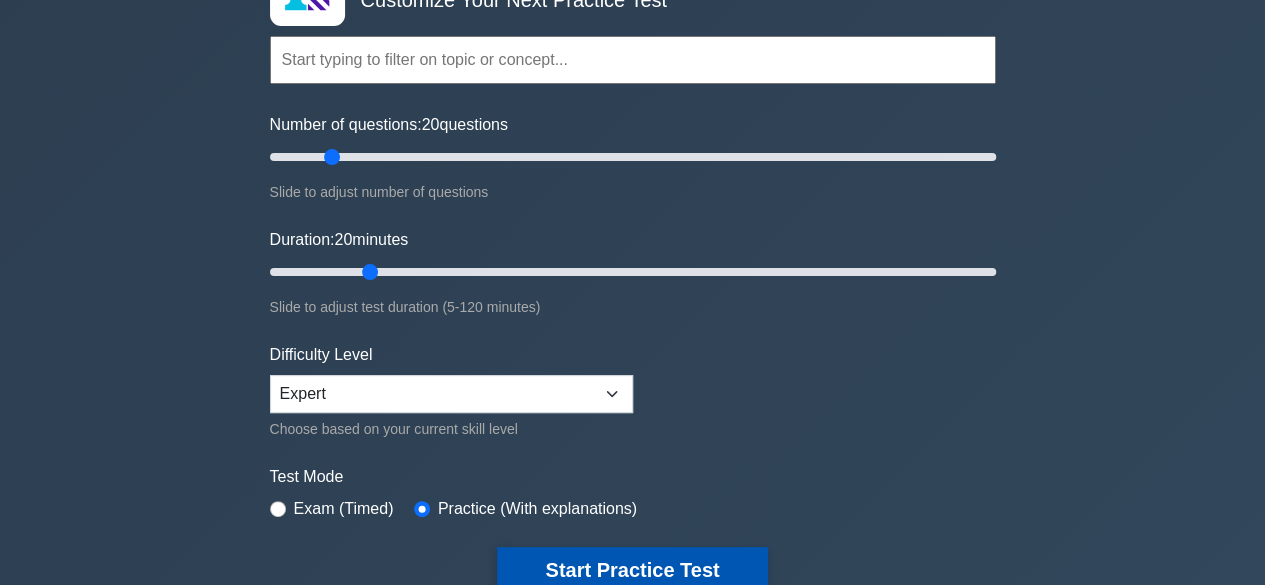 type on "20" 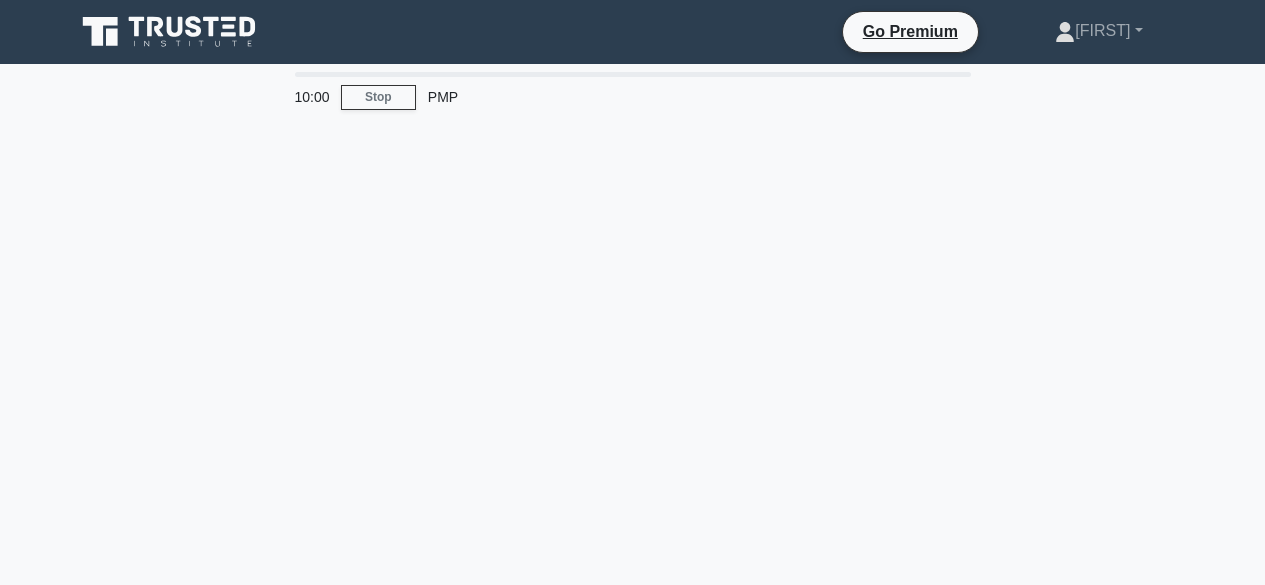 scroll, scrollTop: 0, scrollLeft: 0, axis: both 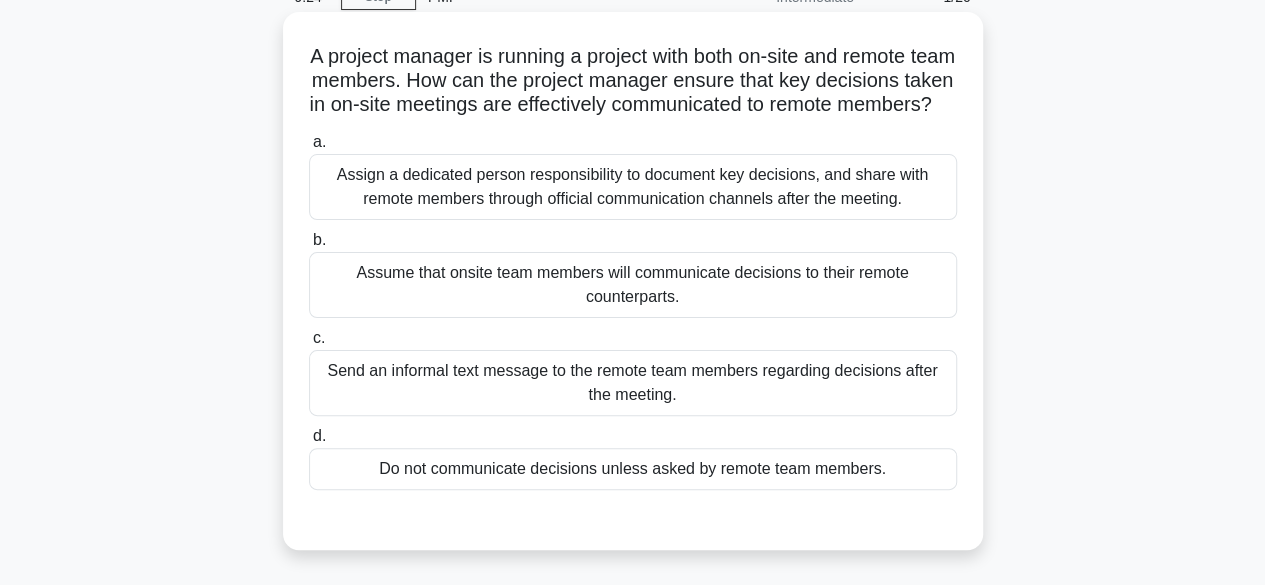 click on "Assign a dedicated person responsibility to document key decisions, and share with remote members through official communication channels after the meeting." at bounding box center [633, 187] 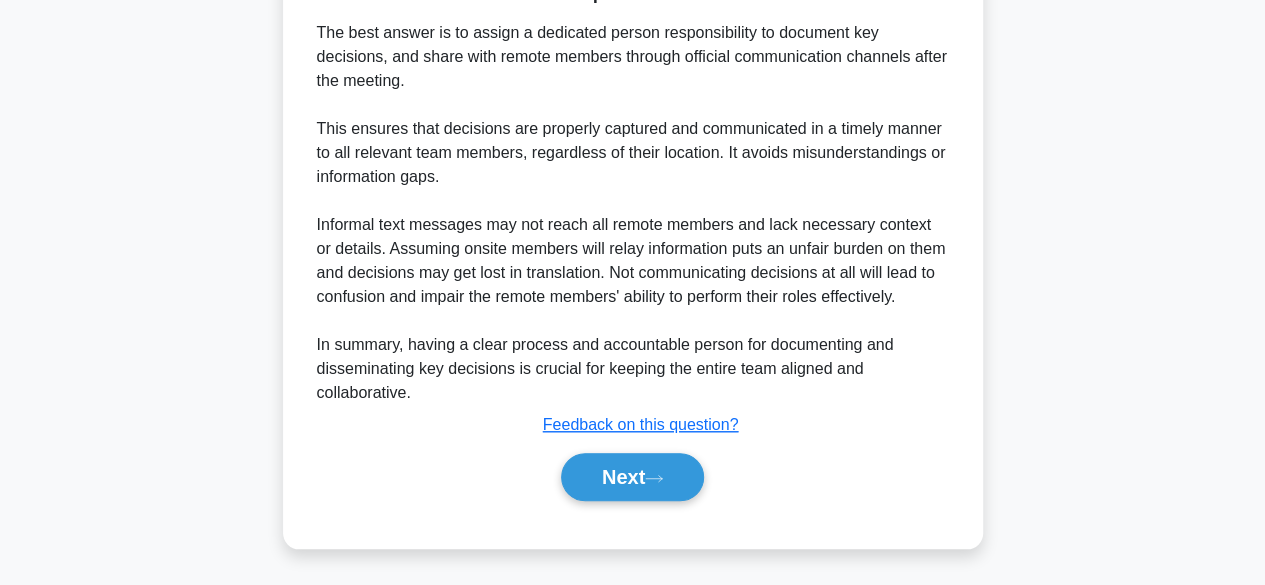scroll, scrollTop: 669, scrollLeft: 0, axis: vertical 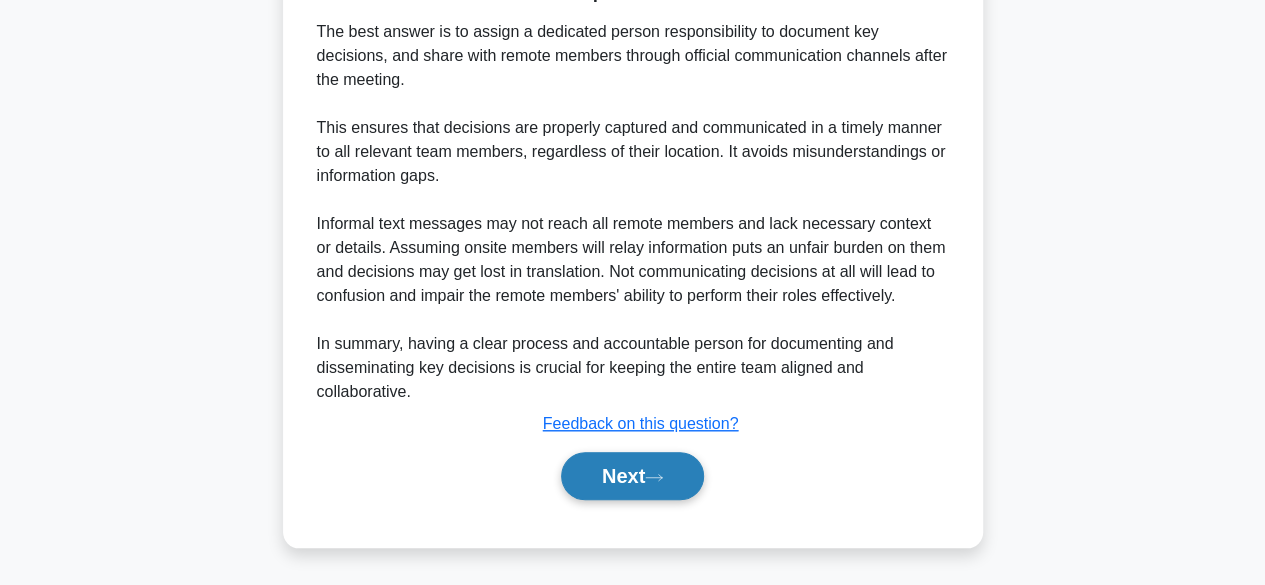 click on "Next" at bounding box center [632, 476] 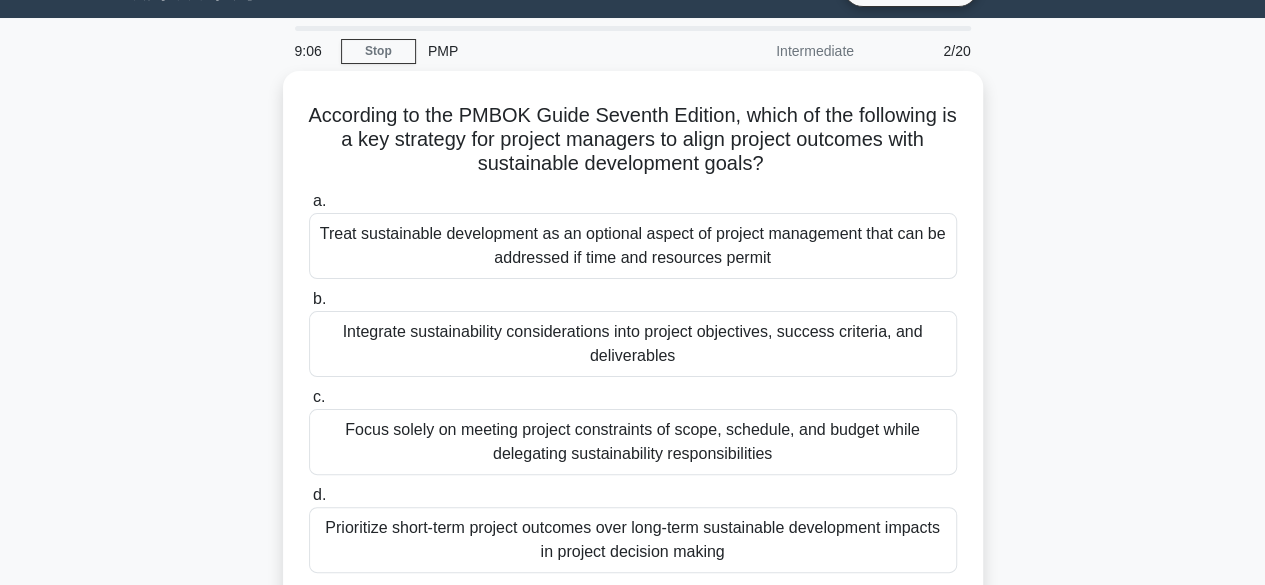 scroll, scrollTop: 53, scrollLeft: 0, axis: vertical 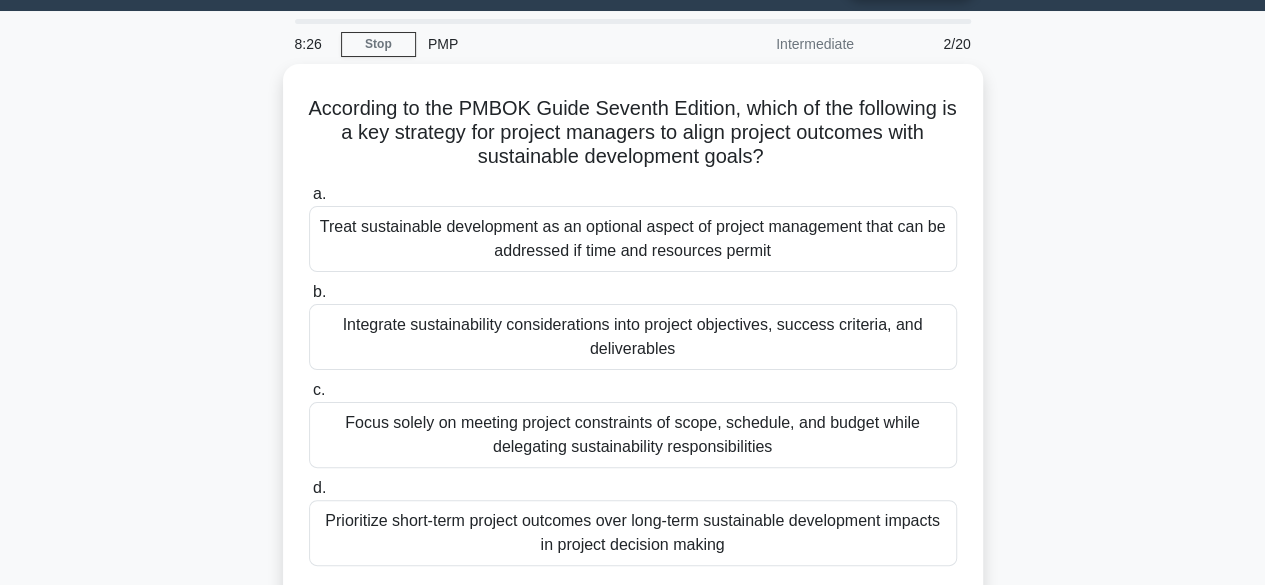 click on "Integrate sustainability considerations into project objectives, success criteria, and deliverables" at bounding box center [633, 337] 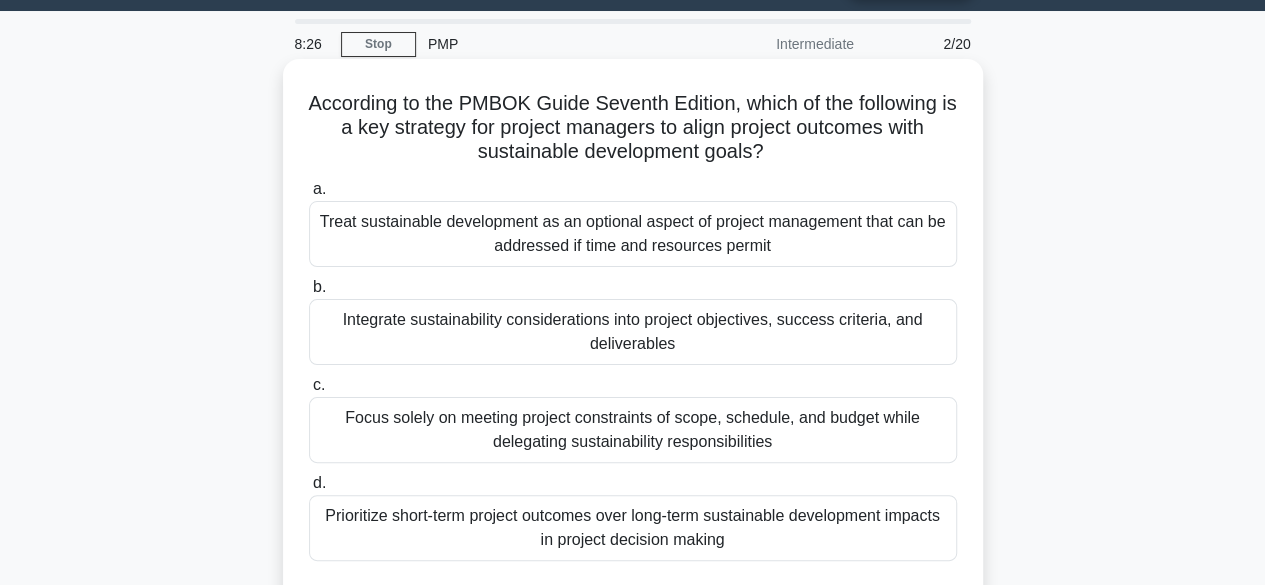 click on "b.
Integrate sustainability considerations into project objectives, success criteria, and deliverables" at bounding box center [309, 287] 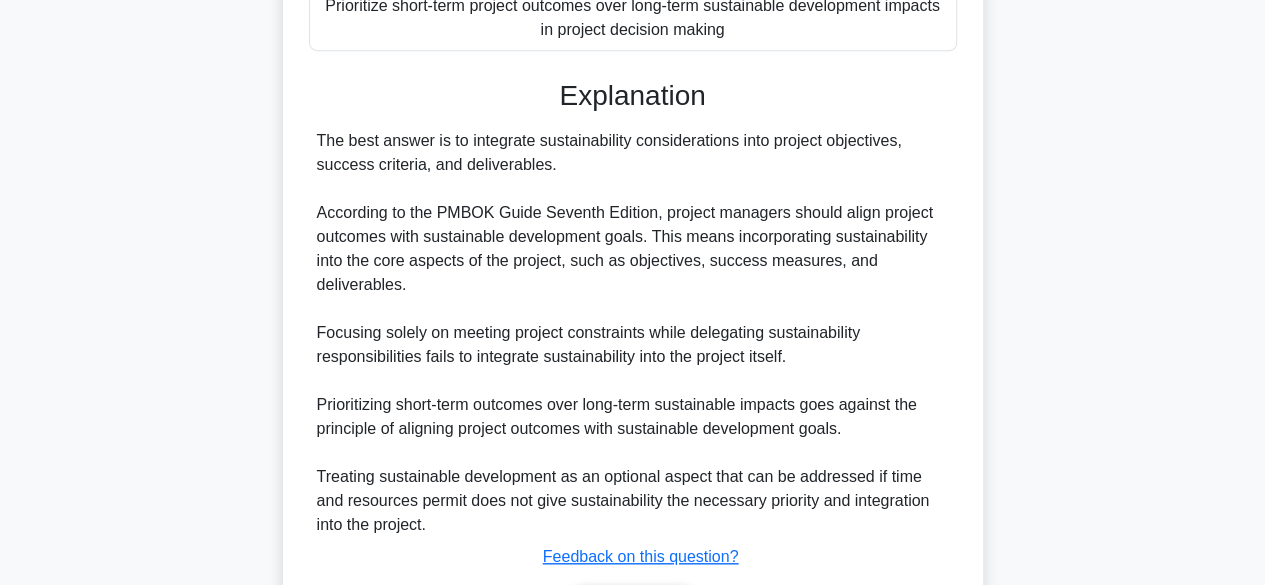 scroll, scrollTop: 693, scrollLeft: 0, axis: vertical 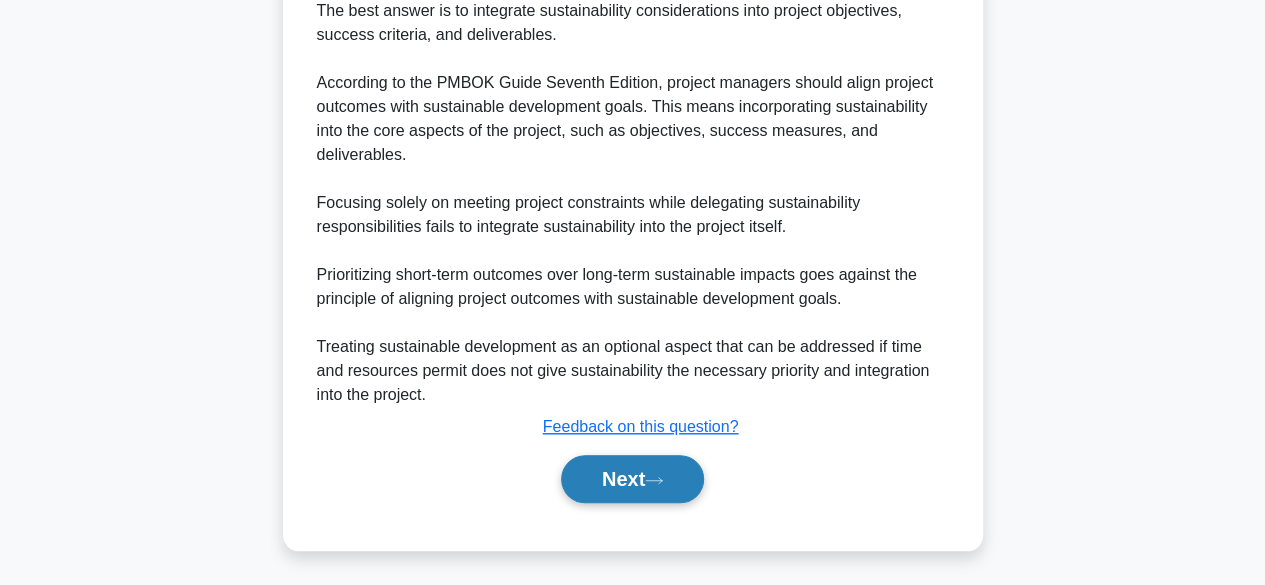 click on "Next" at bounding box center (632, 479) 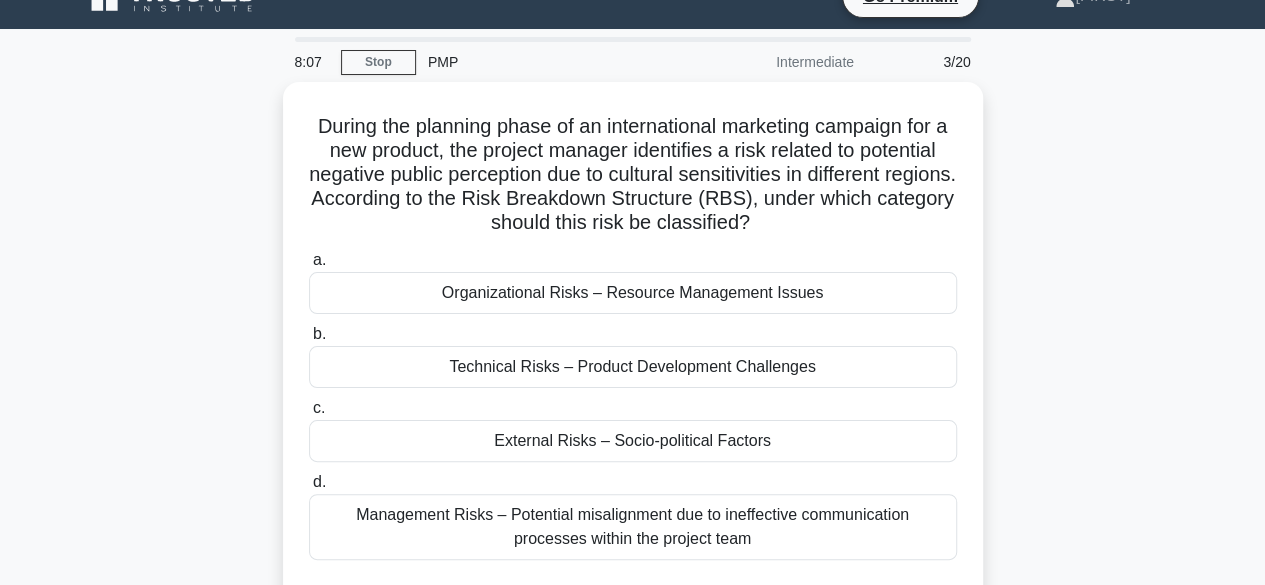 scroll, scrollTop: 34, scrollLeft: 0, axis: vertical 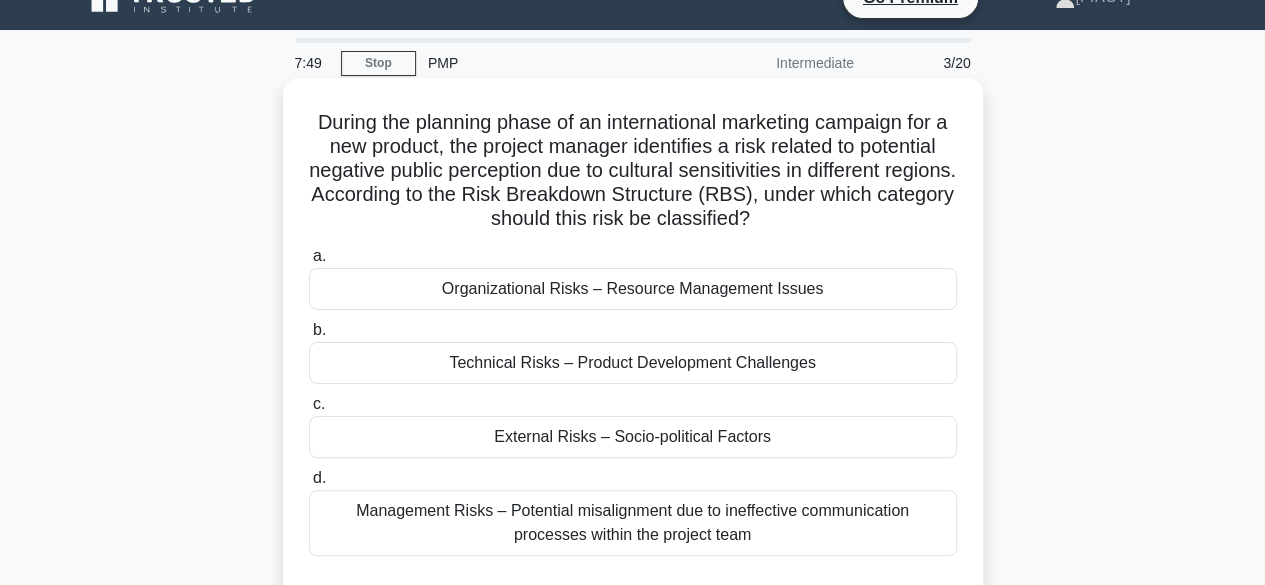 click on "External Risks – Socio-political Factors" at bounding box center (633, 437) 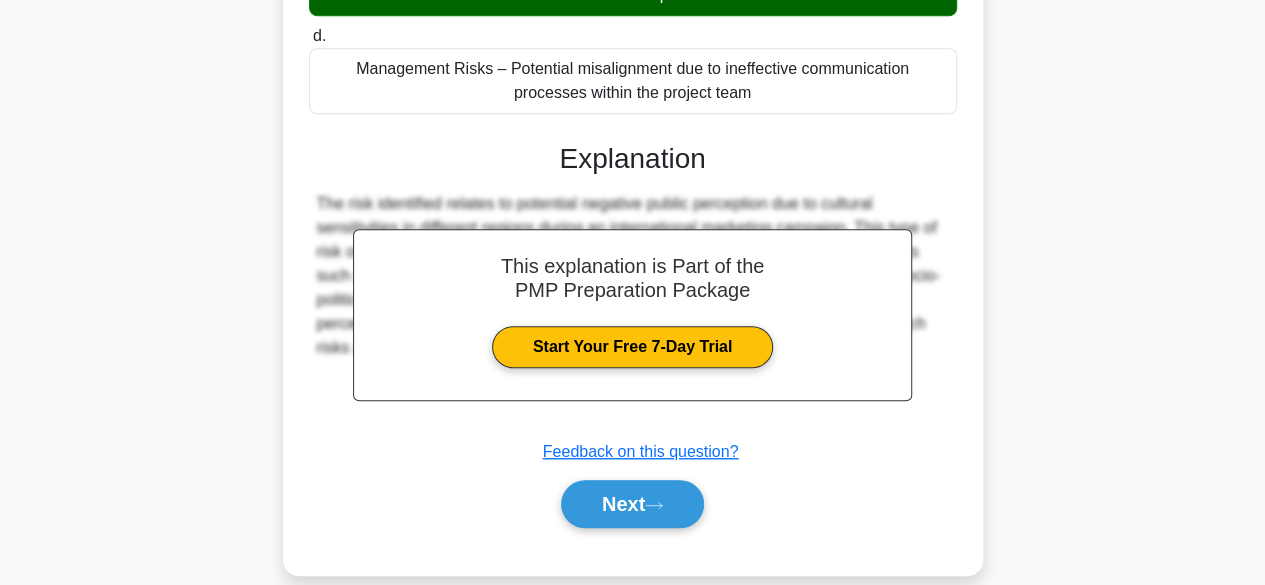 scroll, scrollTop: 501, scrollLeft: 0, axis: vertical 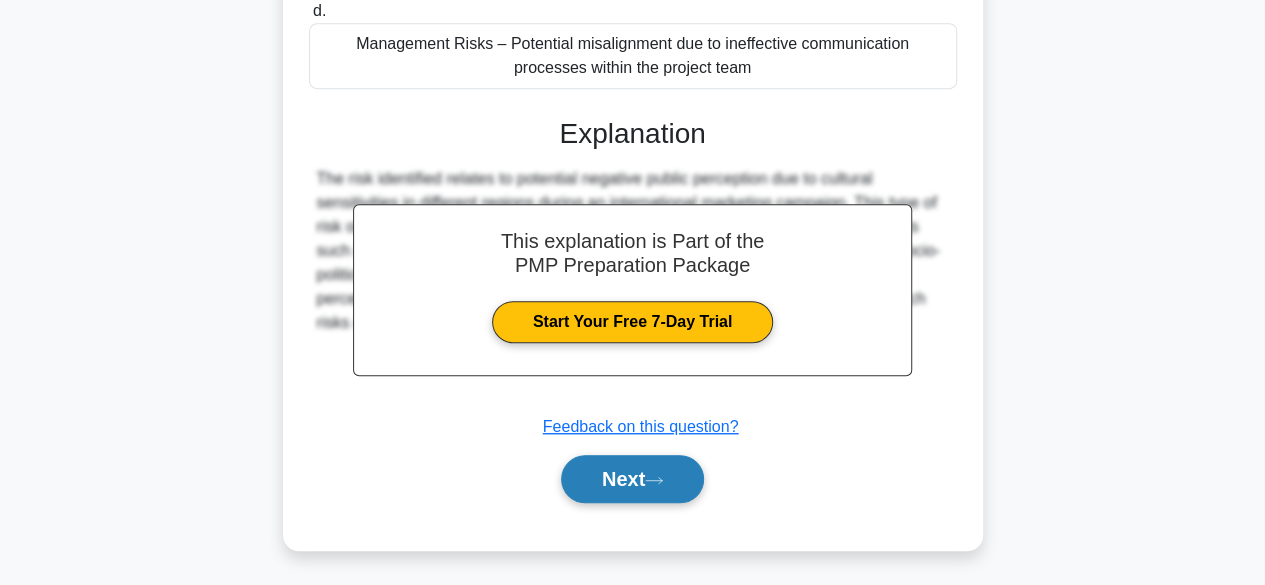 click 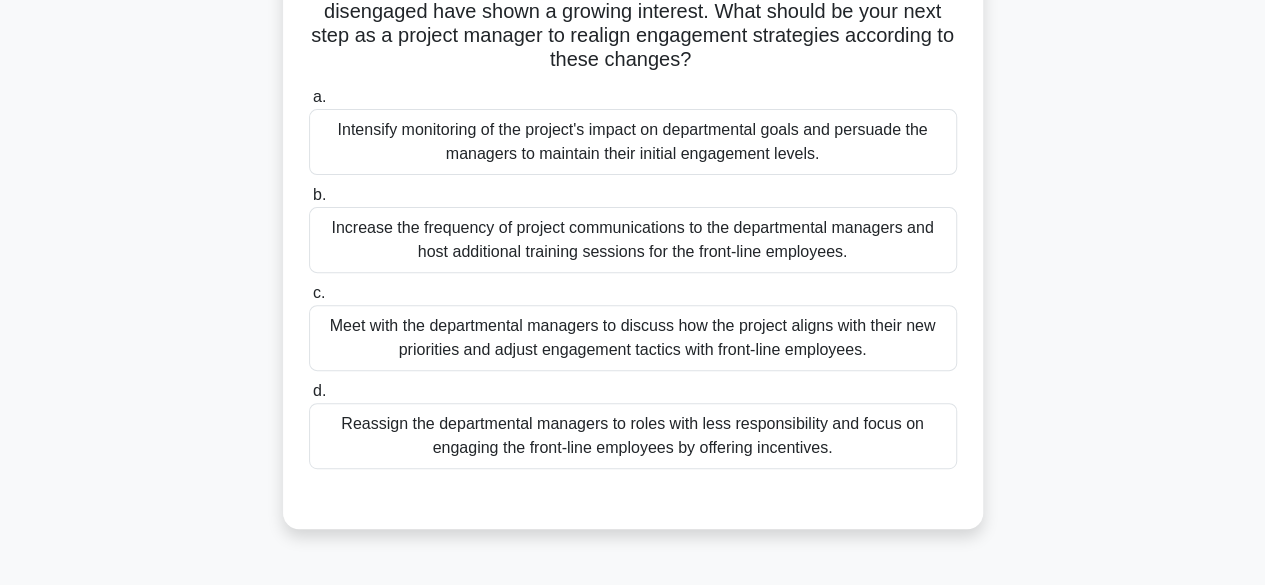 scroll, scrollTop: 247, scrollLeft: 0, axis: vertical 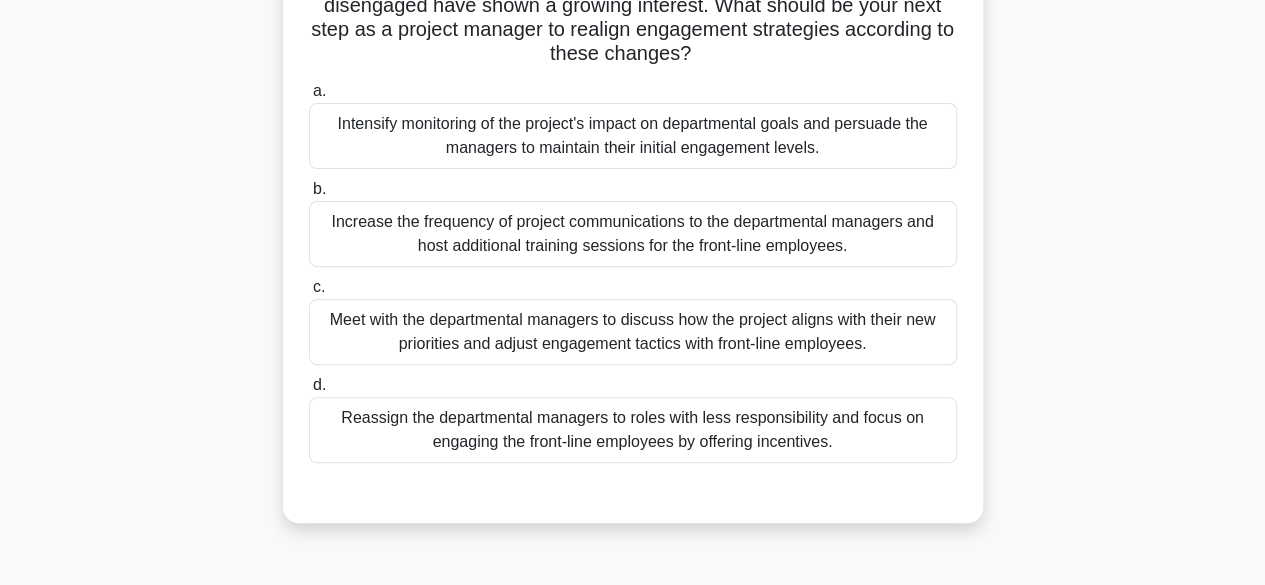 click on "Meet with the departmental managers to discuss how the project aligns with their new priorities and adjust engagement tactics with front-line employees." at bounding box center [633, 332] 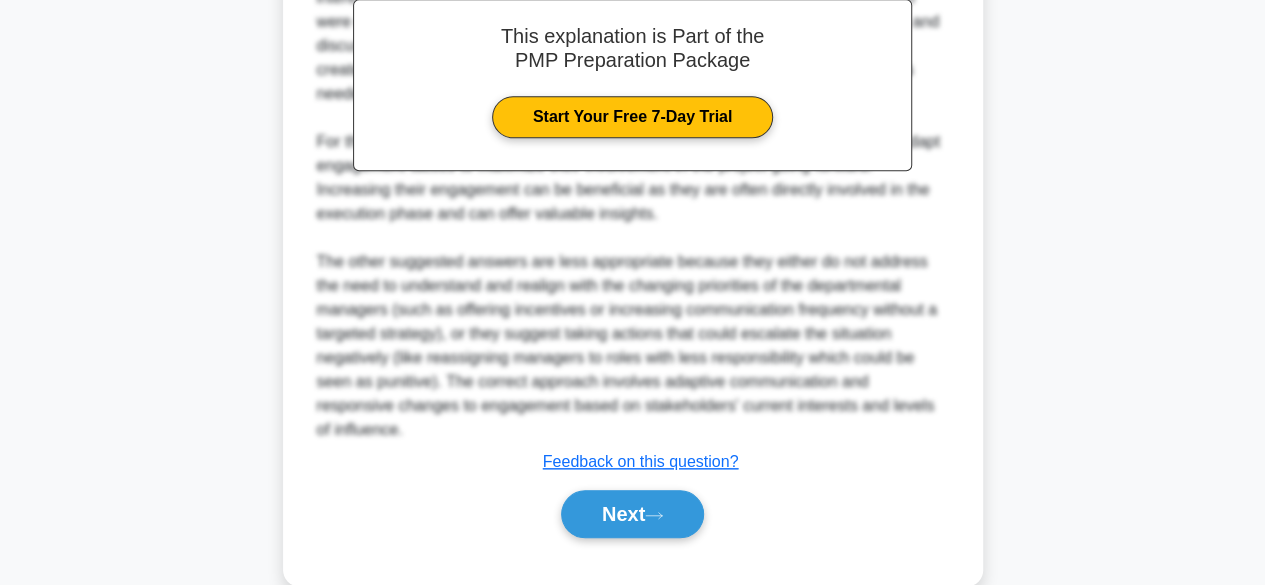scroll, scrollTop: 837, scrollLeft: 0, axis: vertical 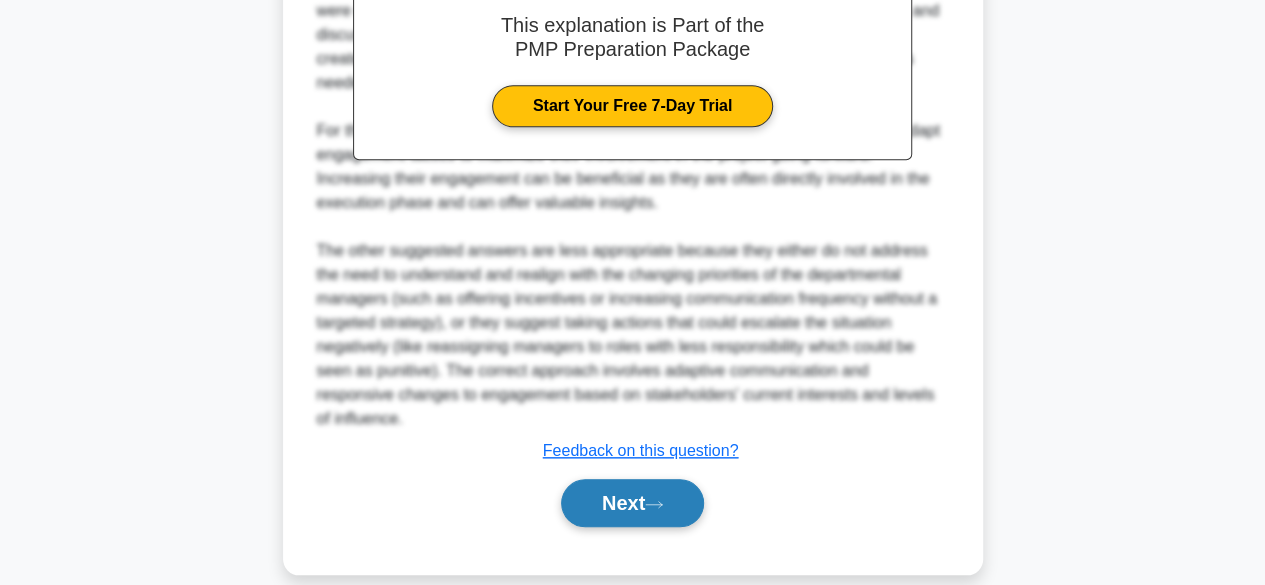 click 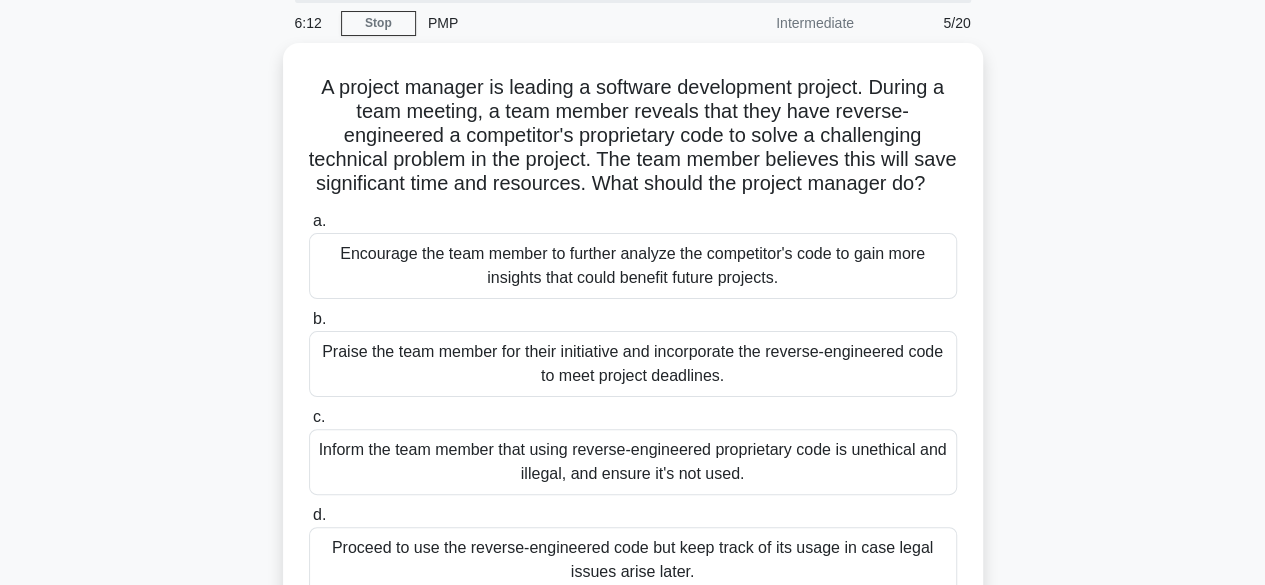 scroll, scrollTop: 71, scrollLeft: 0, axis: vertical 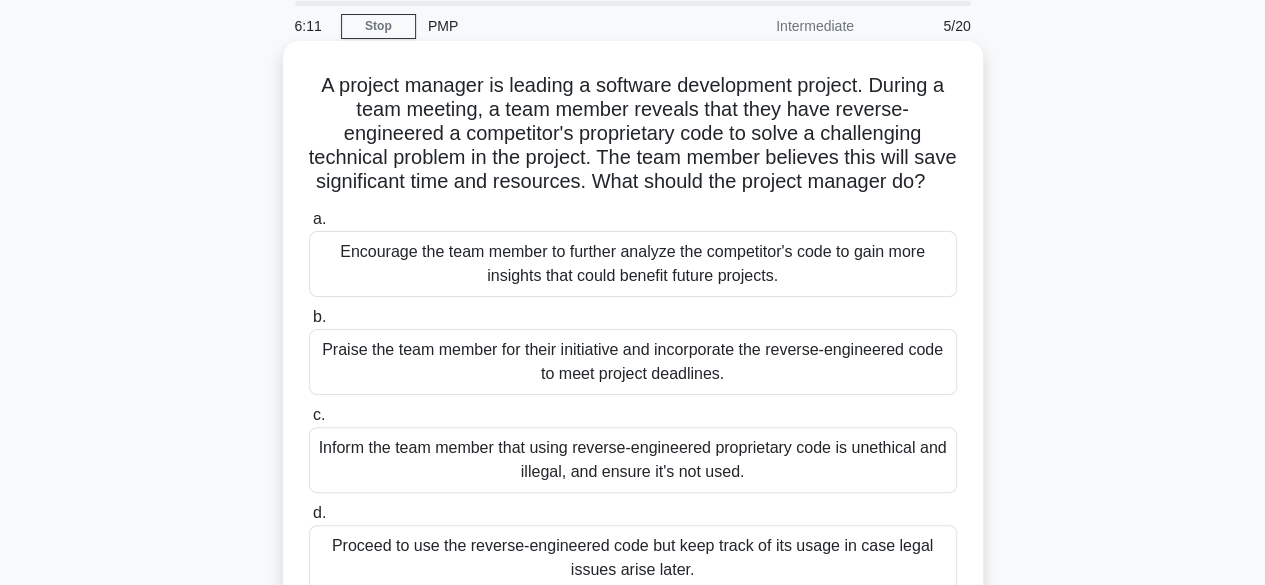 click on "Encourage the team member to further analyze the competitor's code to gain more insights that could benefit future projects." at bounding box center [633, 264] 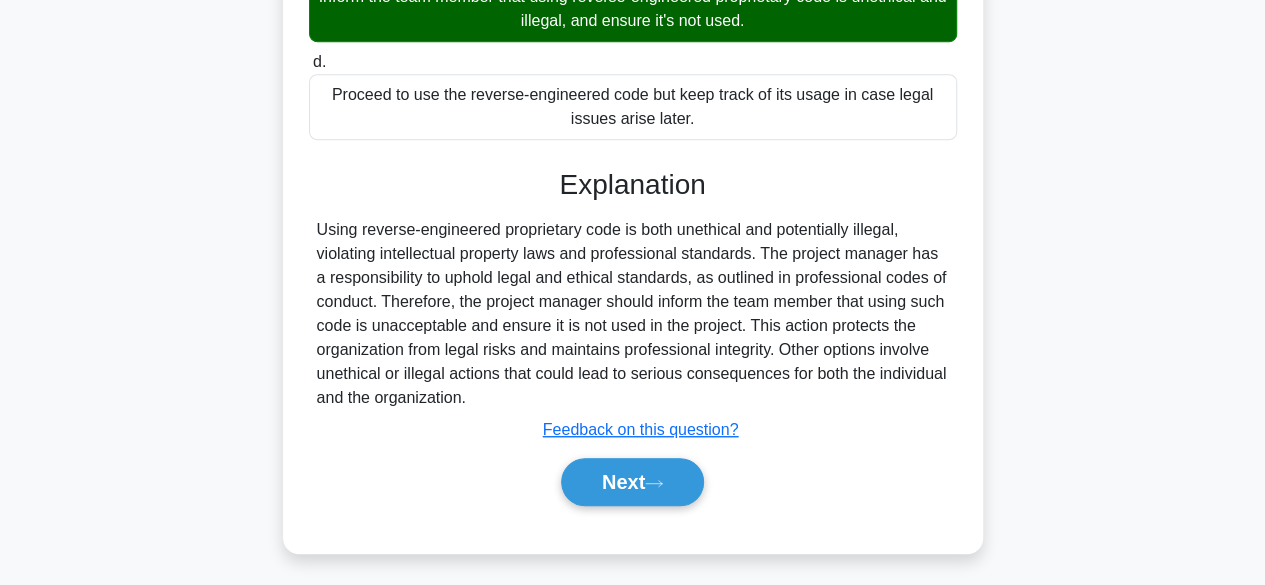 scroll, scrollTop: 528, scrollLeft: 0, axis: vertical 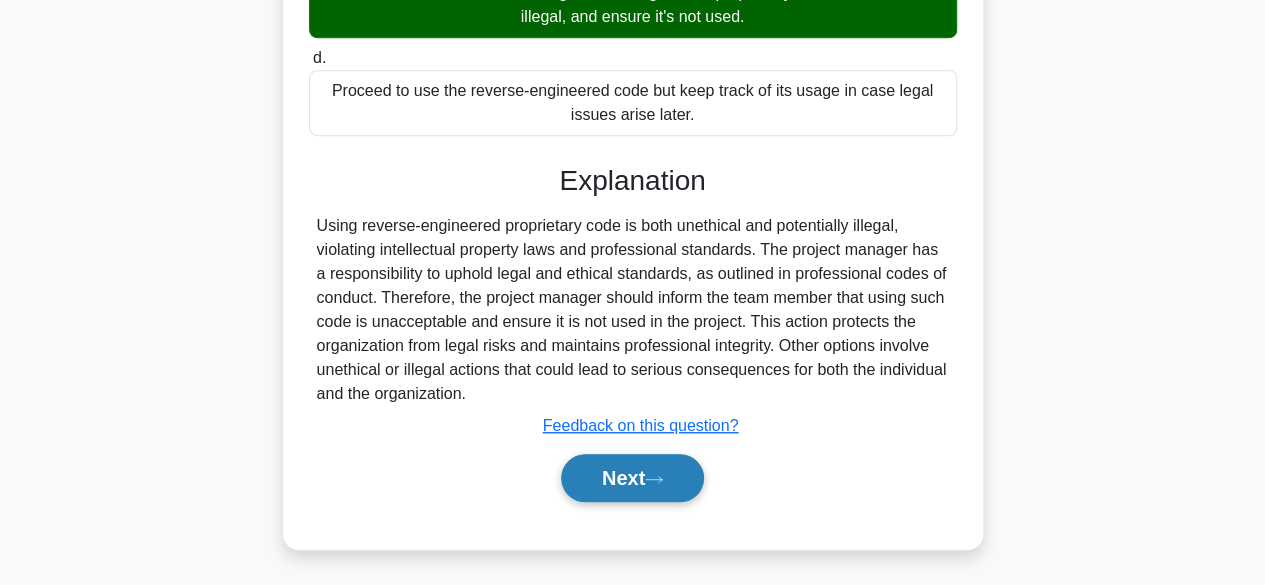 click on "Next" at bounding box center (632, 478) 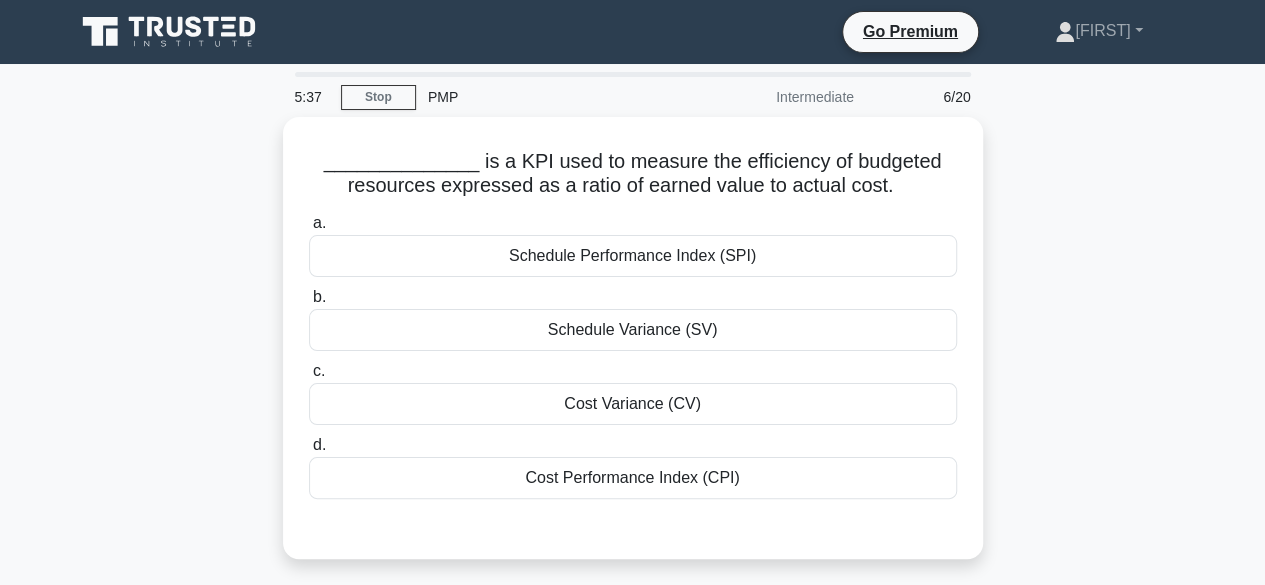scroll, scrollTop: 0, scrollLeft: 0, axis: both 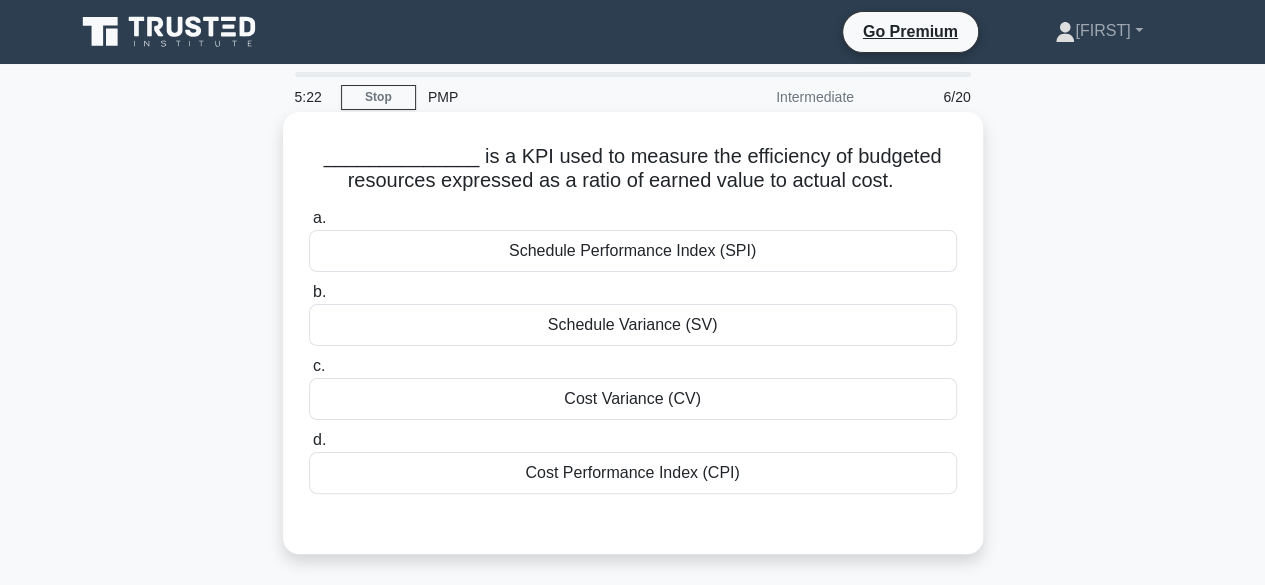 click on "Cost Variance (CV)" at bounding box center [633, 399] 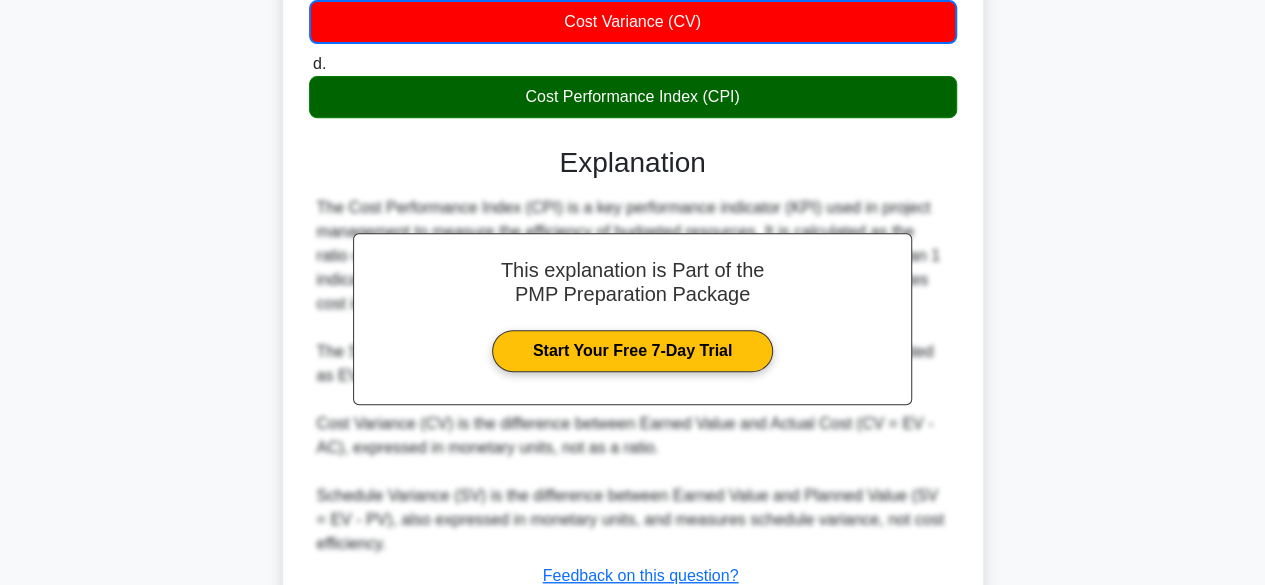 scroll, scrollTop: 528, scrollLeft: 0, axis: vertical 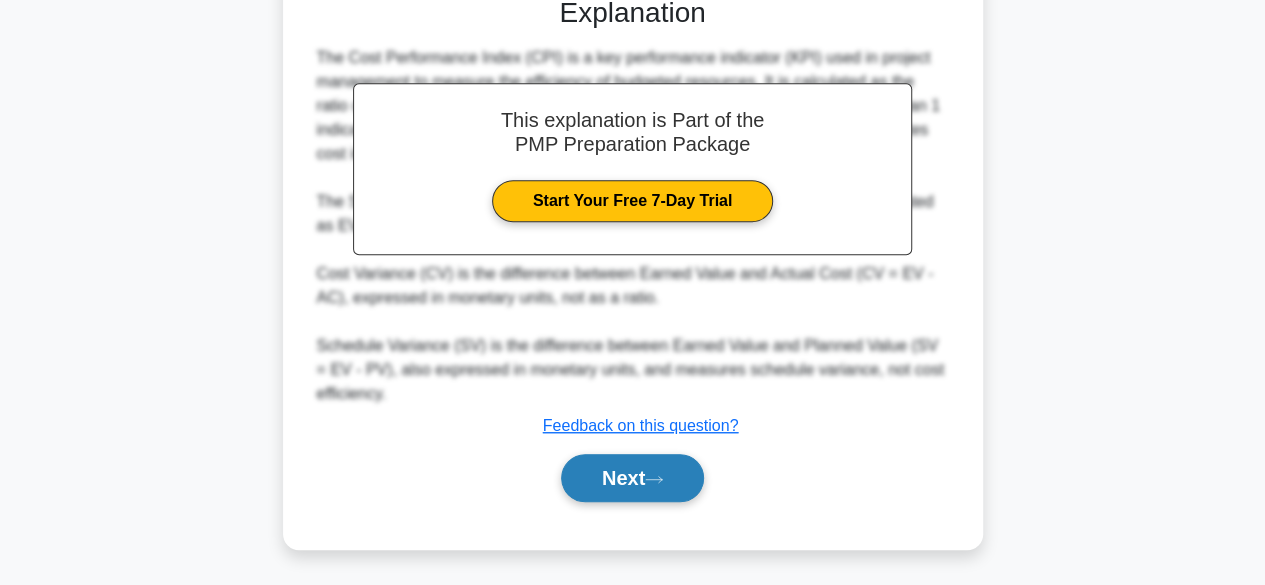 click on "Next" at bounding box center [632, 478] 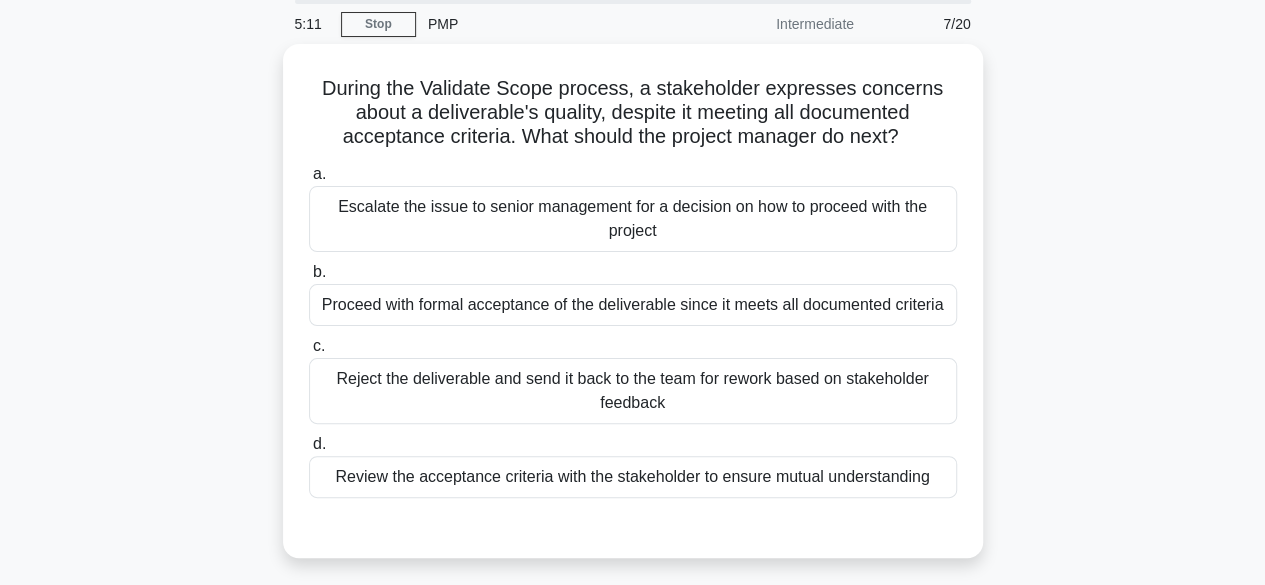 scroll, scrollTop: 75, scrollLeft: 0, axis: vertical 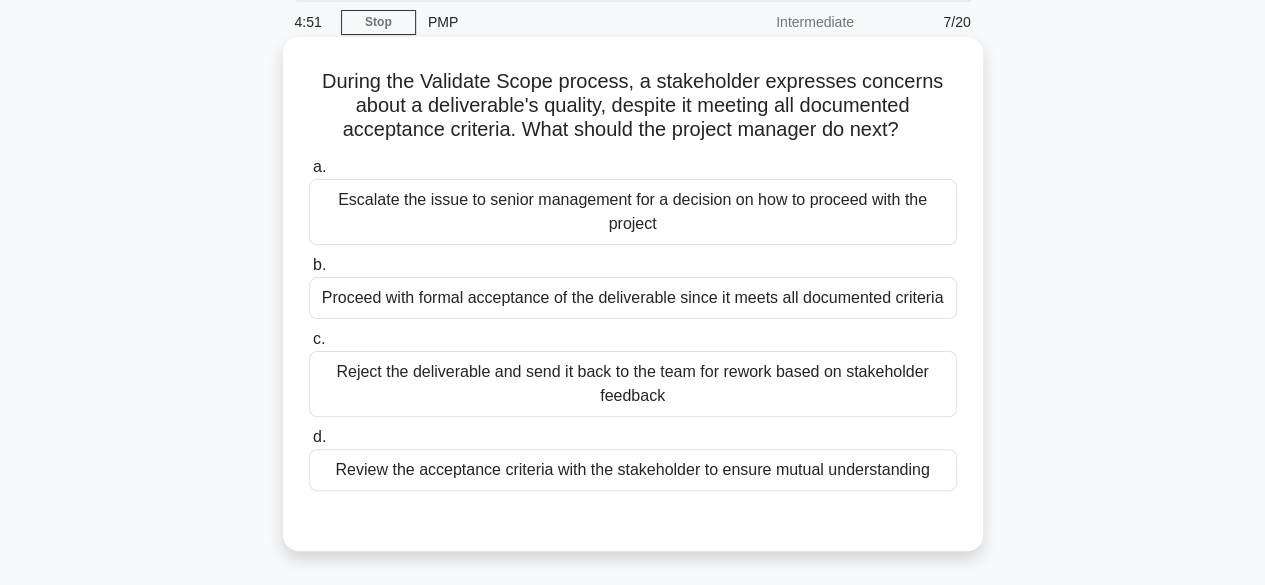 click on "Review the acceptance criteria with the stakeholder to ensure mutual understanding" at bounding box center (633, 470) 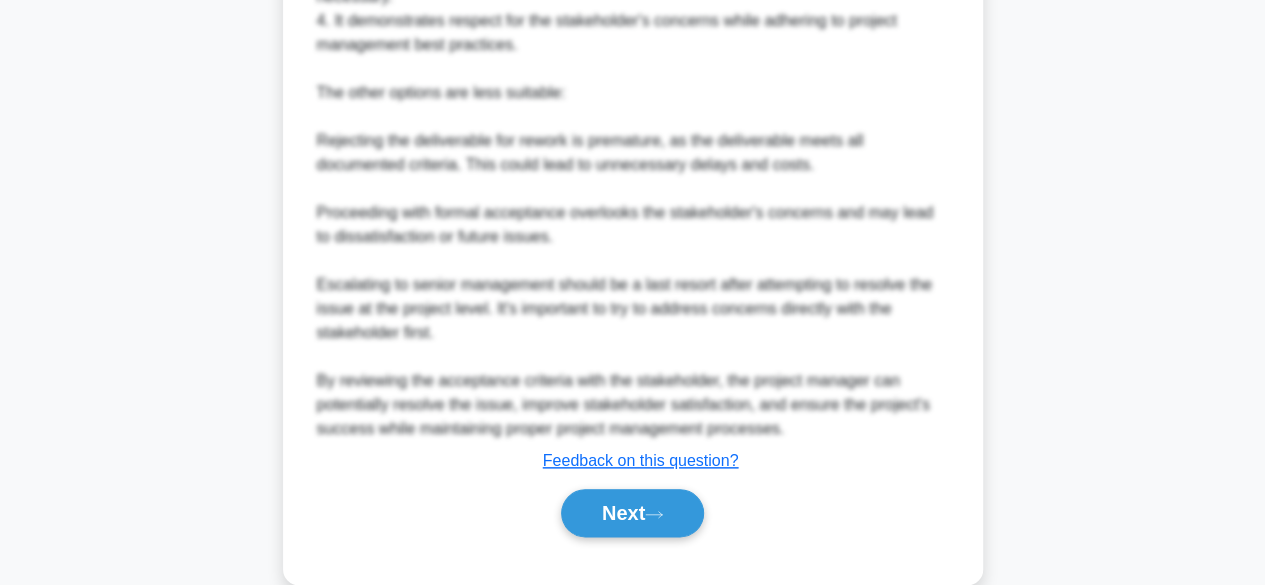 scroll, scrollTop: 932, scrollLeft: 0, axis: vertical 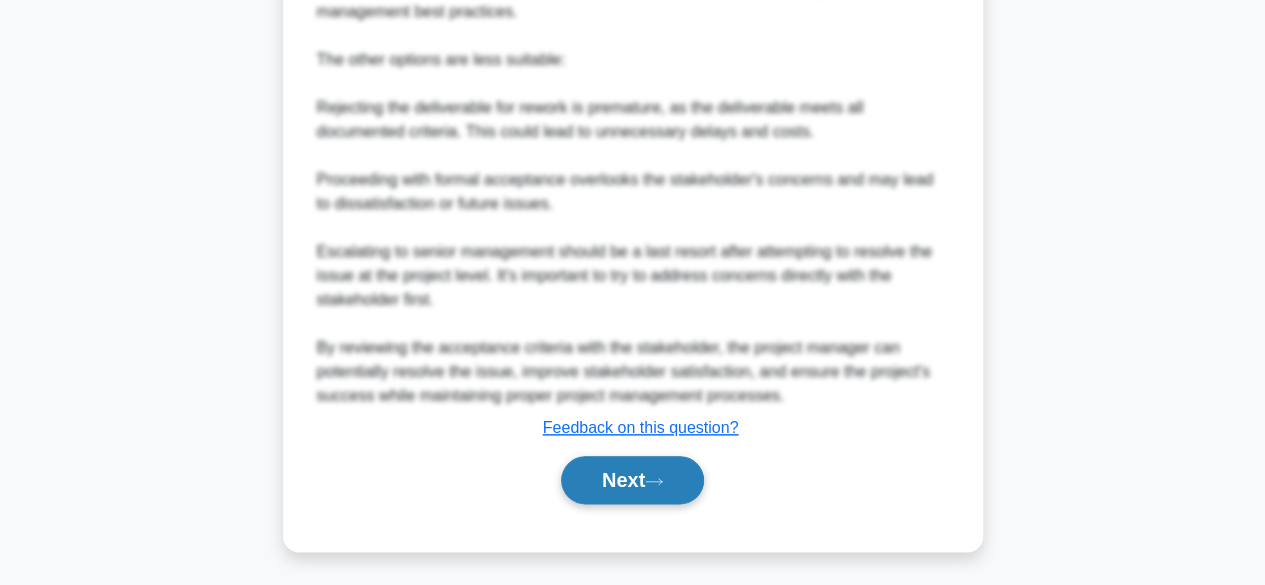 click 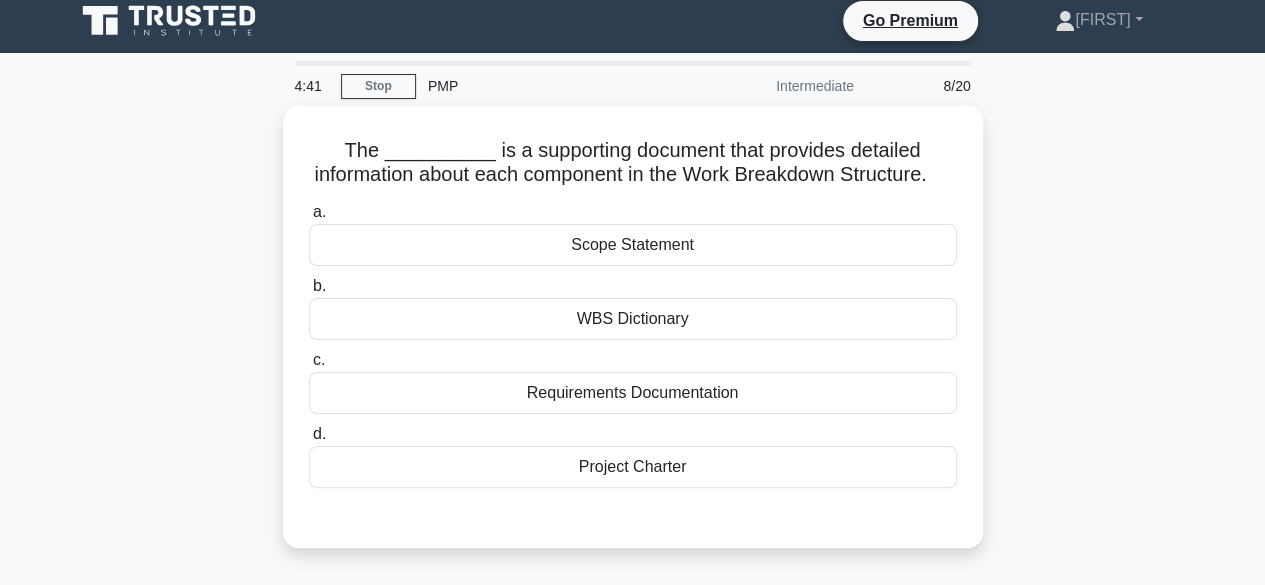 scroll, scrollTop: 14, scrollLeft: 0, axis: vertical 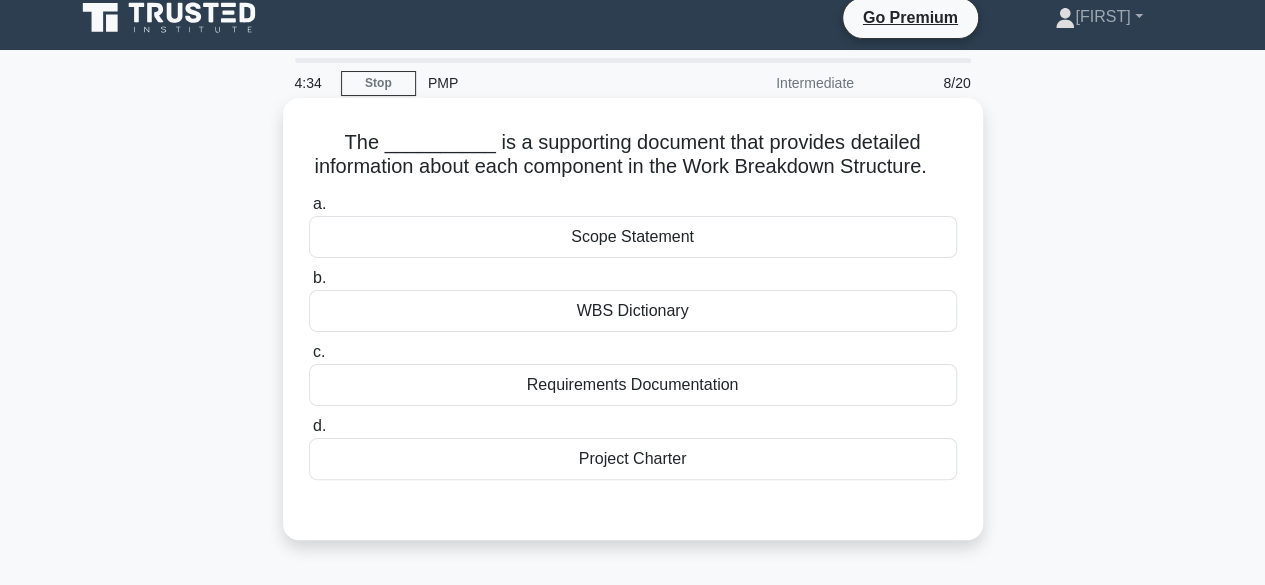 click on "WBS Dictionary" at bounding box center (633, 311) 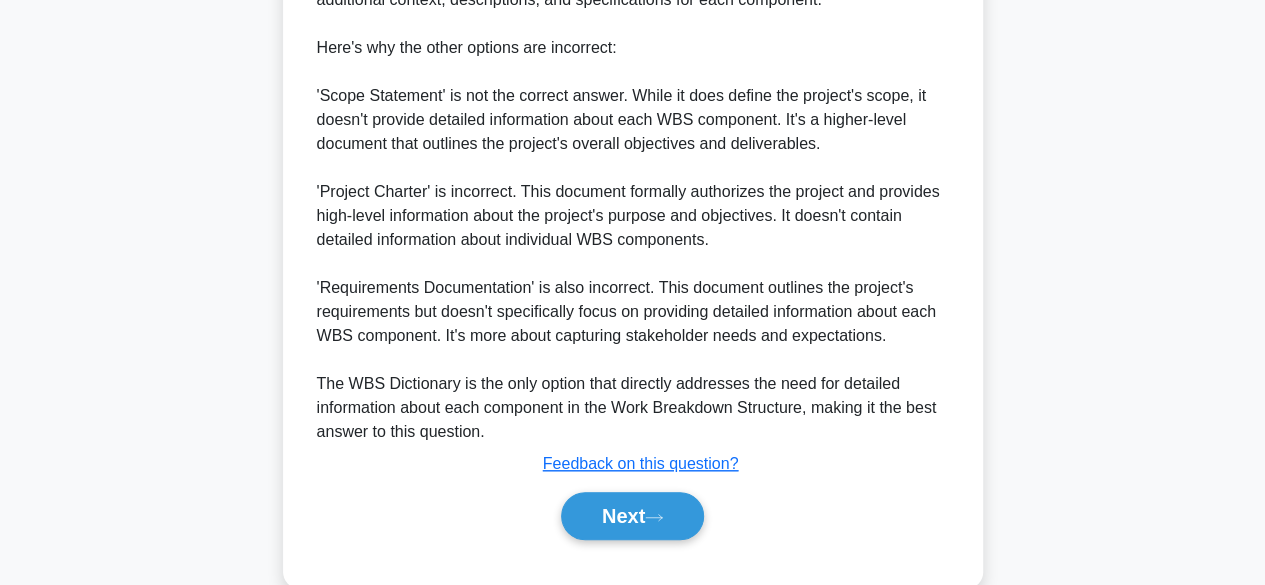scroll, scrollTop: 705, scrollLeft: 0, axis: vertical 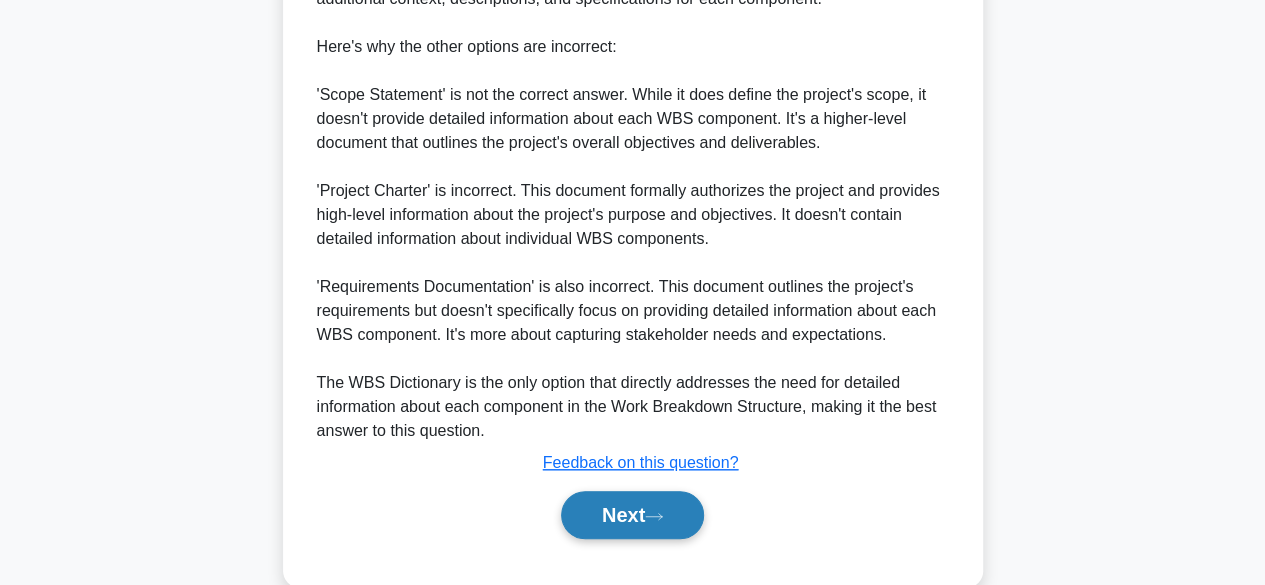 click 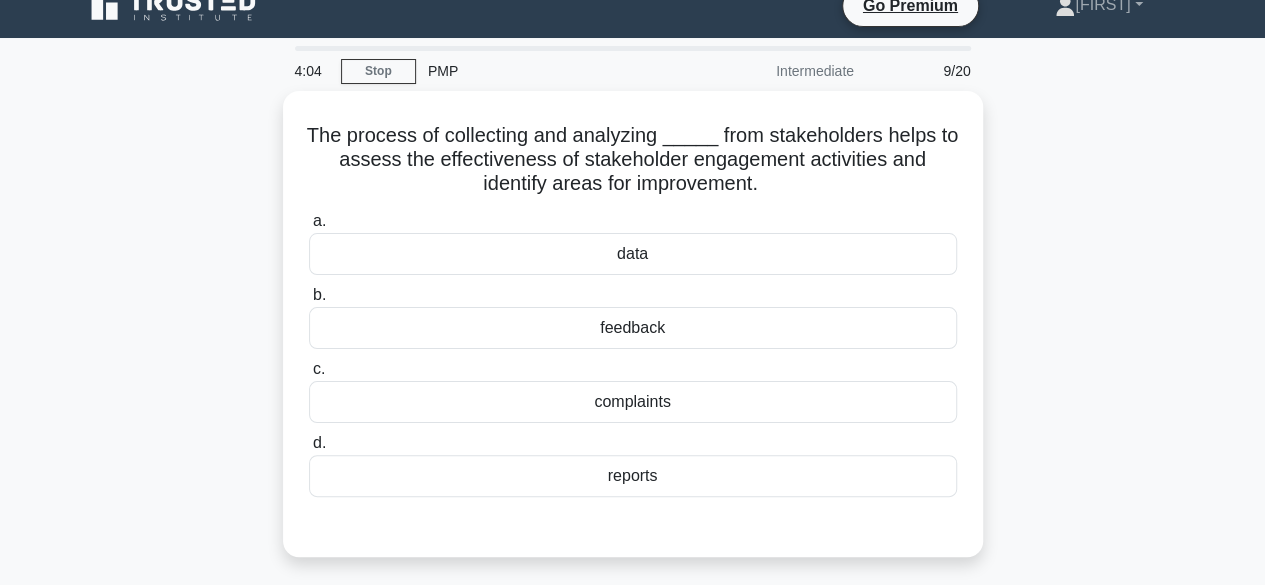 scroll, scrollTop: 17, scrollLeft: 0, axis: vertical 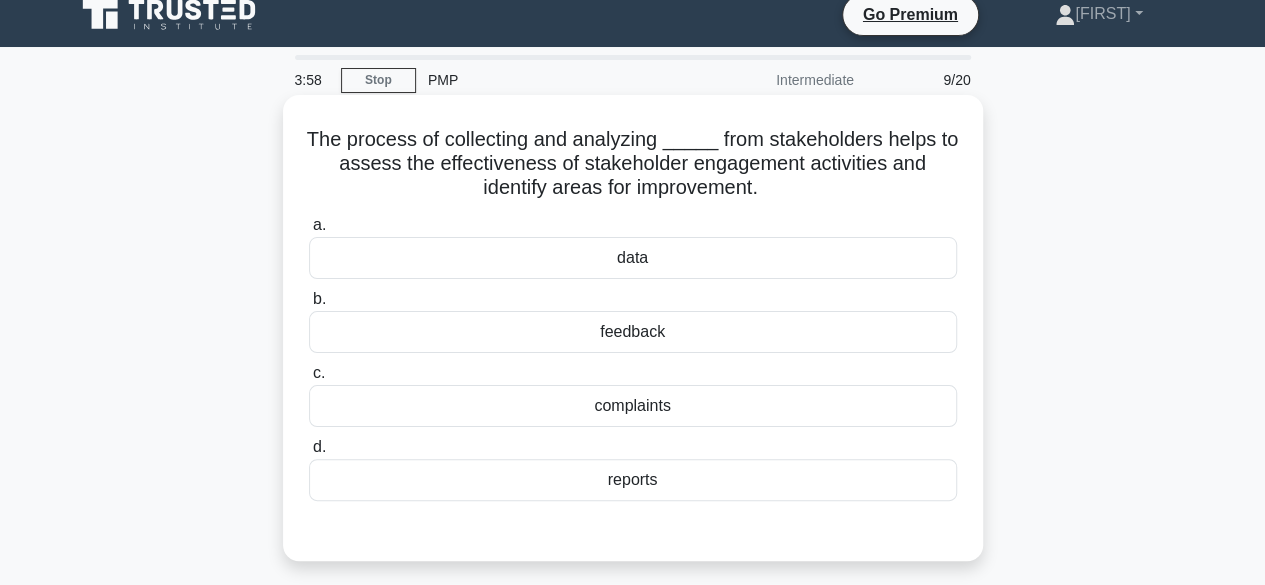 click on "data" at bounding box center (633, 258) 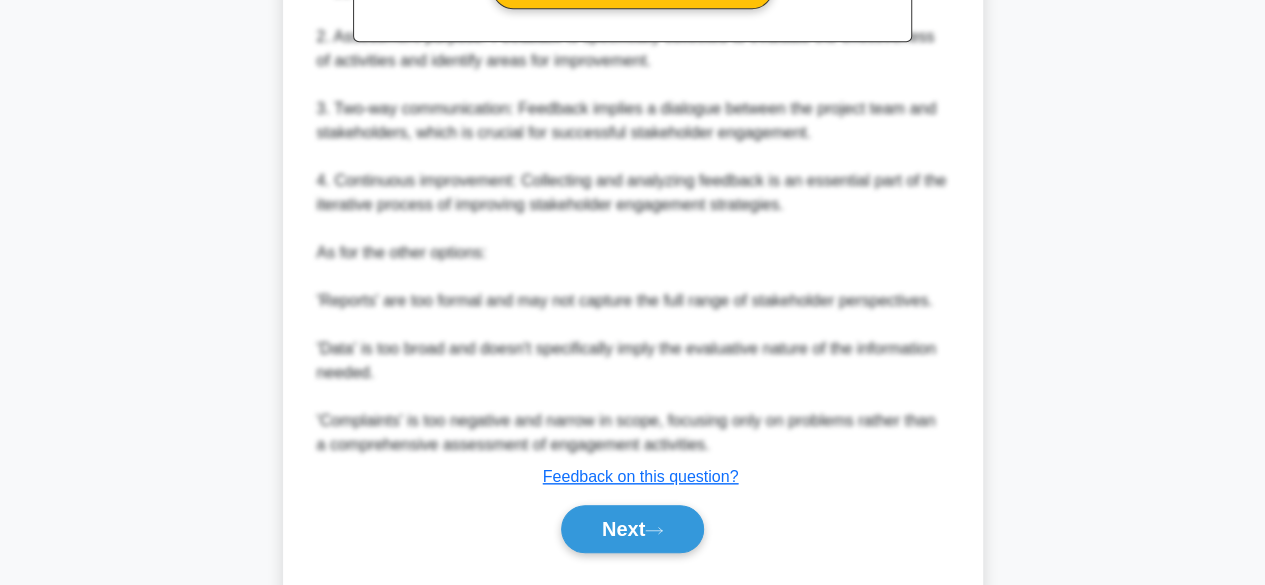 scroll, scrollTop: 770, scrollLeft: 0, axis: vertical 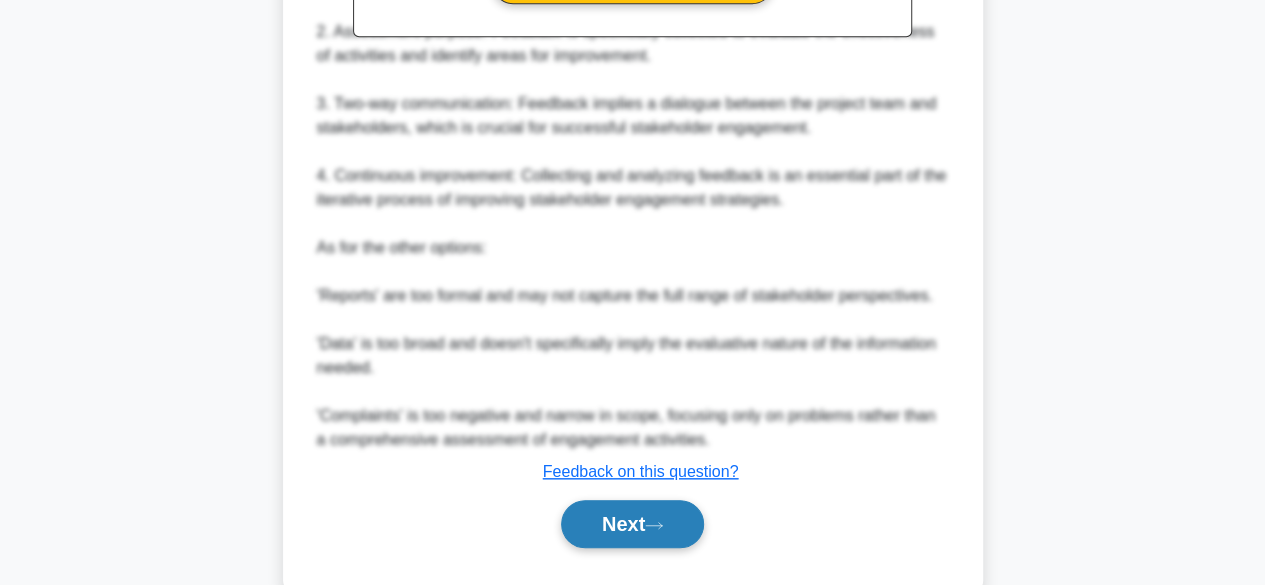 click on "Next" at bounding box center (632, 524) 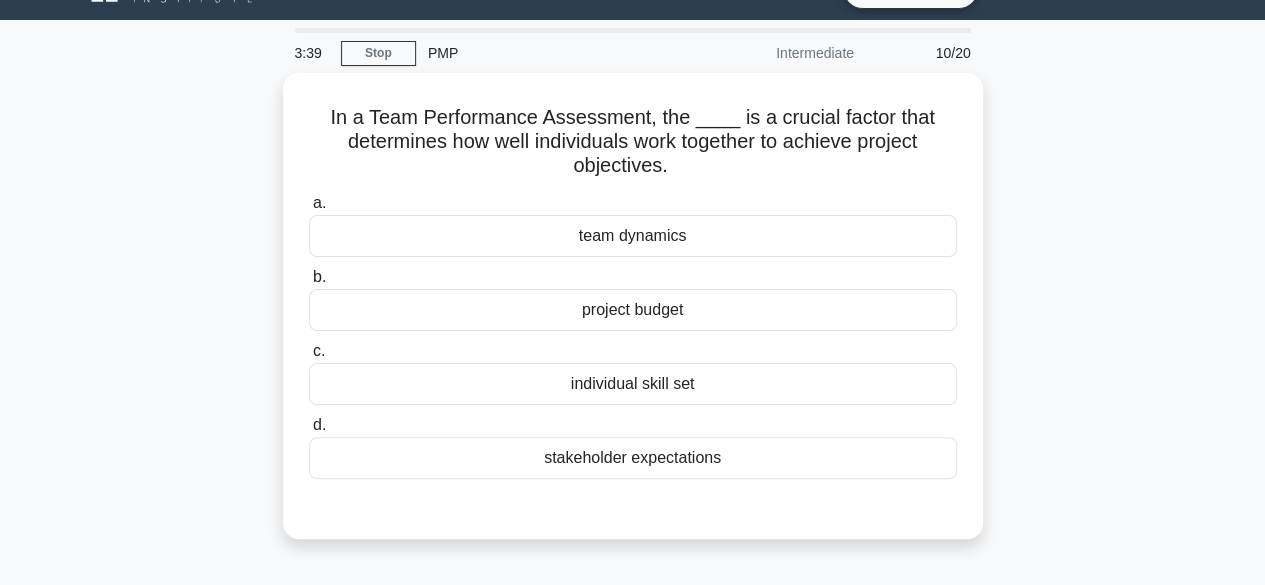 scroll, scrollTop: 0, scrollLeft: 0, axis: both 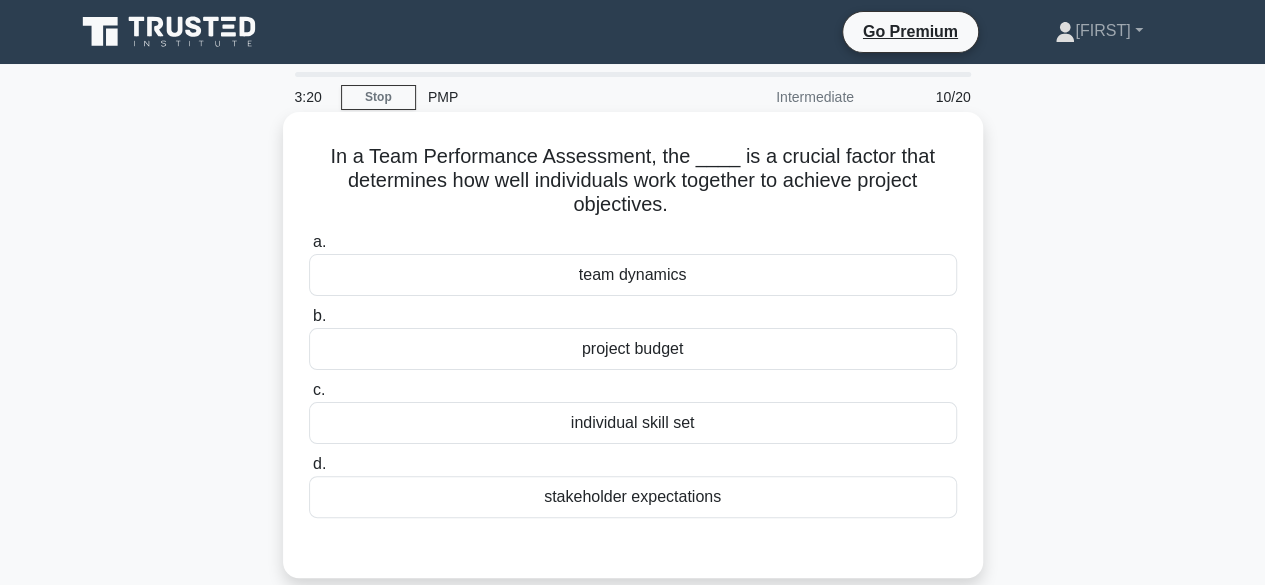 click on "team dynamics" at bounding box center (633, 275) 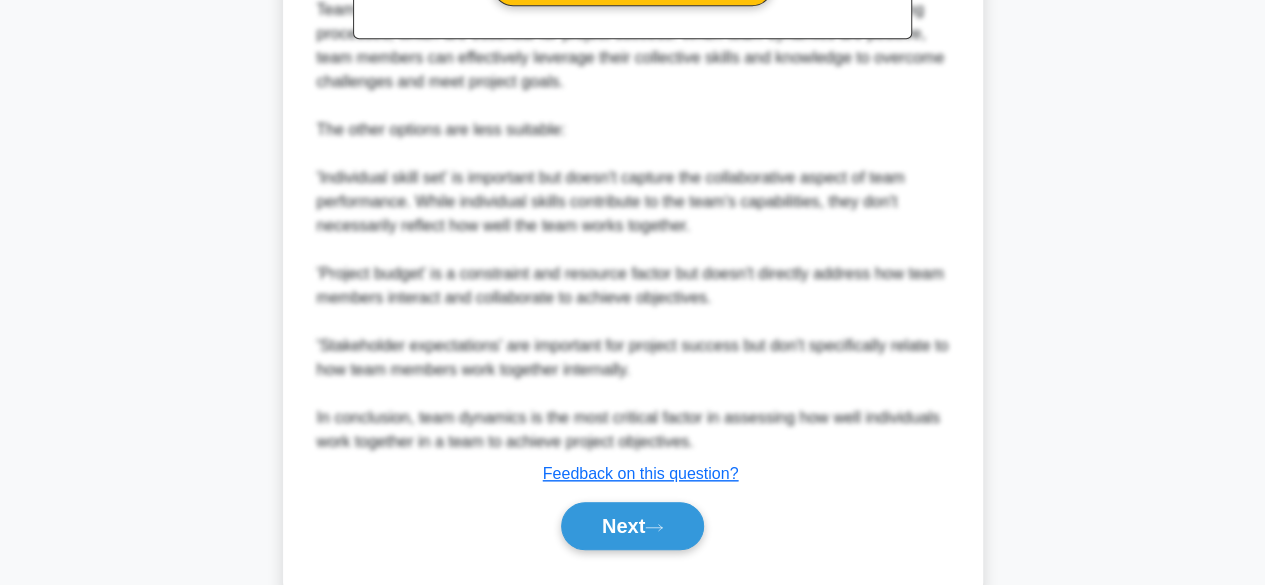scroll, scrollTop: 813, scrollLeft: 0, axis: vertical 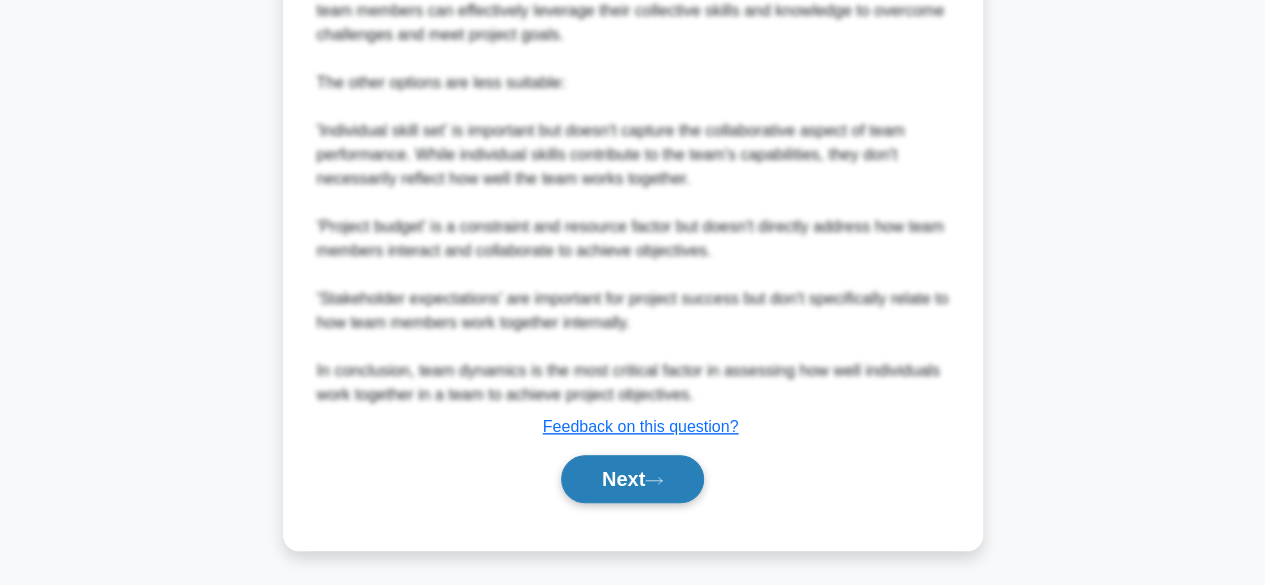 click 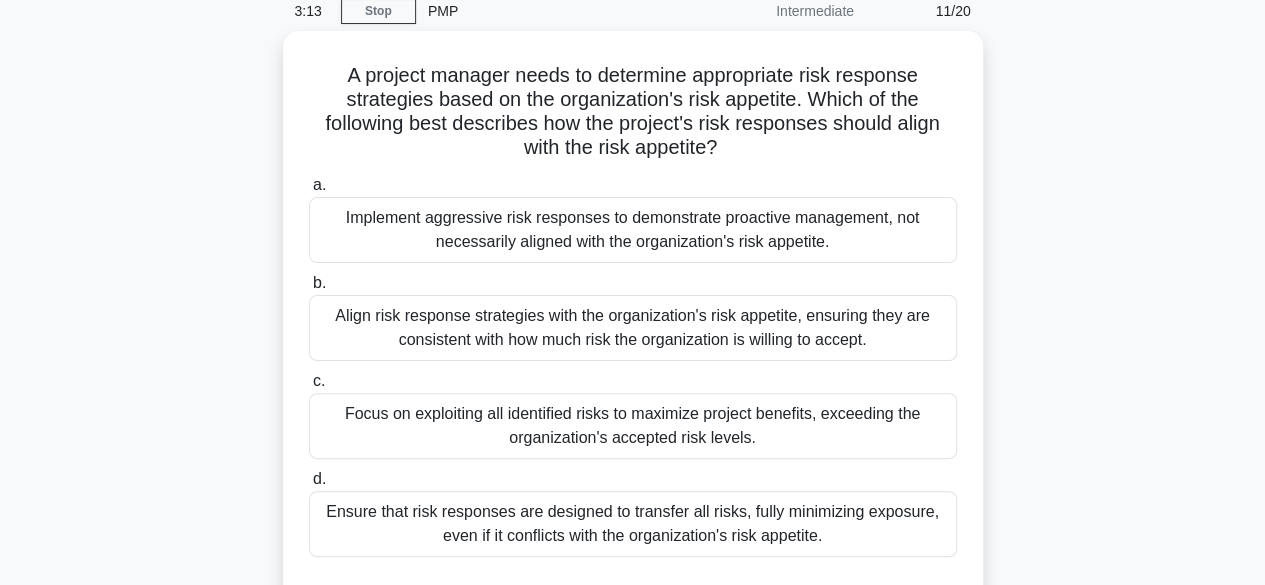 scroll, scrollTop: 90, scrollLeft: 0, axis: vertical 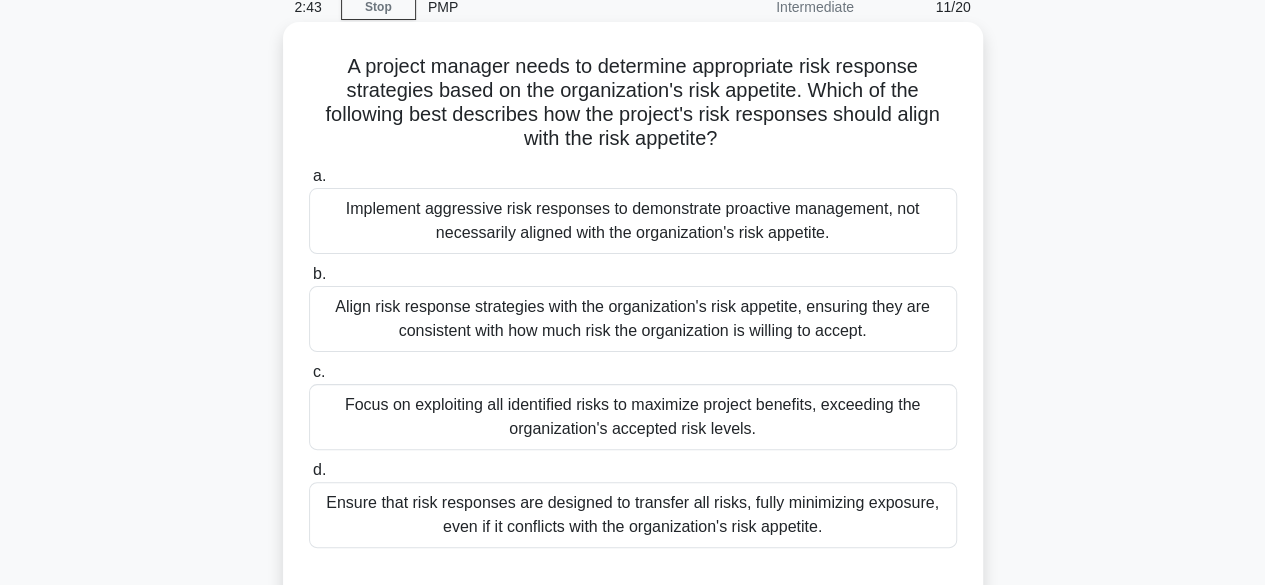 click on "Align risk response strategies with the organization's risk appetite, ensuring they are consistent with how much risk the organization is willing to accept." at bounding box center [633, 319] 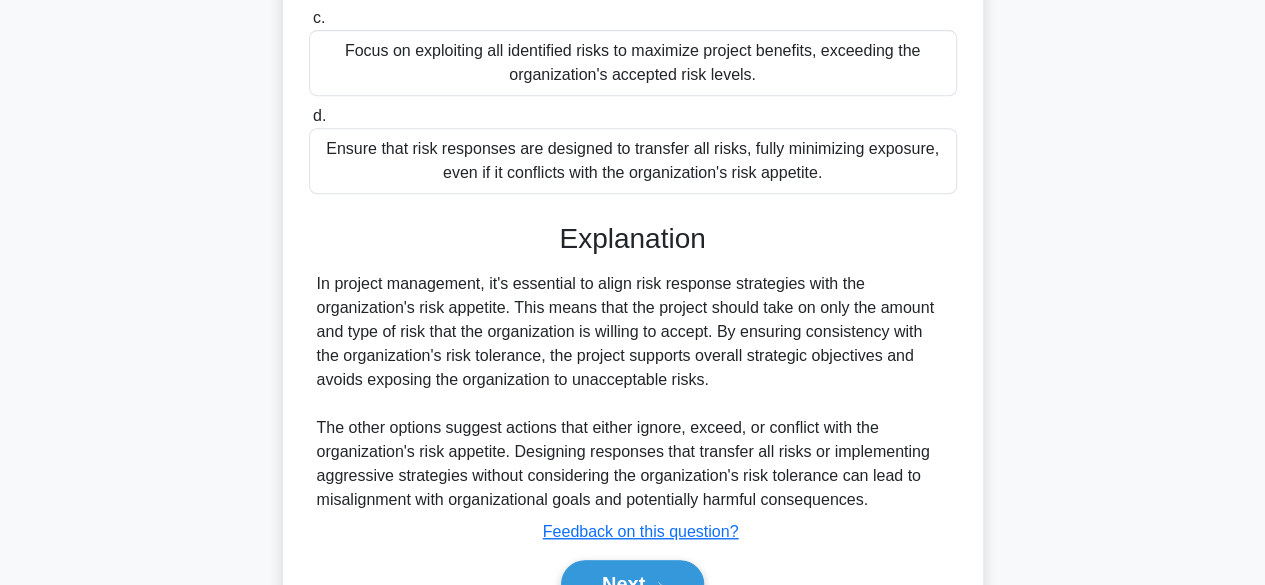 scroll, scrollTop: 549, scrollLeft: 0, axis: vertical 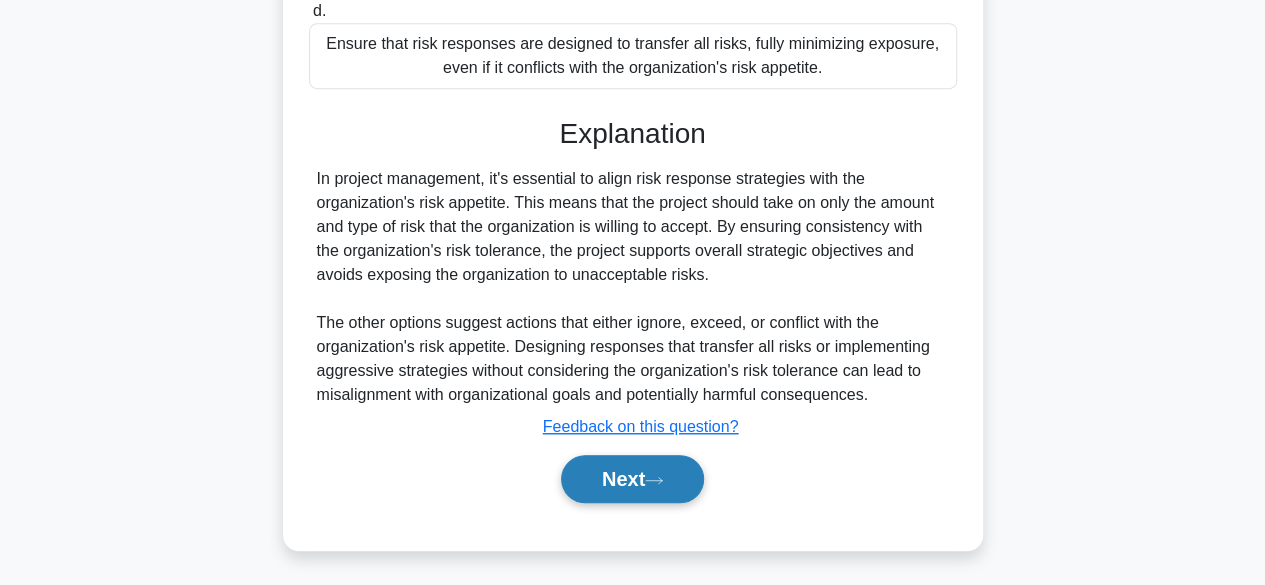click on "Next" at bounding box center [632, 479] 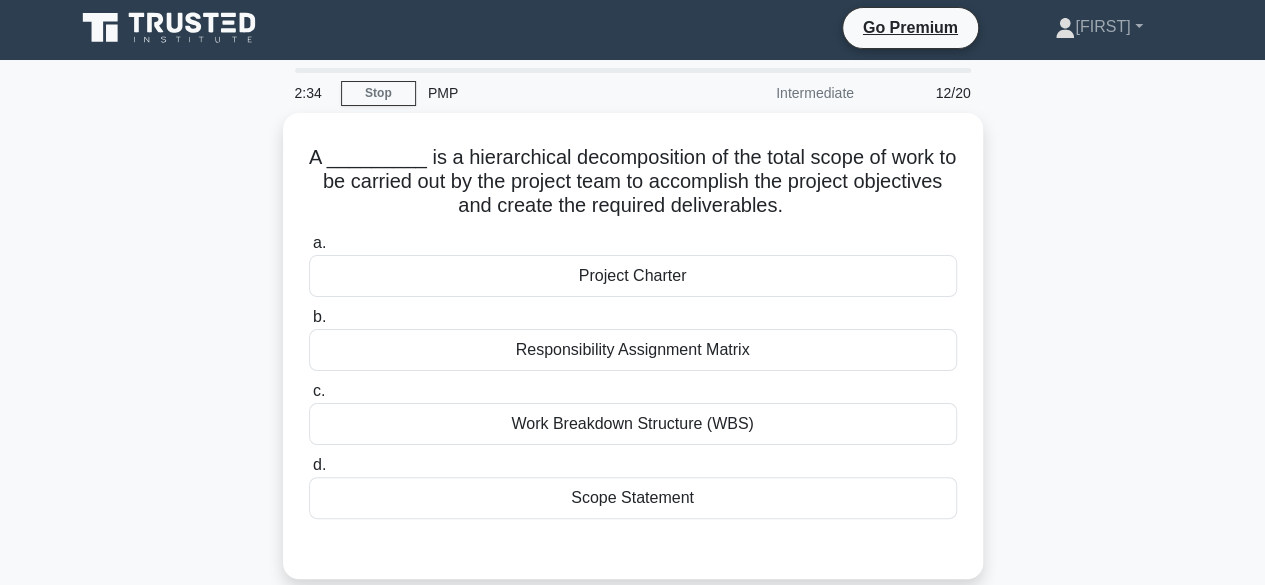 scroll, scrollTop: 0, scrollLeft: 0, axis: both 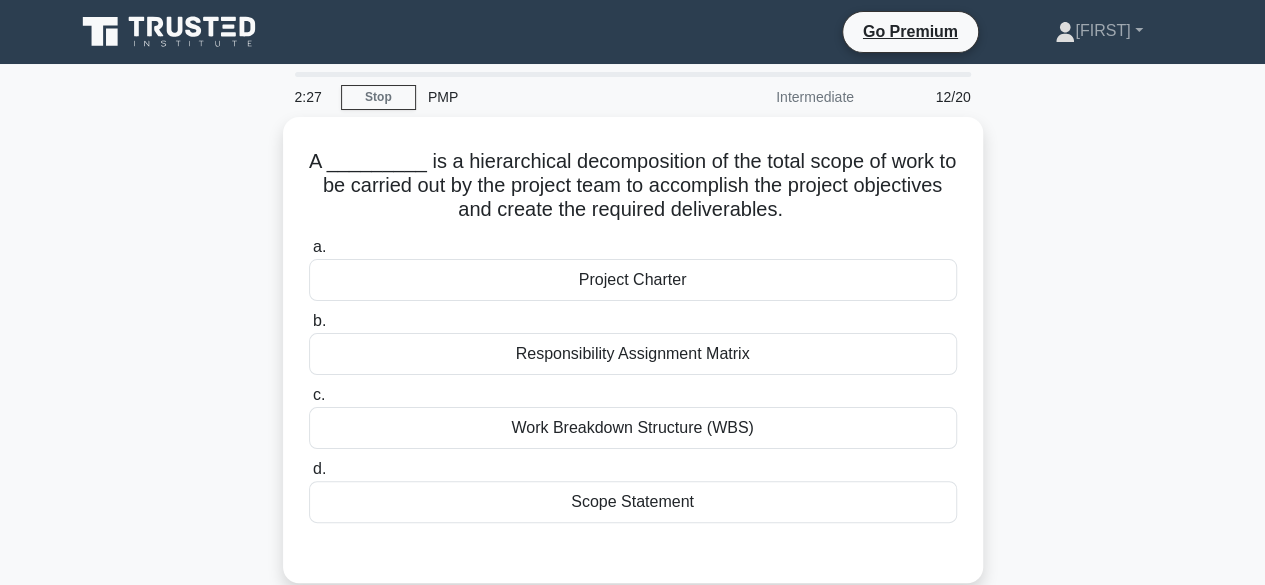 click on "Work Breakdown Structure (WBS)" at bounding box center [633, 428] 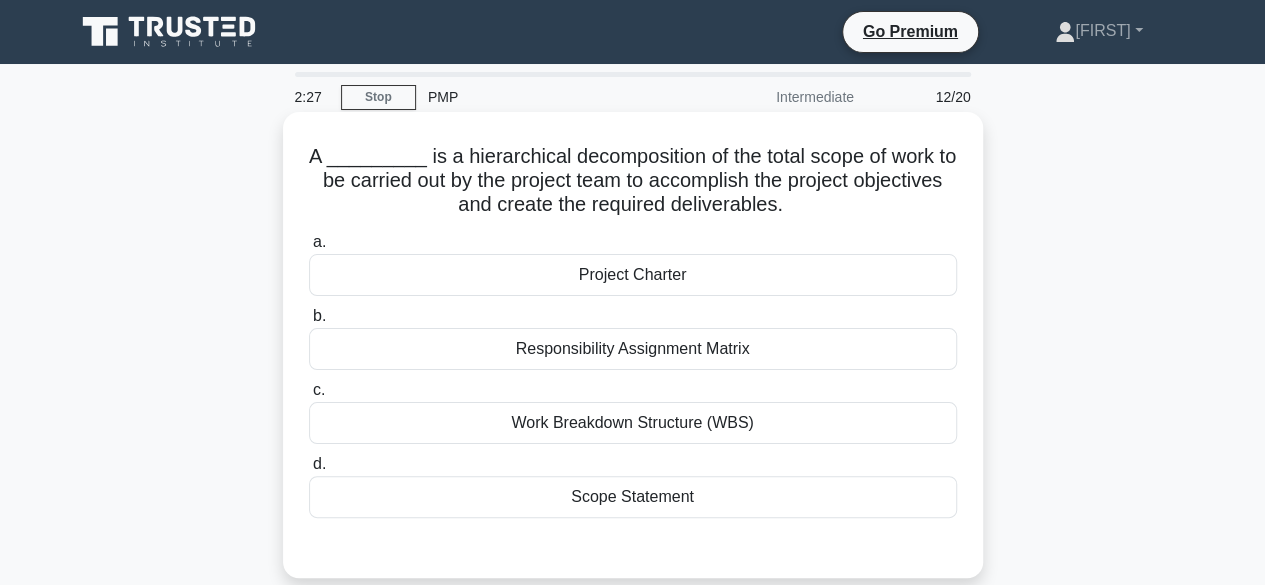 click on "c.
Work Breakdown Structure (WBS)" at bounding box center [309, 390] 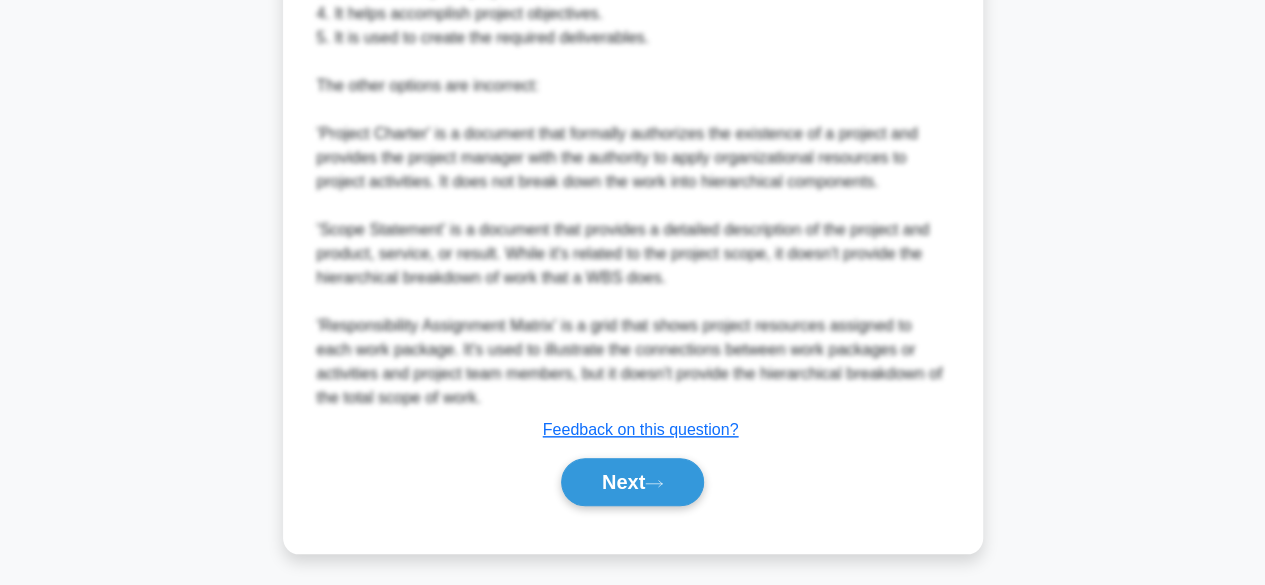 scroll, scrollTop: 837, scrollLeft: 0, axis: vertical 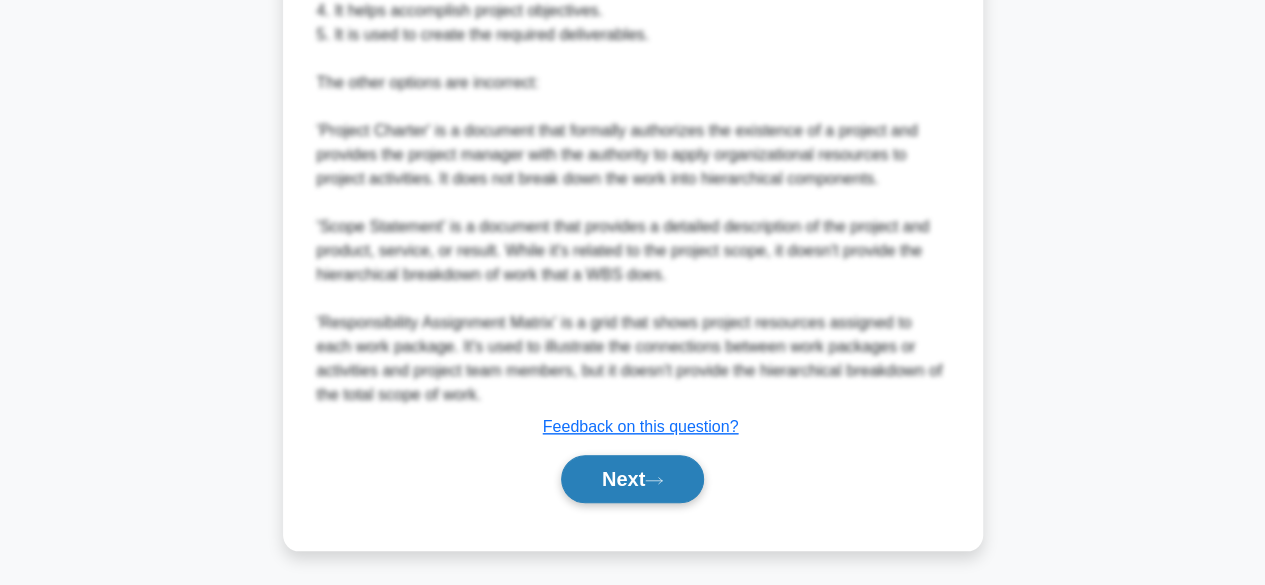 click on "Next" at bounding box center [632, 479] 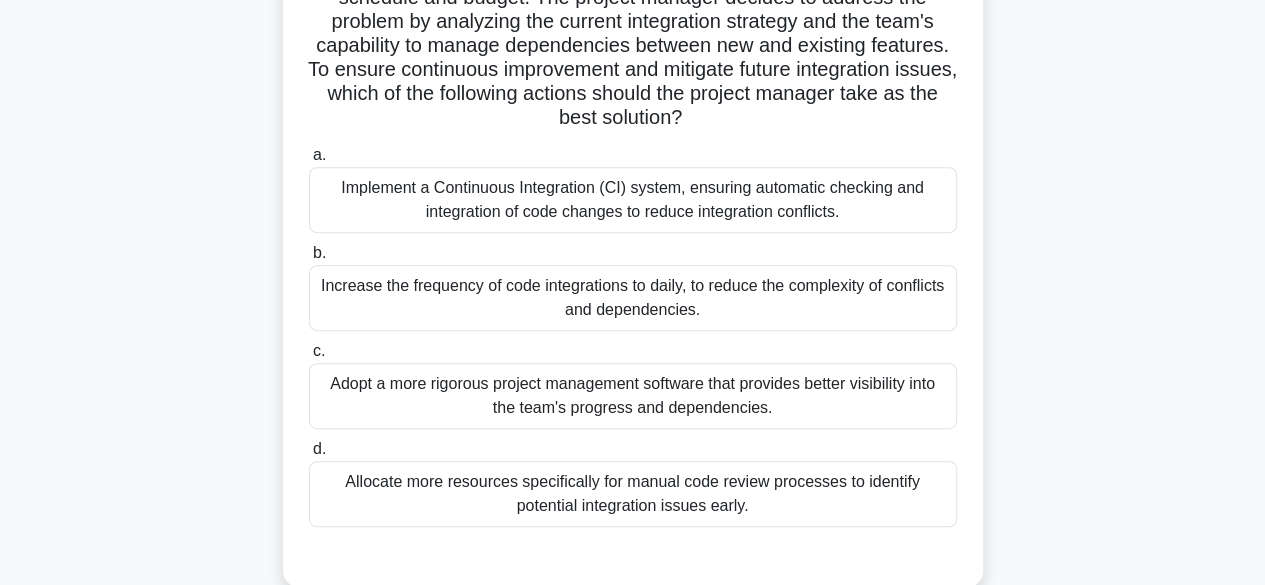 scroll, scrollTop: 333, scrollLeft: 0, axis: vertical 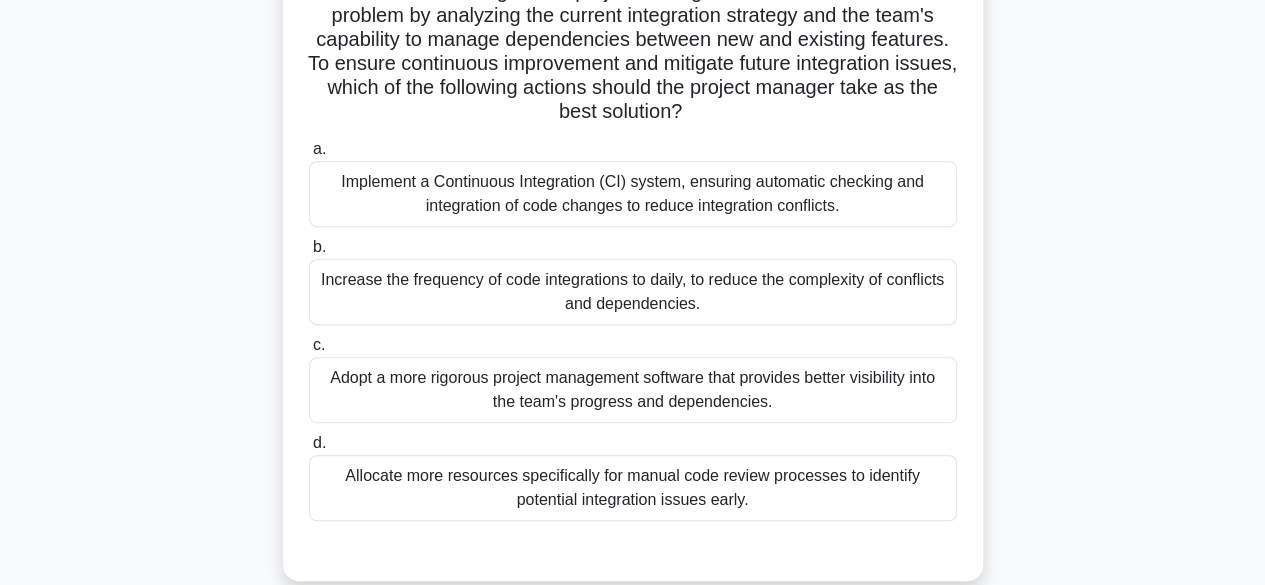 click on "Implement a Continuous Integration (CI) system, ensuring automatic checking and integration of code changes to reduce integration conflicts." at bounding box center (633, 194) 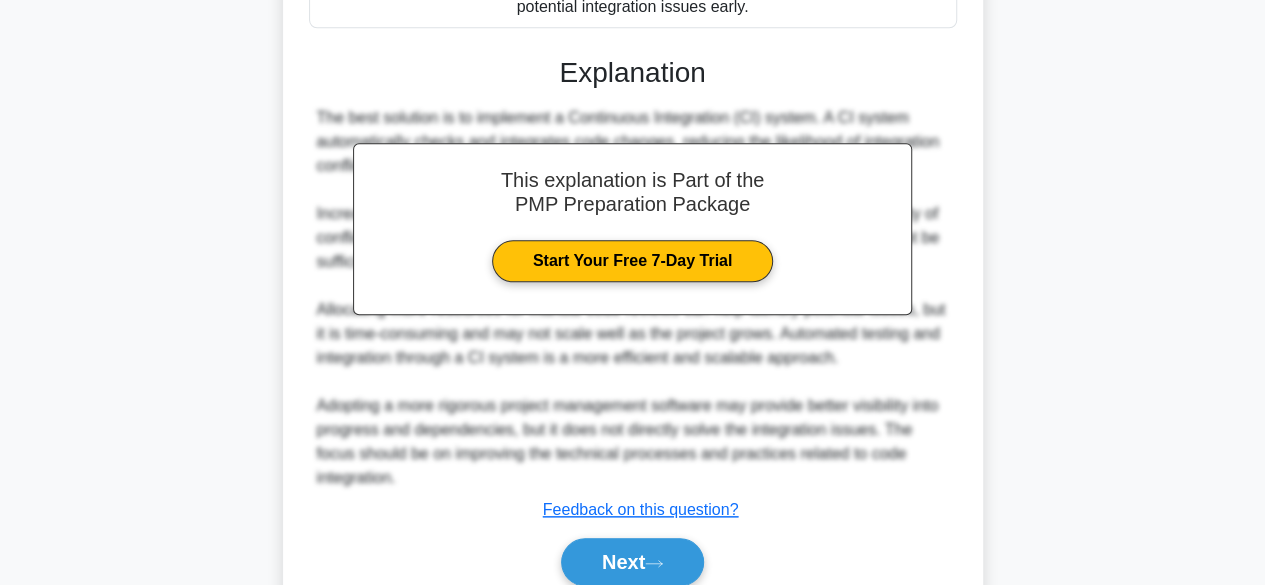 scroll, scrollTop: 909, scrollLeft: 0, axis: vertical 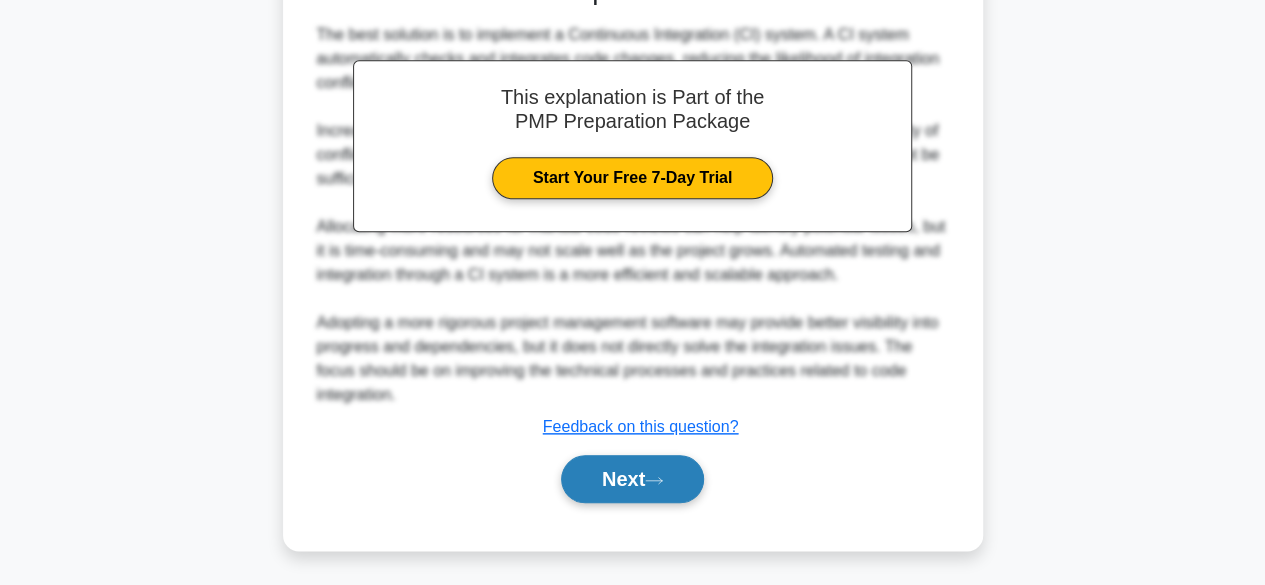 click 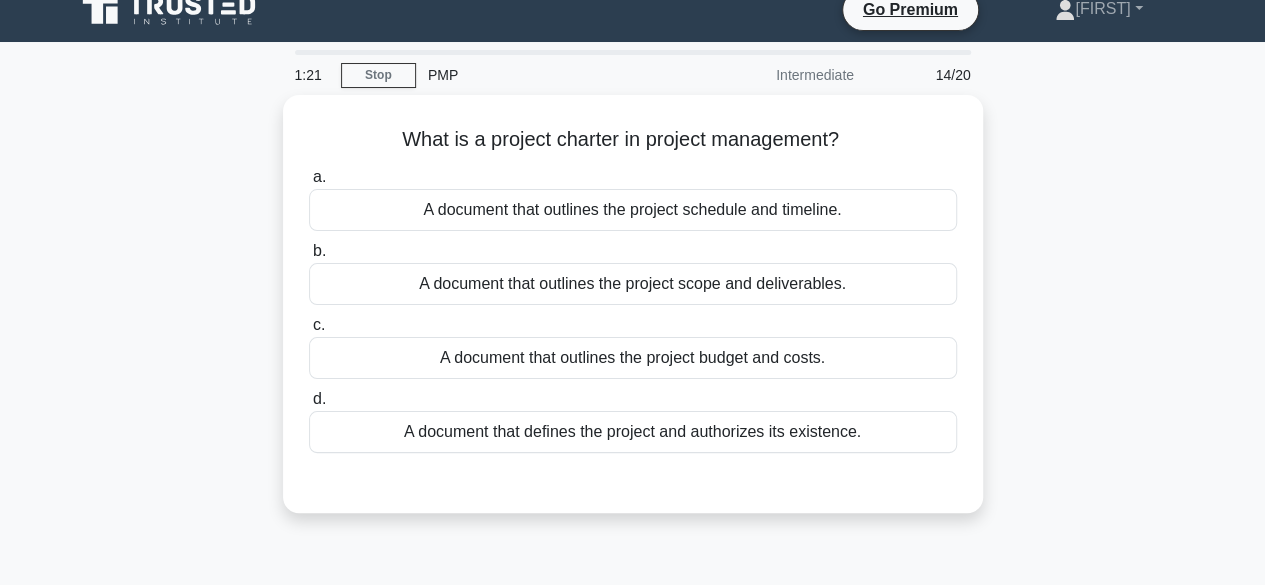 scroll, scrollTop: 16, scrollLeft: 0, axis: vertical 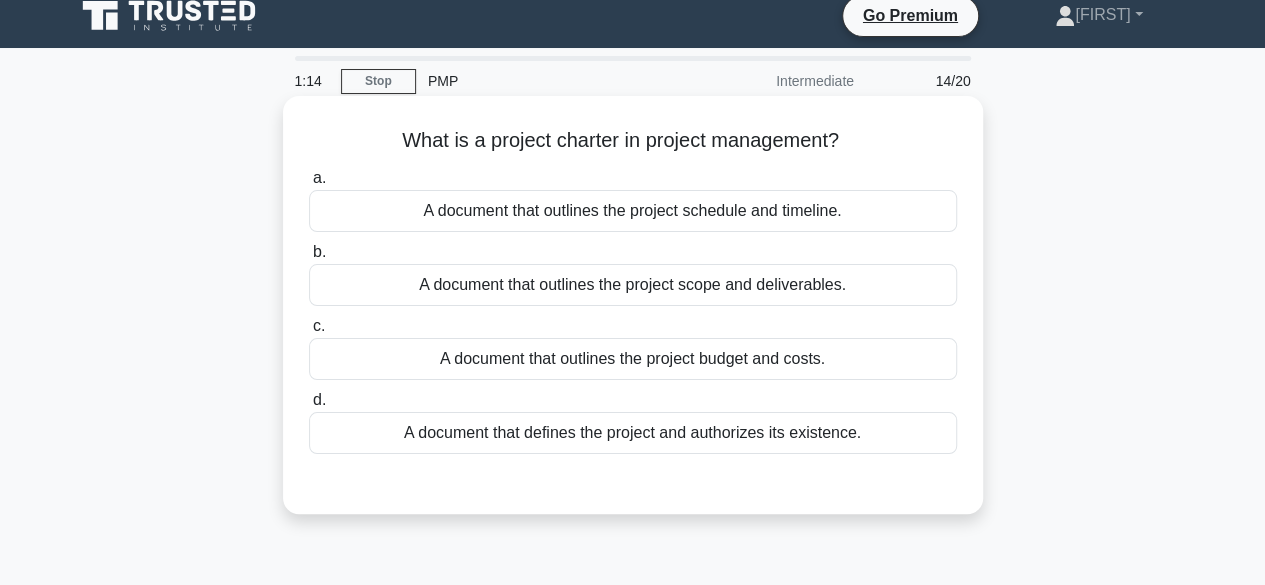 click on "A document that defines the project and authorizes its existence." at bounding box center (633, 433) 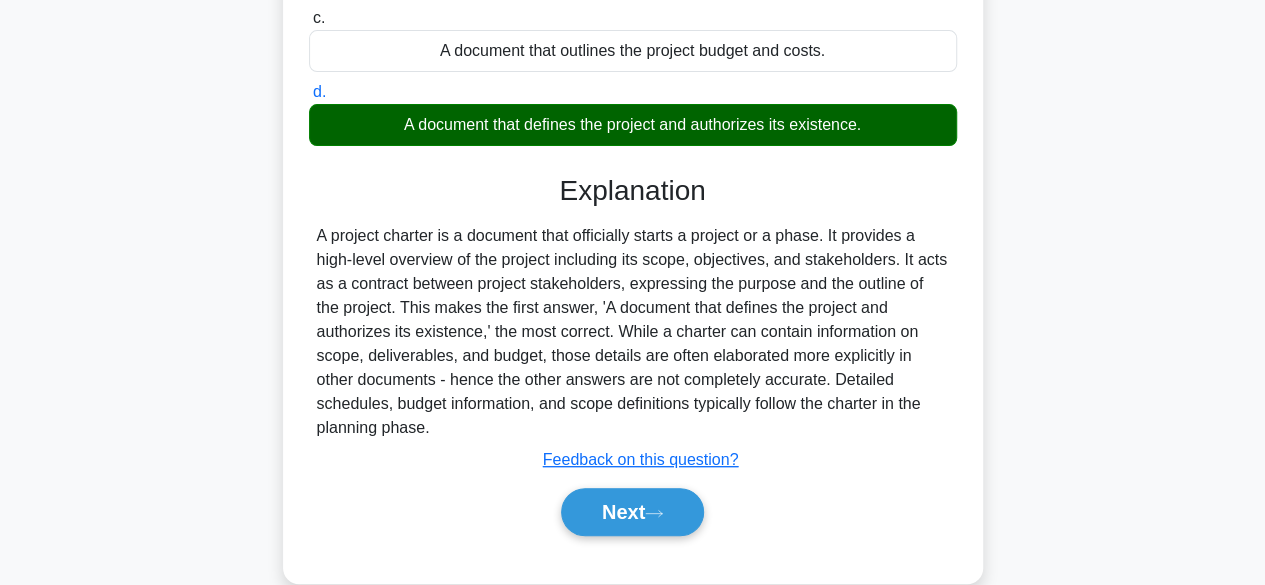 scroll, scrollTop: 326, scrollLeft: 0, axis: vertical 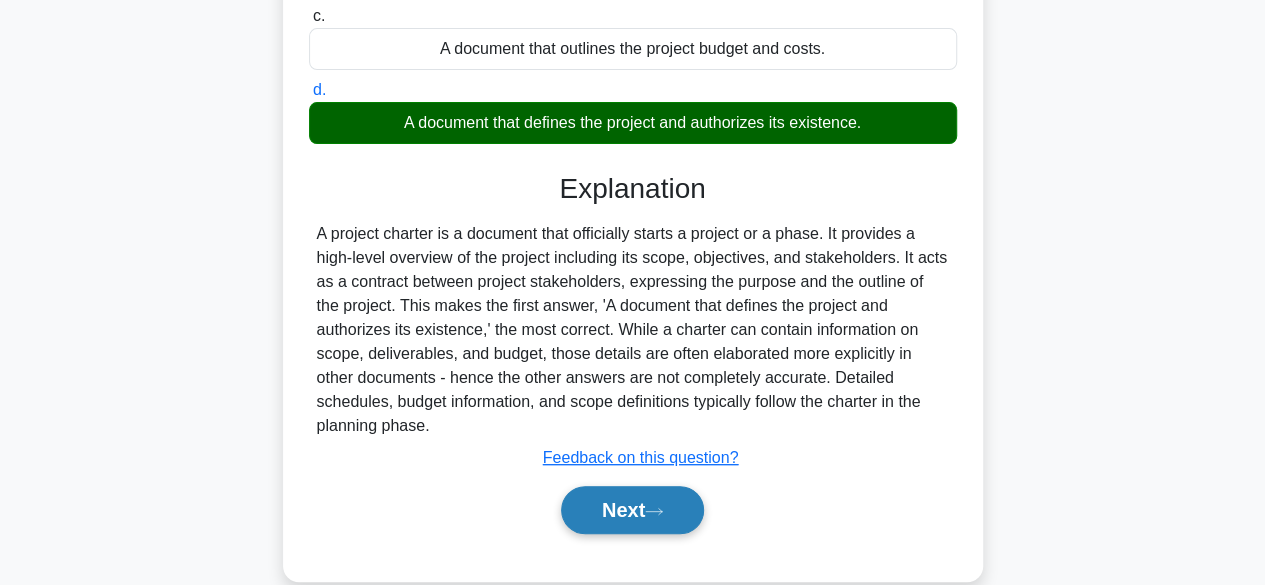 click on "Next" at bounding box center (632, 510) 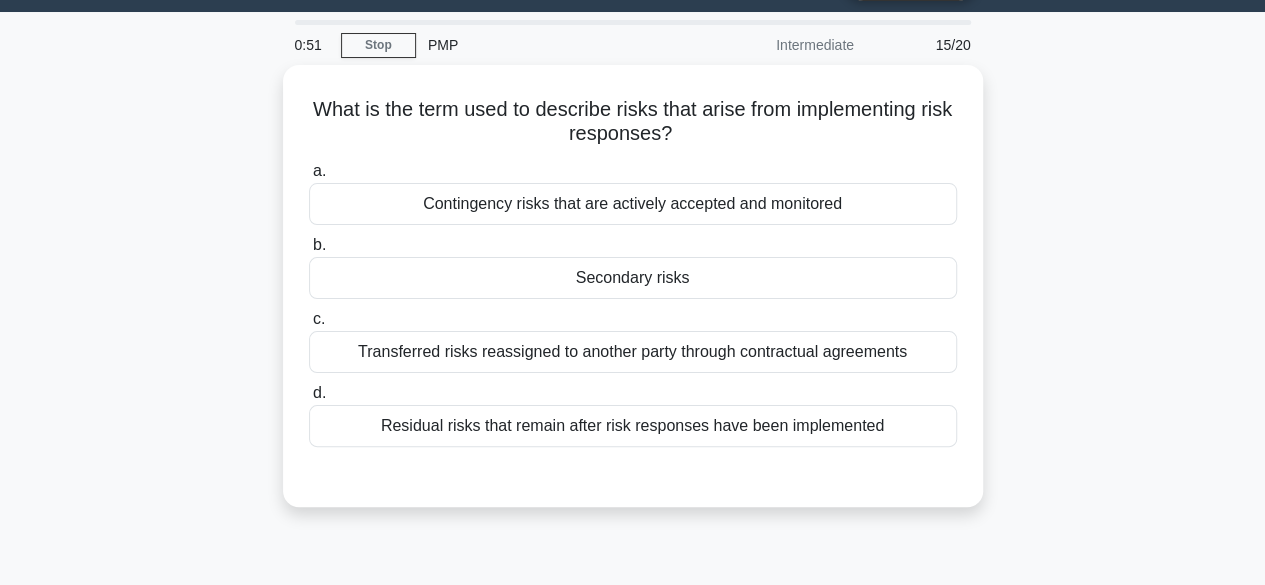 scroll, scrollTop: 44, scrollLeft: 0, axis: vertical 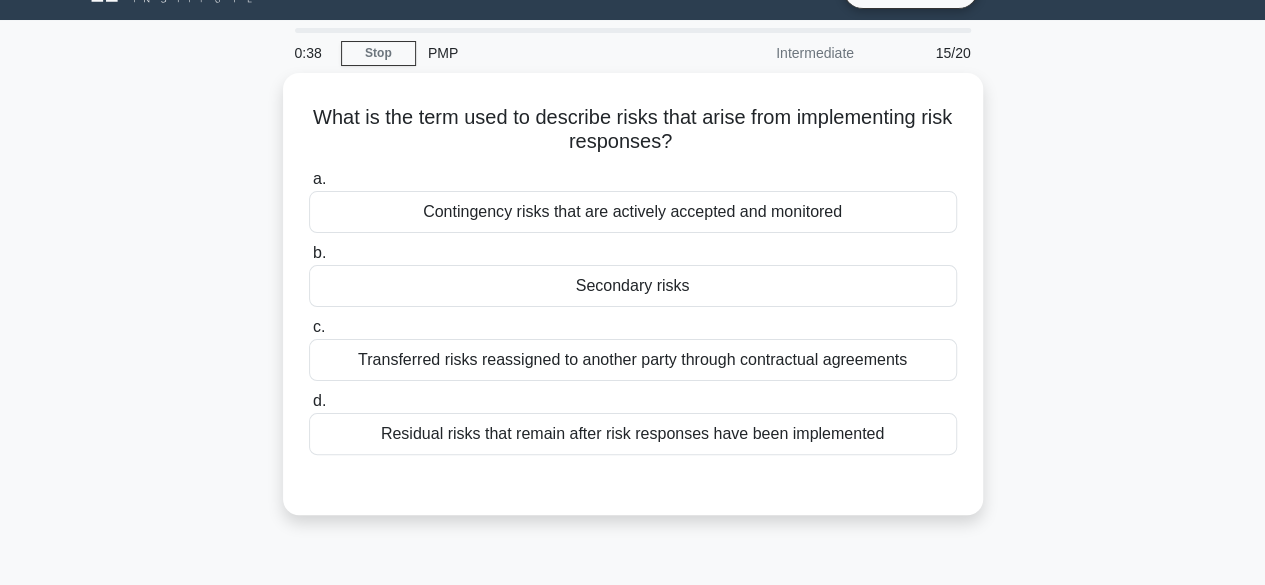 click on "Residual risks that remain after risk responses have been implemented" at bounding box center (633, 434) 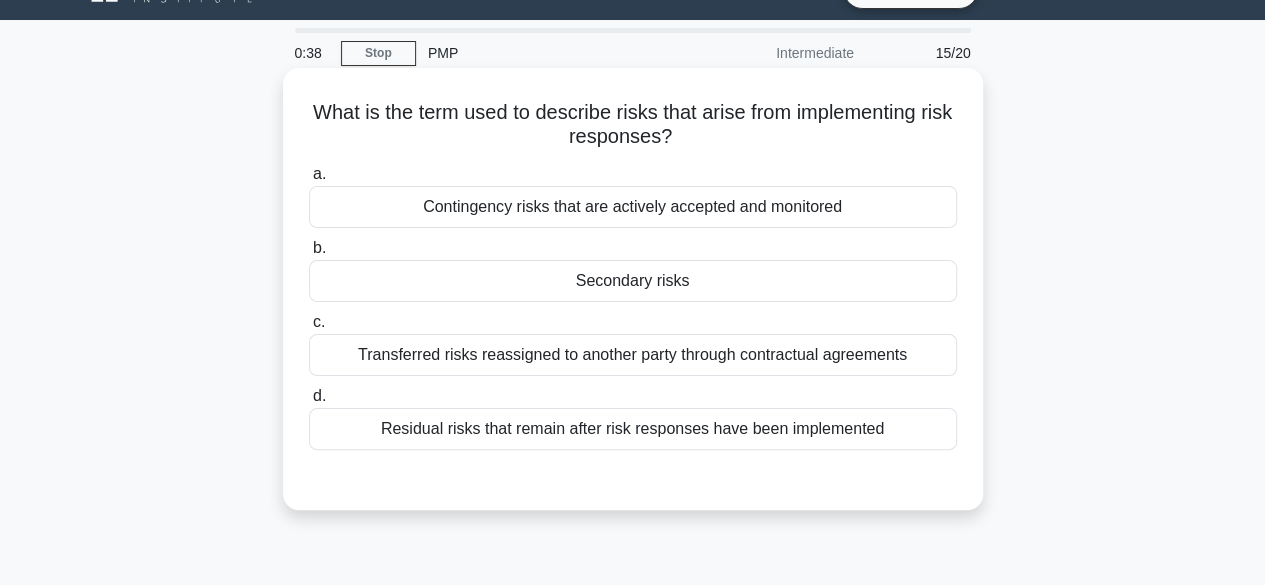 click on "d.
Residual risks that remain after risk responses have been implemented" at bounding box center (309, 396) 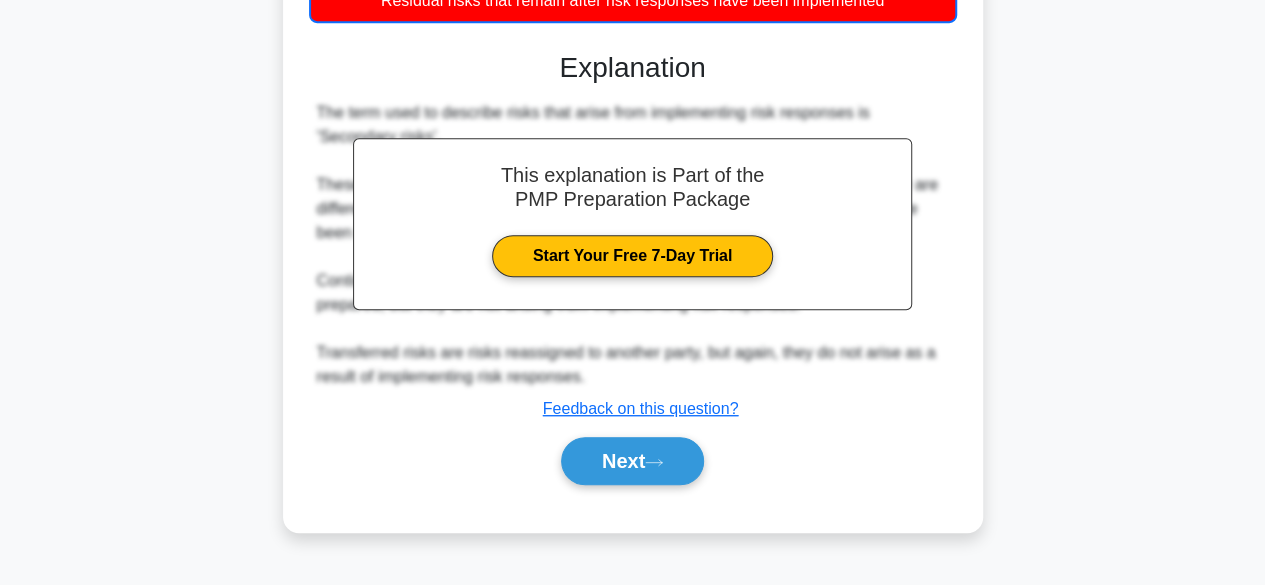scroll, scrollTop: 495, scrollLeft: 0, axis: vertical 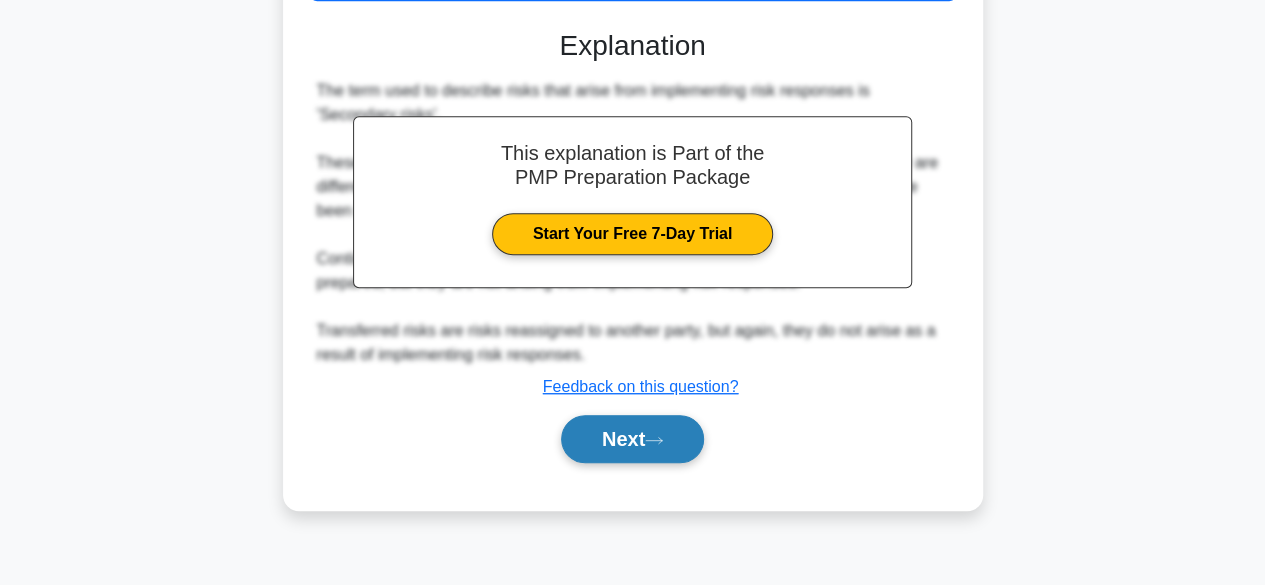 click 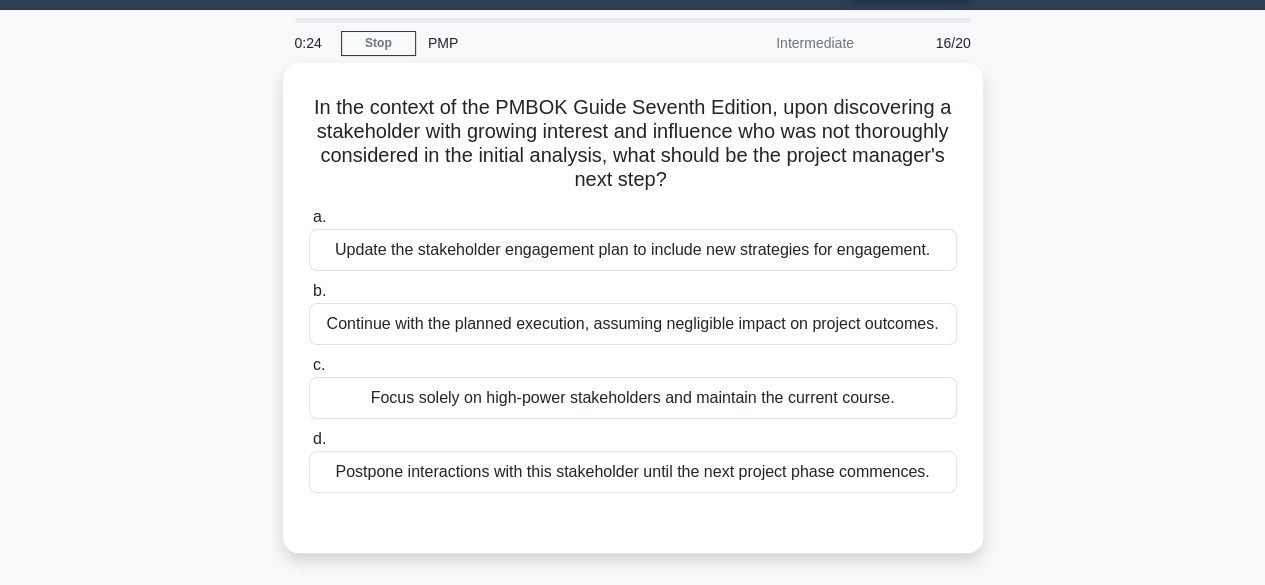 scroll, scrollTop: 56, scrollLeft: 0, axis: vertical 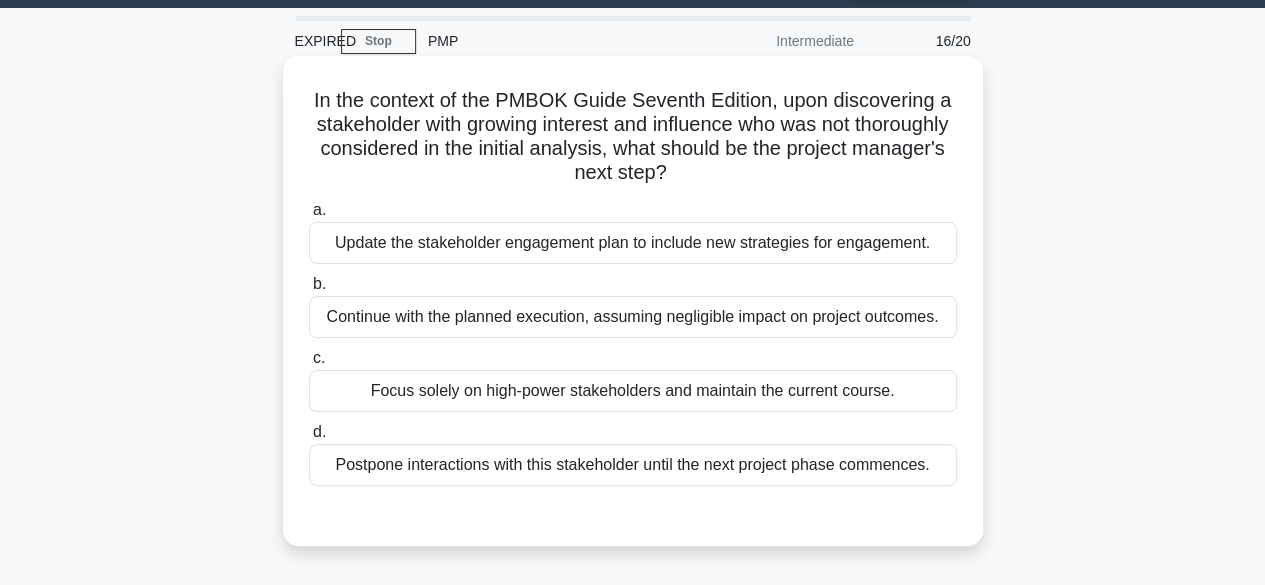 click on "Update the stakeholder engagement plan to include new strategies for engagement." at bounding box center [633, 243] 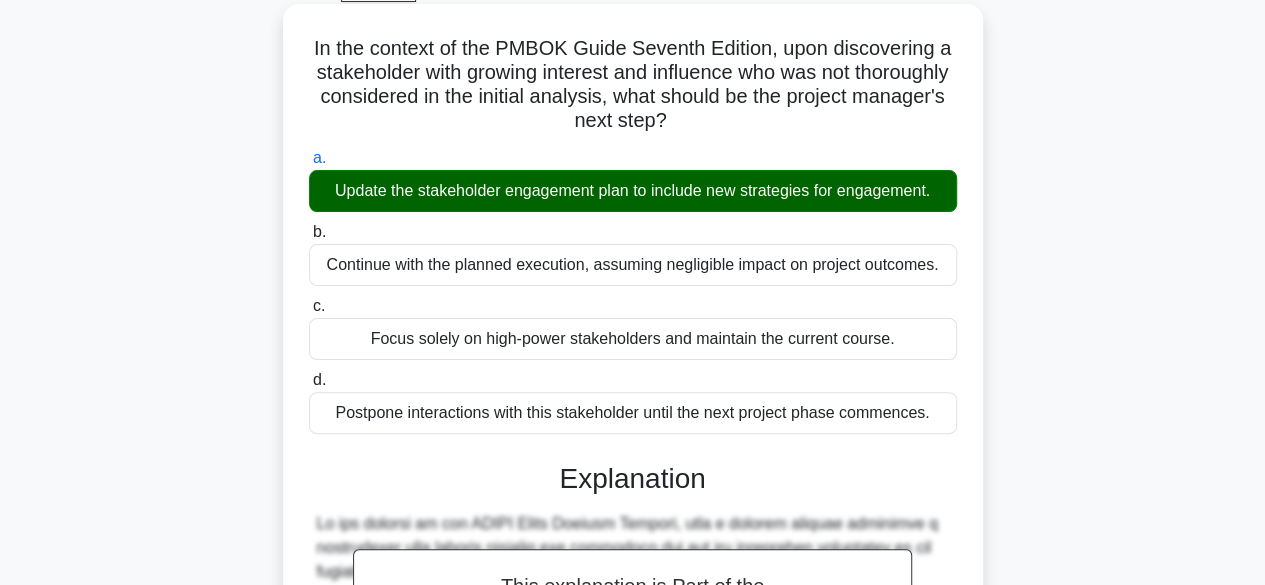 scroll, scrollTop: 226, scrollLeft: 0, axis: vertical 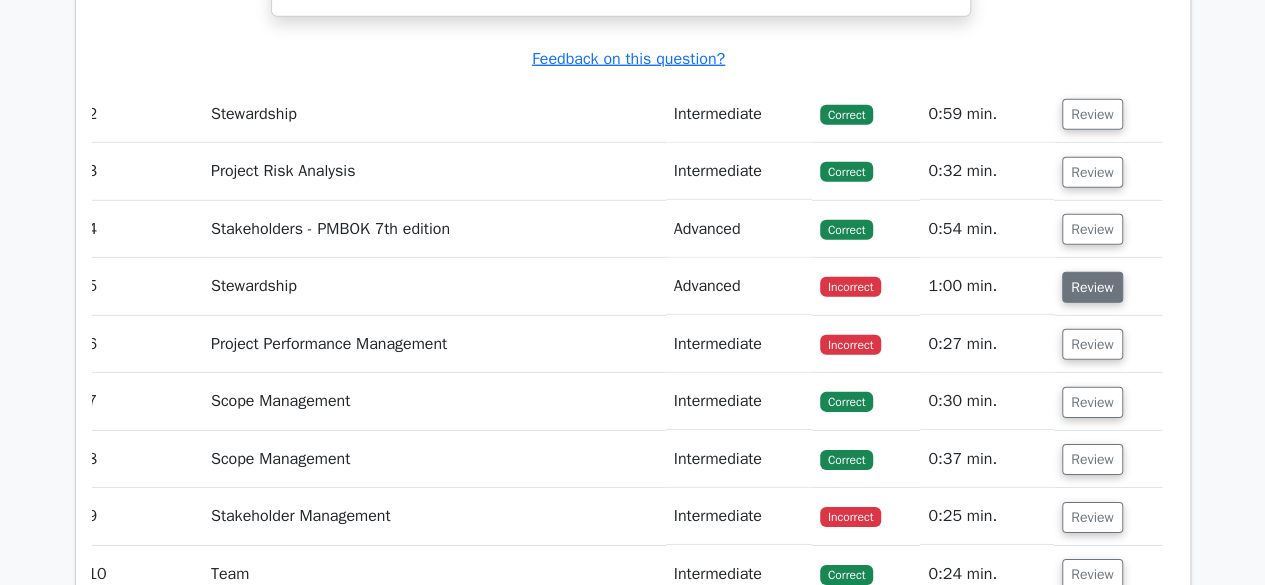 click on "Review" at bounding box center (1092, 287) 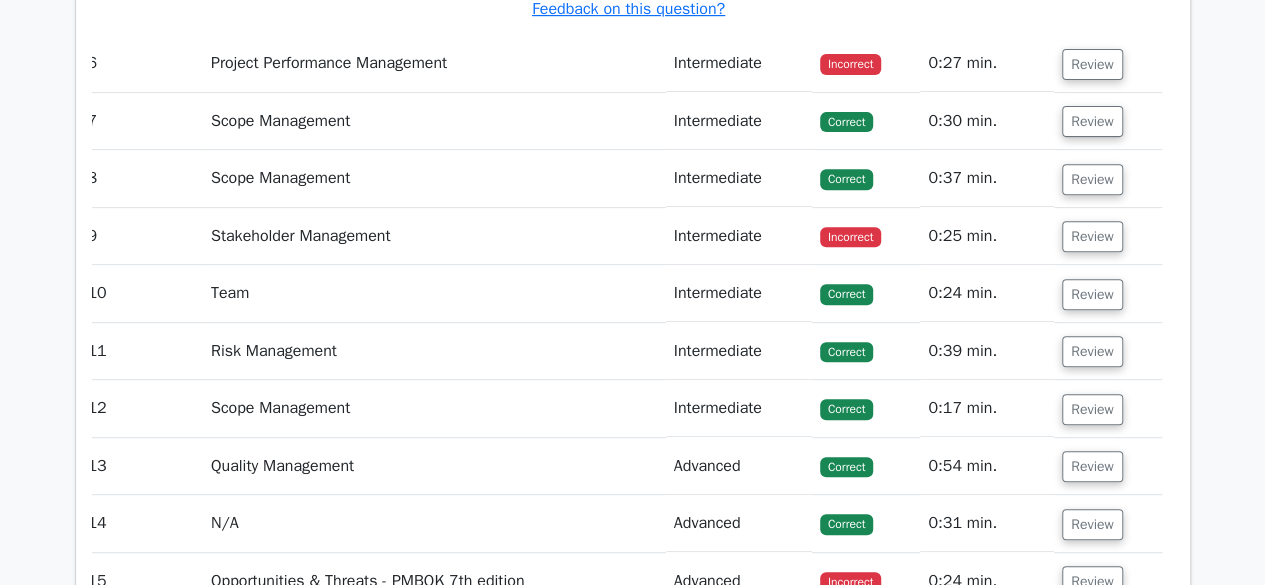 scroll, scrollTop: 4126, scrollLeft: 0, axis: vertical 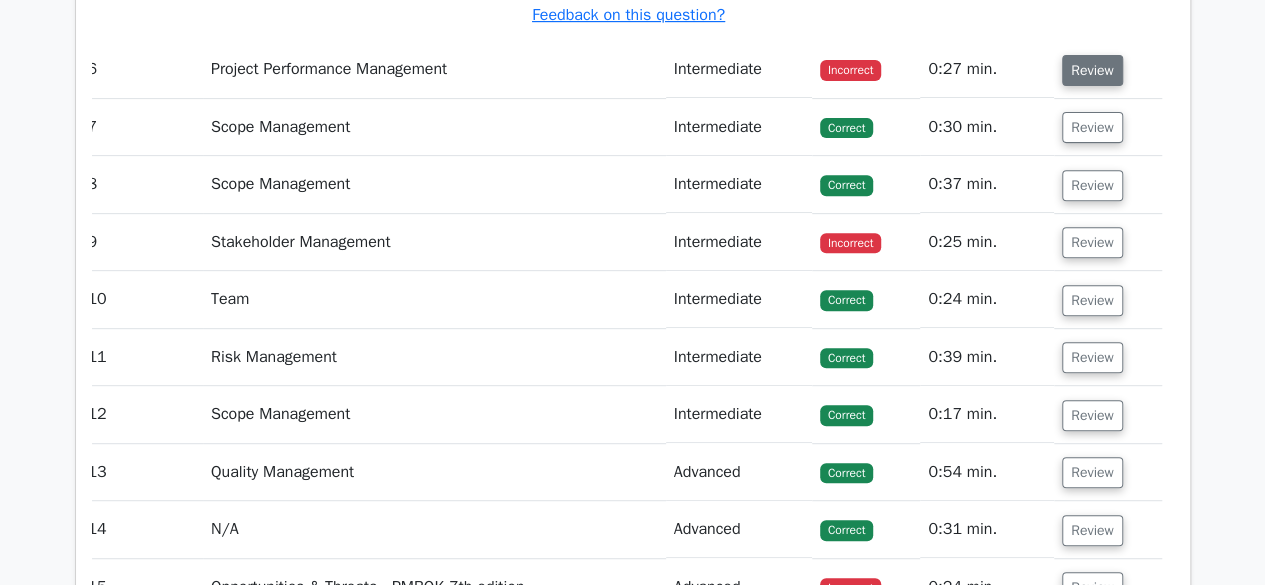 click on "Review" at bounding box center (1092, 70) 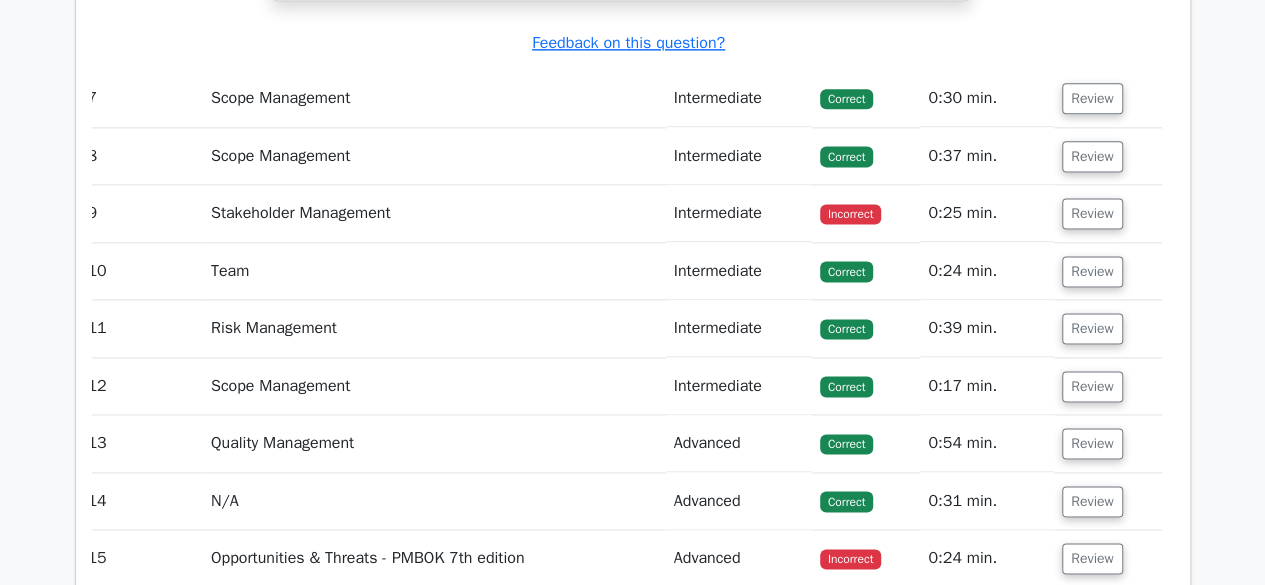 scroll, scrollTop: 5074, scrollLeft: 0, axis: vertical 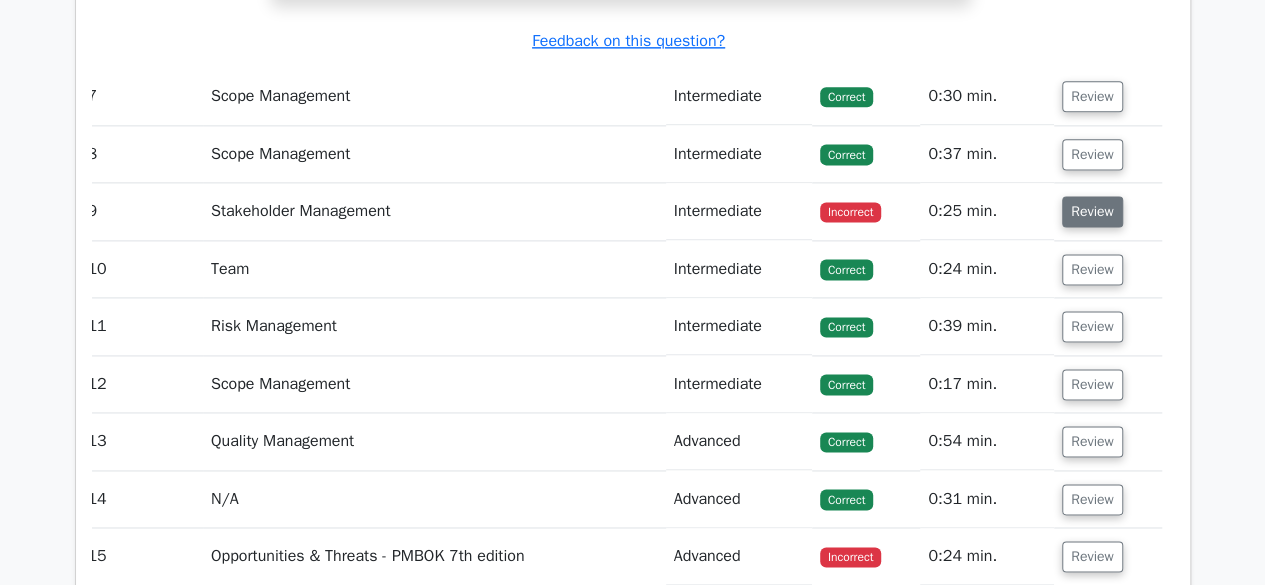 click on "Review" at bounding box center (1092, 211) 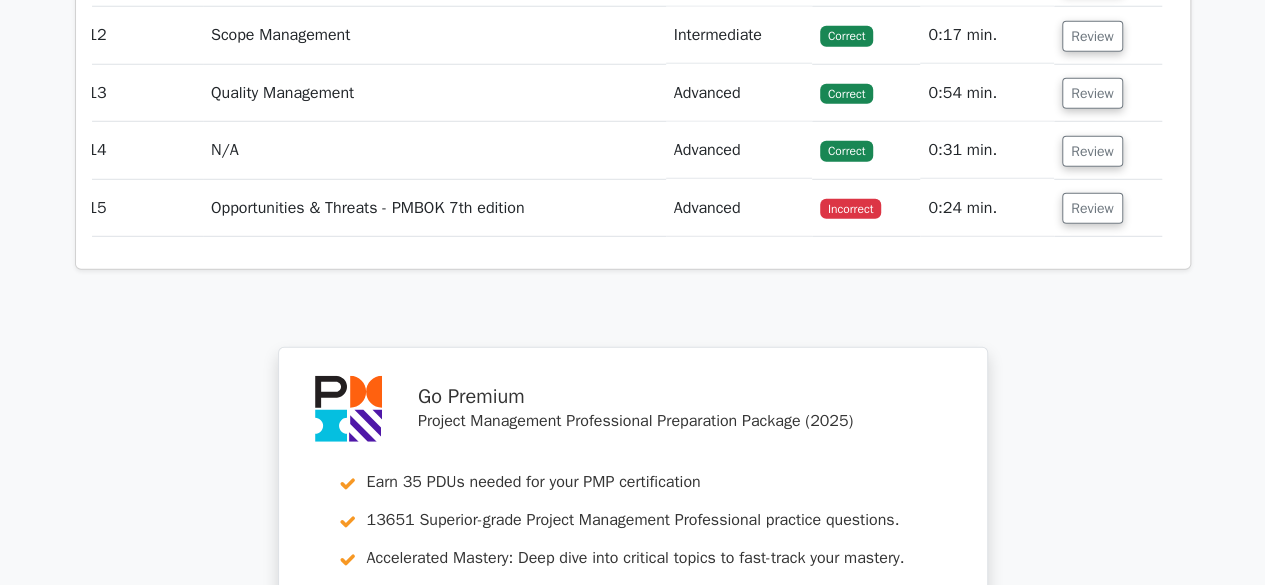 scroll, scrollTop: 6601, scrollLeft: 0, axis: vertical 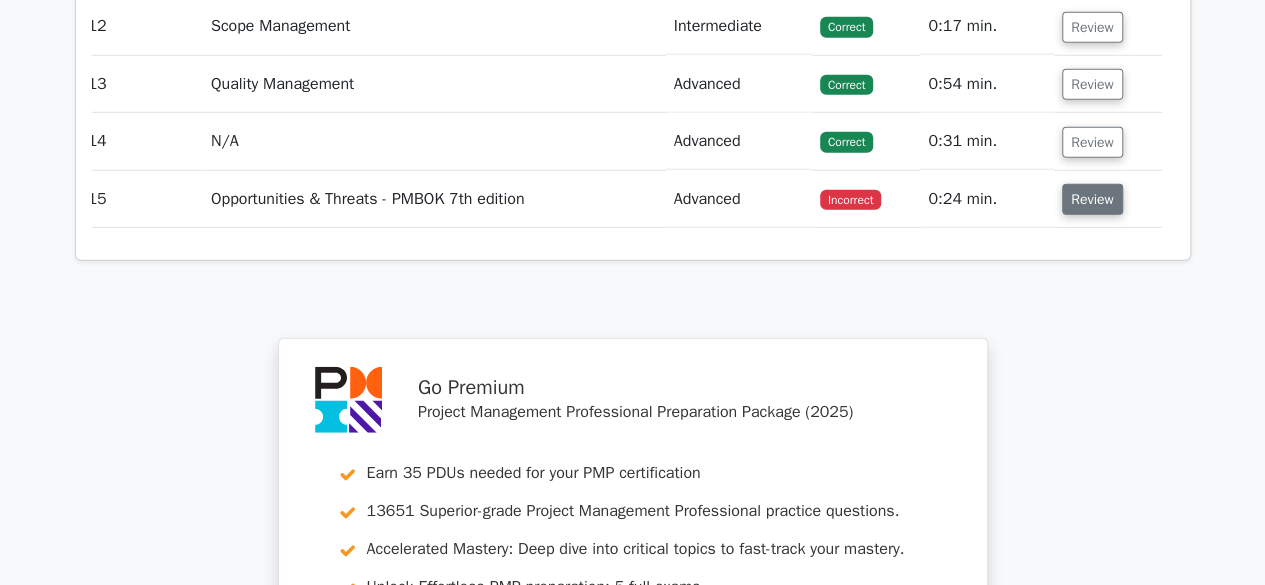 click on "Review" at bounding box center (1092, 199) 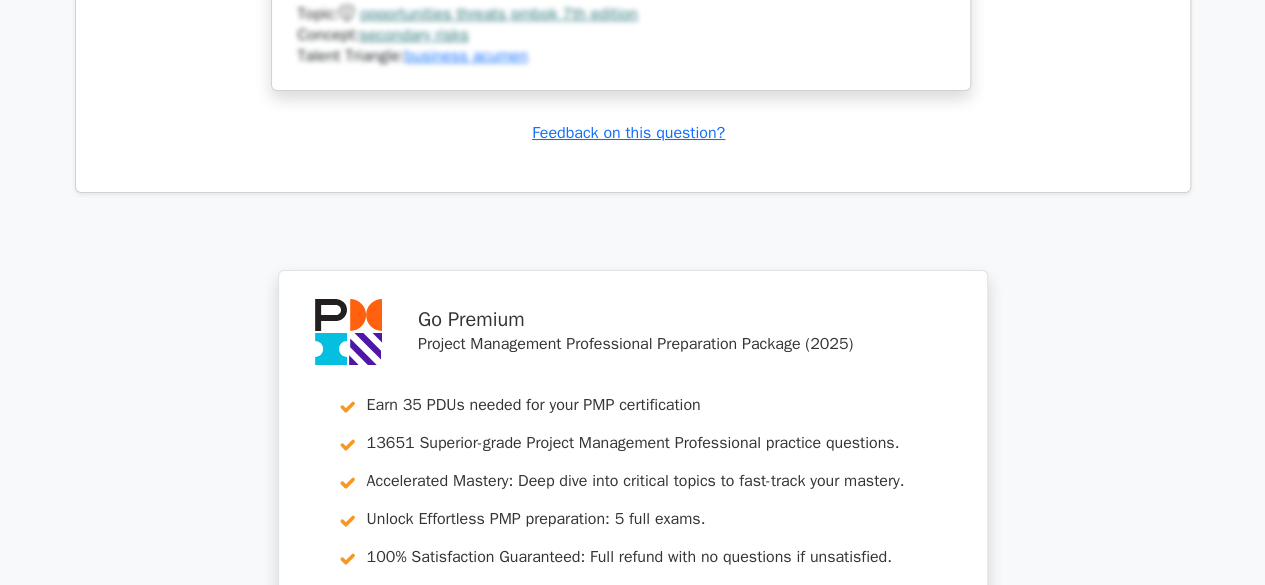 scroll, scrollTop: 7512, scrollLeft: 0, axis: vertical 